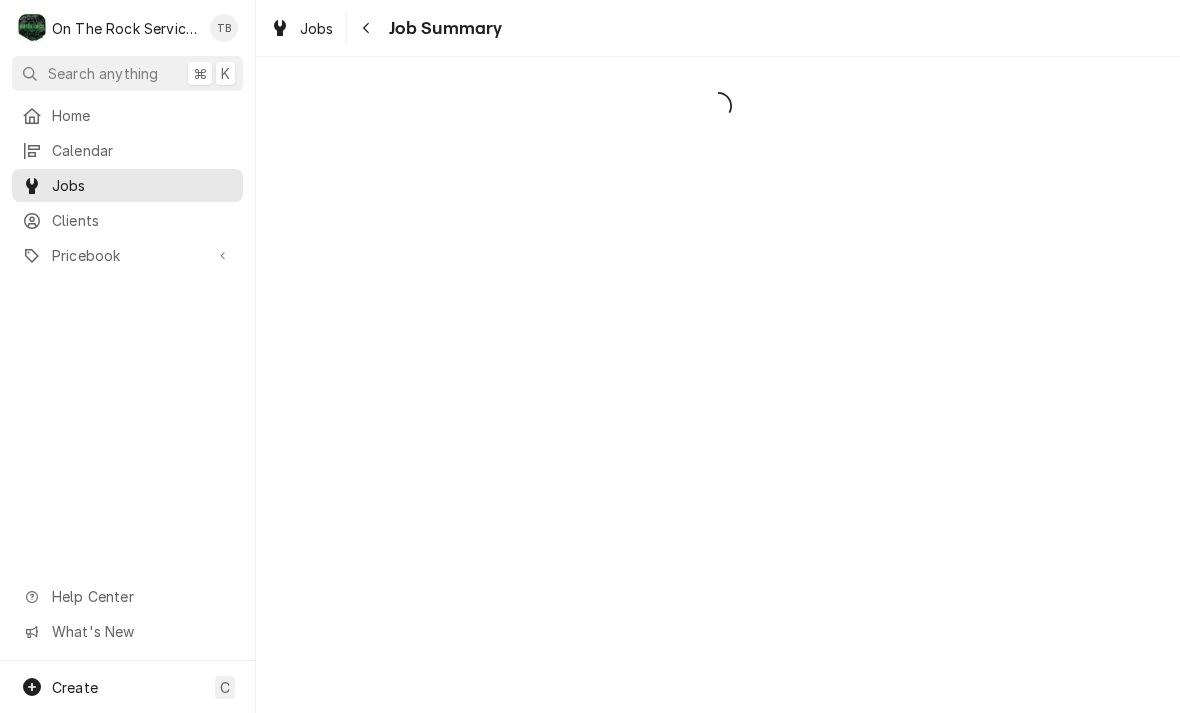 scroll, scrollTop: 0, scrollLeft: 0, axis: both 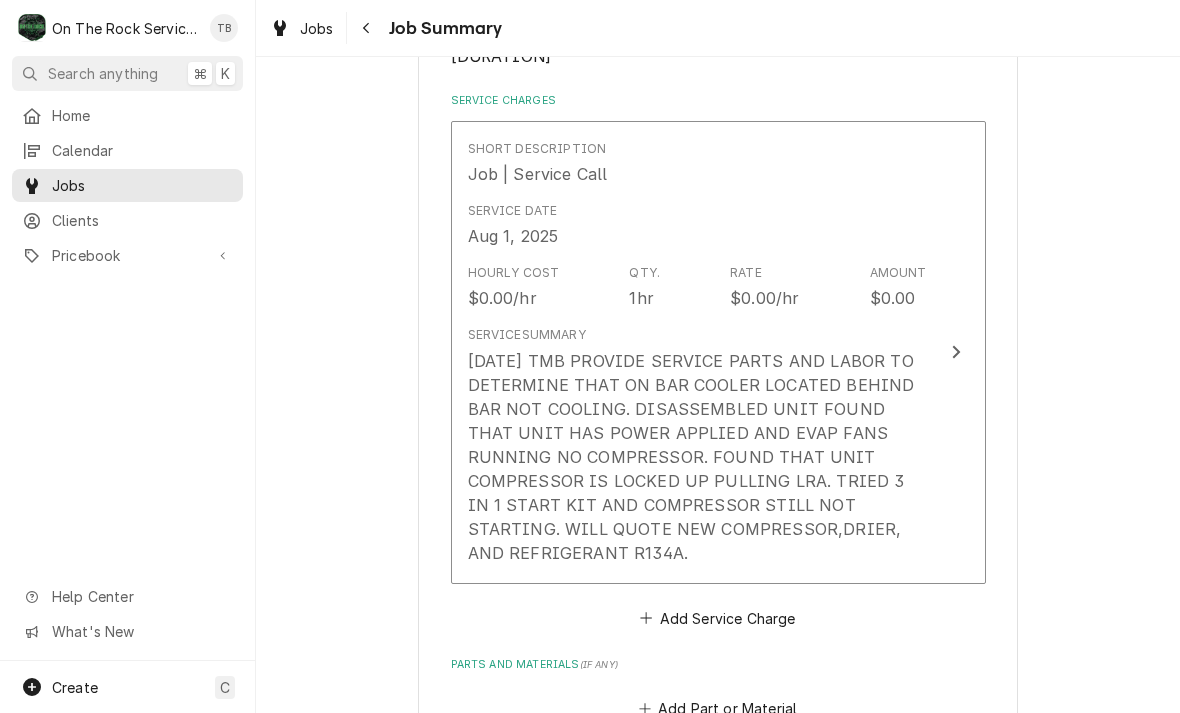 click on "[DATE] TMB PROVIDE SERVICE PARTS AND LABOR TO DETERMINE THAT ON BAR COOLER LOCATED BEHIND BAR NOT COOLING. DISASSEMBLED UNIT FOUND THAT UNIT HAS POWER APPLIED AND EVAP FANS RUNNING NO COMPRESSOR. FOUND THAT UNIT COMPRESSOR IS LOCKED UP PULLING LRA. TRIED 3 IN 1 START KIT AND COMPRESSOR STILL NOT STARTING. WILL QUOTE NEW COMPRESSOR,DRIER, AND REFRIGERANT R134A." at bounding box center [697, 457] 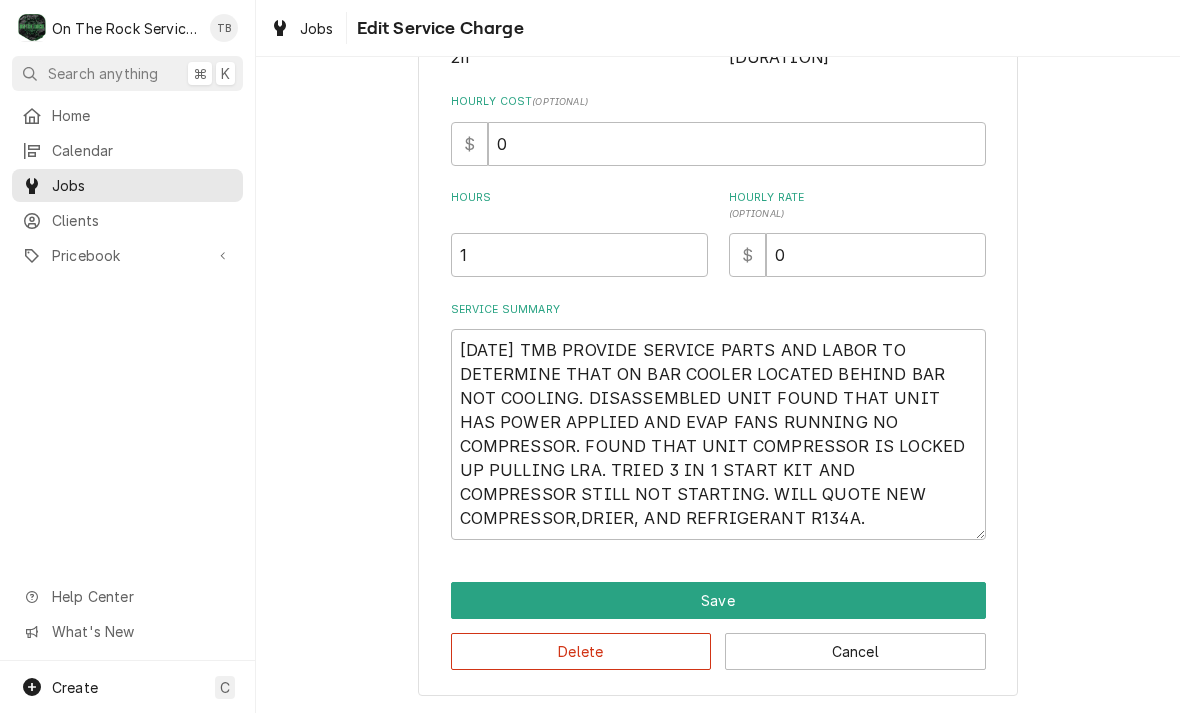 scroll, scrollTop: 275, scrollLeft: 0, axis: vertical 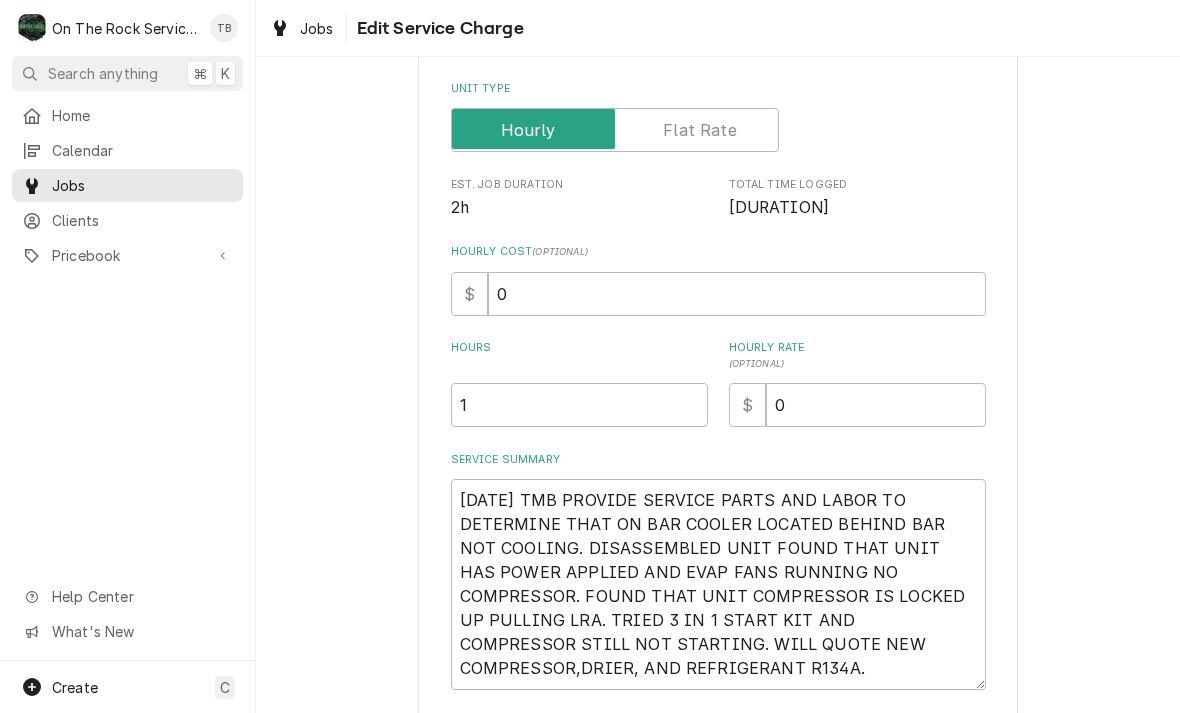 type on "x" 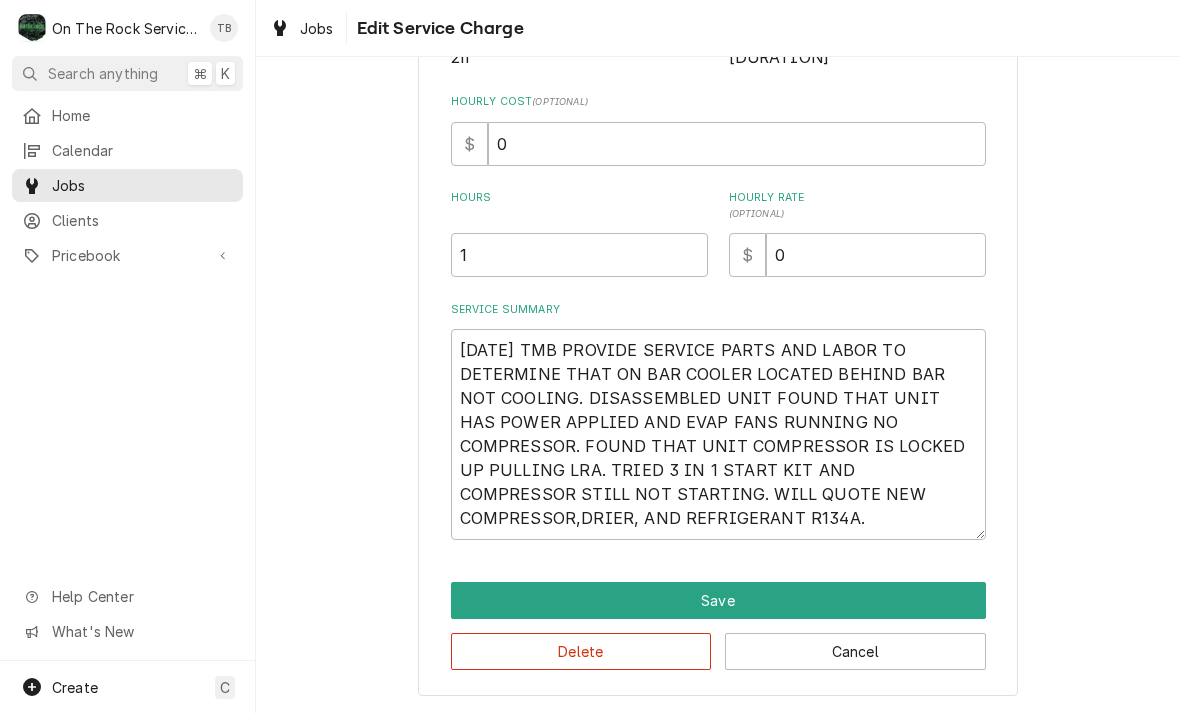 scroll, scrollTop: 424, scrollLeft: 0, axis: vertical 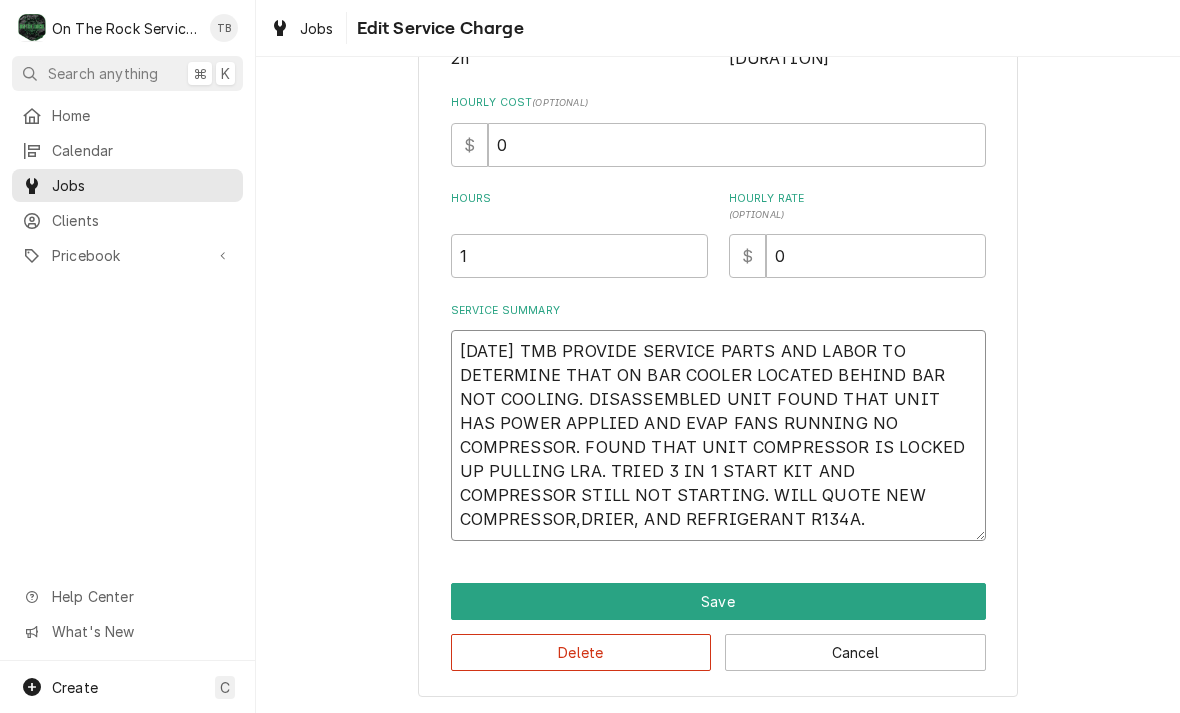 click on "[DATE] TMB PROVIDE SERVICE PARTS AND LABOR TO DETERMINE THAT ON BAR COOLER LOCATED BEHIND BAR NOT COOLING. DISASSEMBLED UNIT FOUND THAT UNIT HAS POWER APPLIED AND EVAP FANS RUNNING NO COMPRESSOR. FOUND THAT UNIT COMPRESSOR IS LOCKED UP PULLING LRA. TRIED 3 IN 1 START KIT AND COMPRESSOR STILL NOT STARTING. WILL QUOTE NEW COMPRESSOR,DRIER, AND REFRIGERANT R134A." at bounding box center (718, 435) 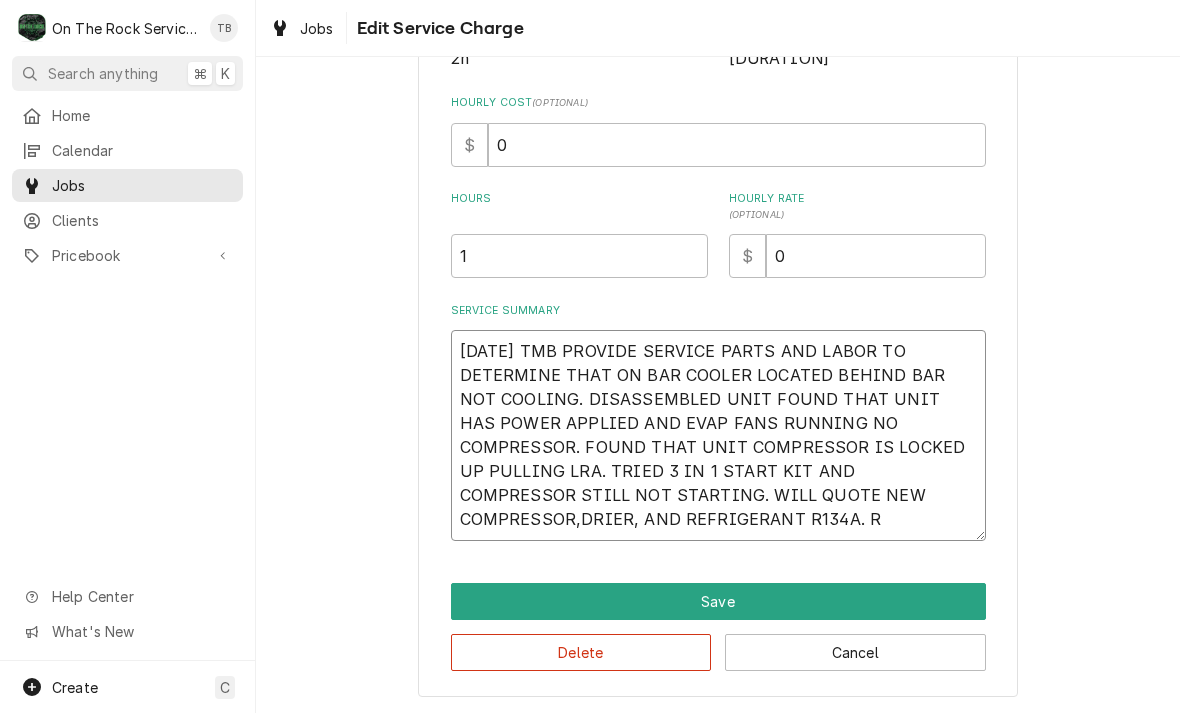 type on "x" 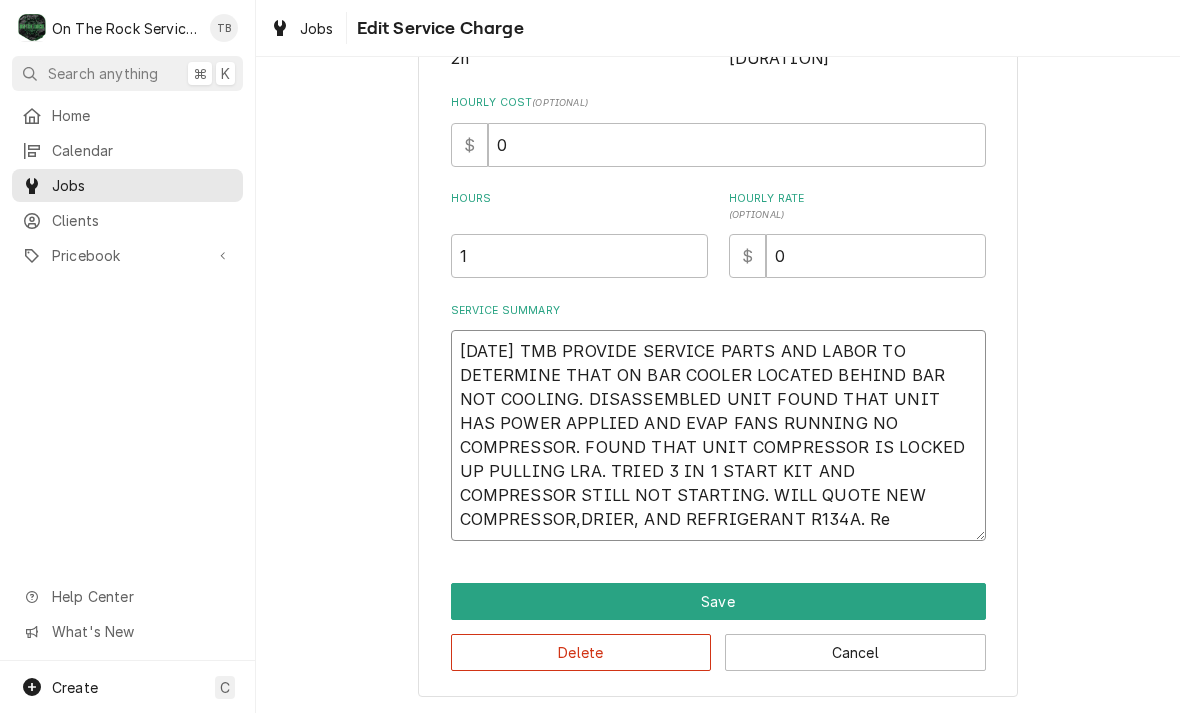 type on "x" 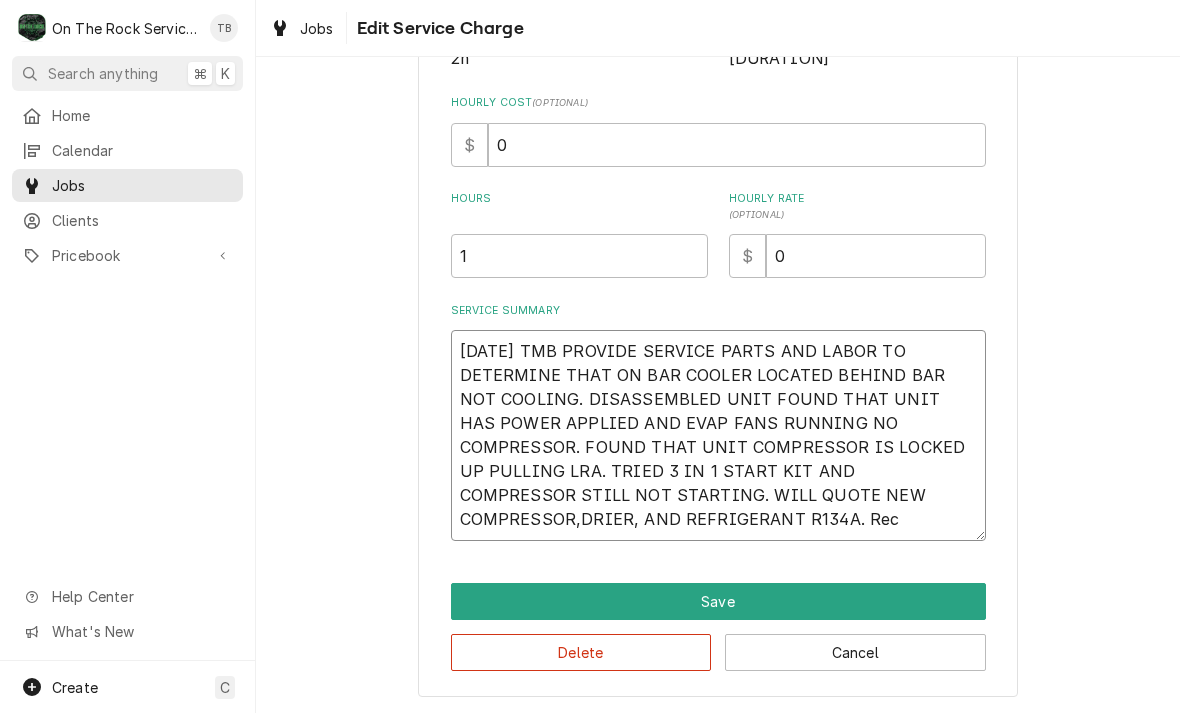 type on "x" 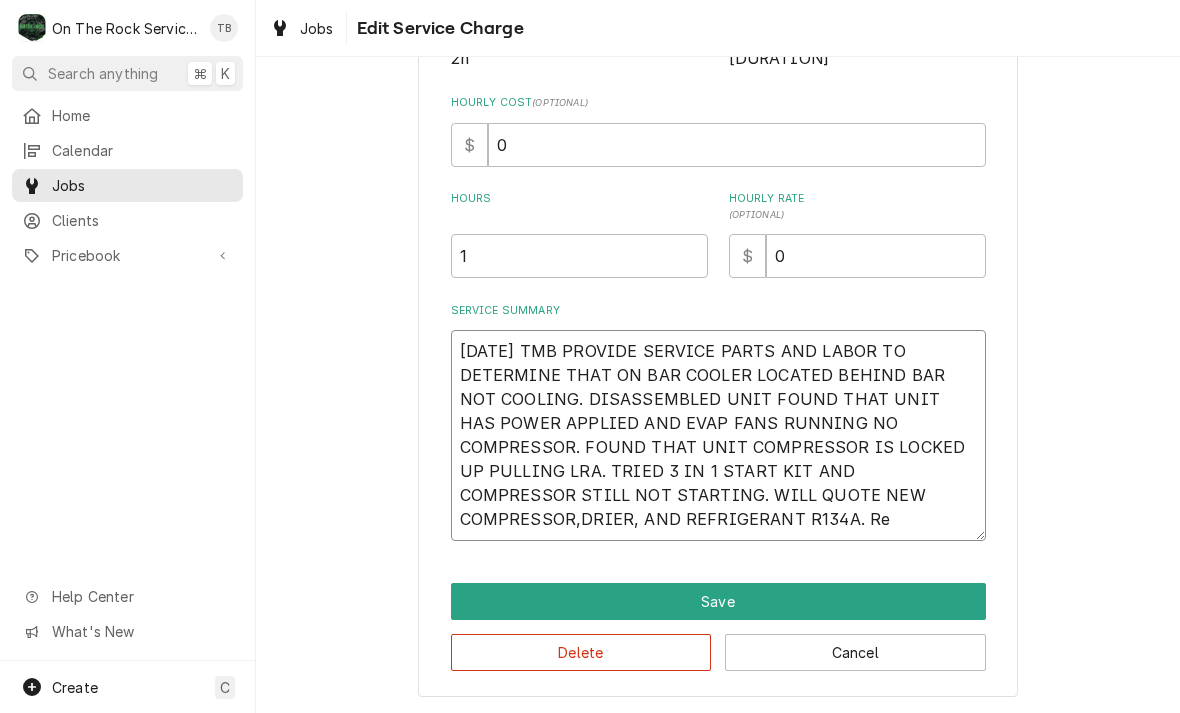 type on "x" 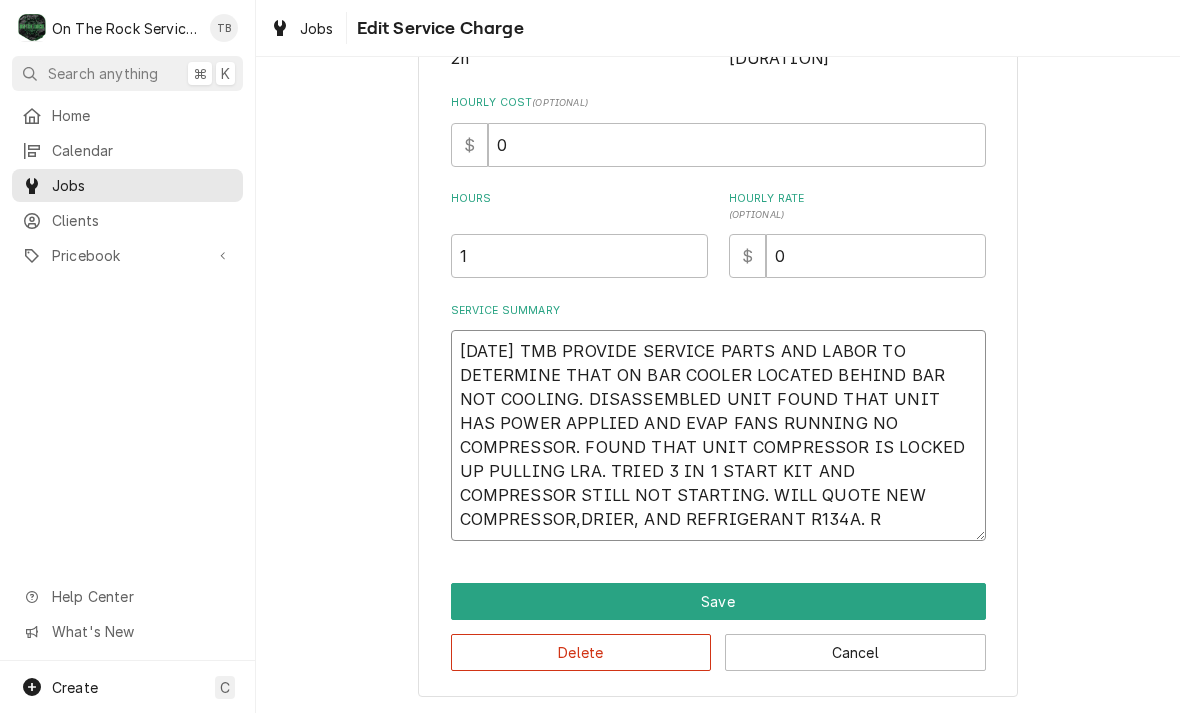 type on "x" 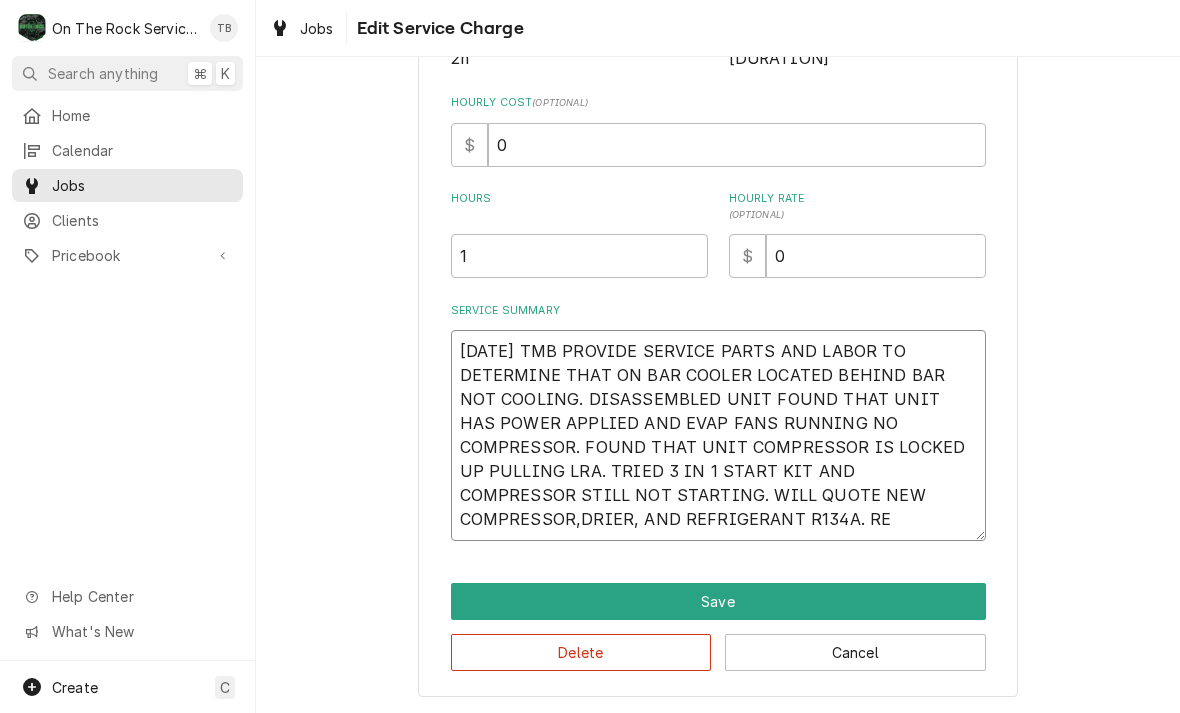 type on "x" 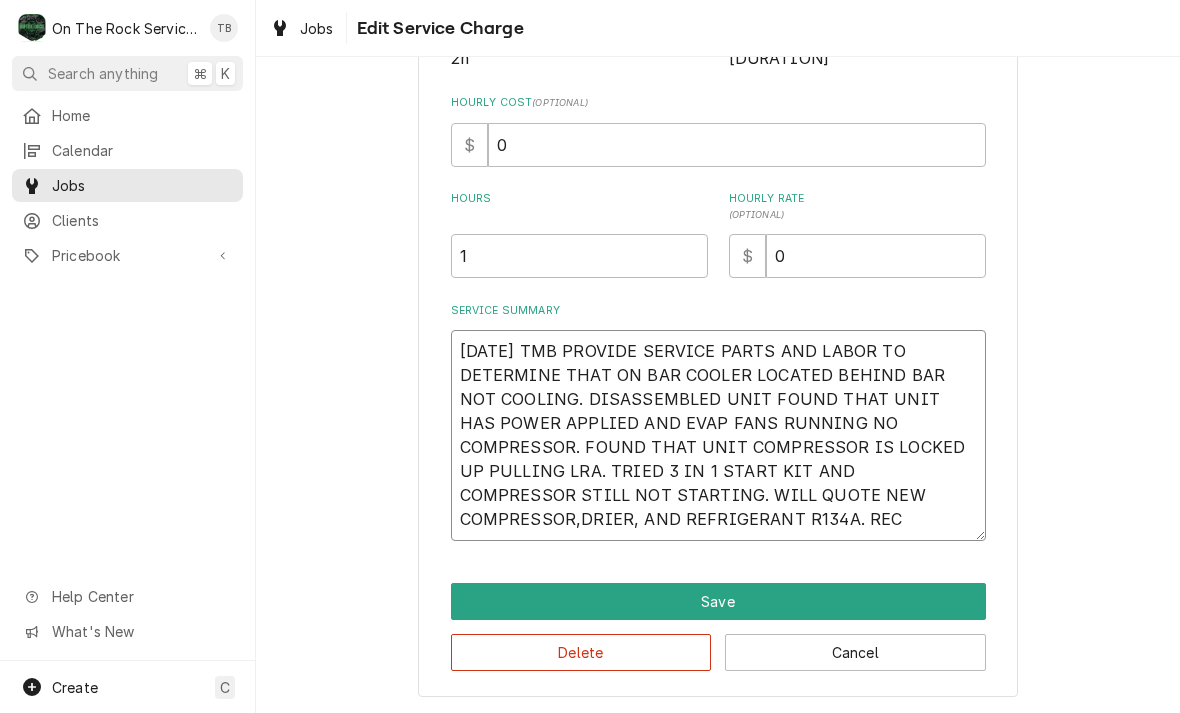 type on "x" 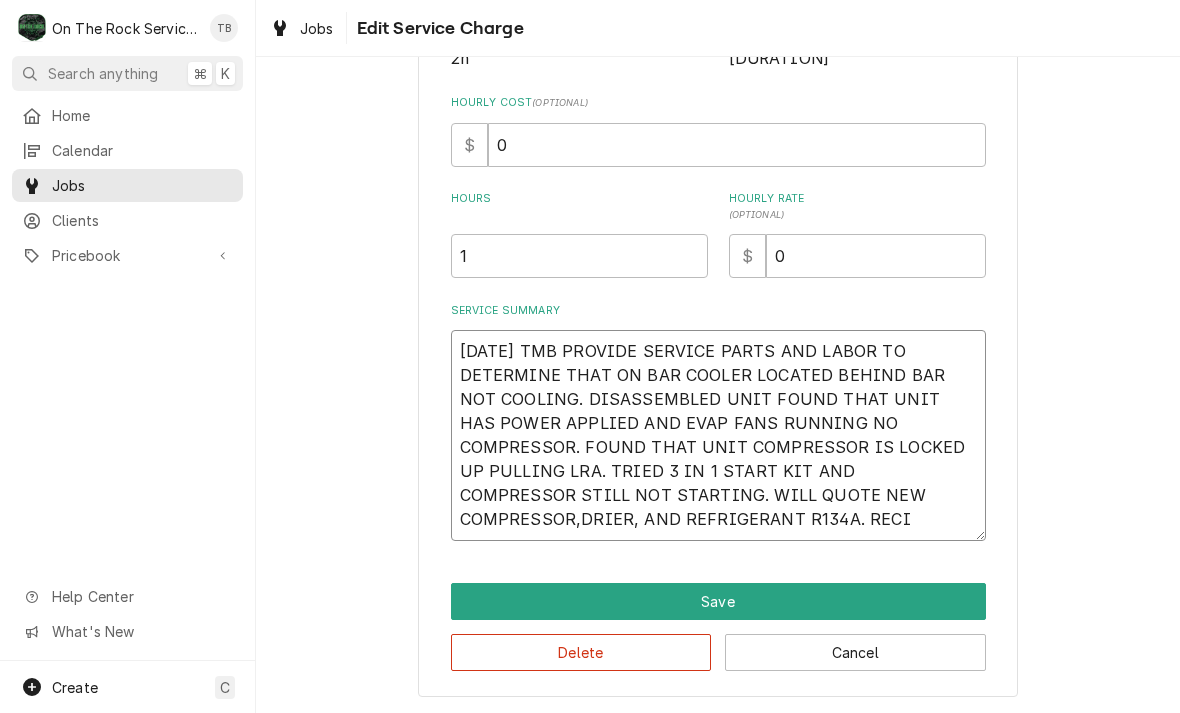 type on "x" 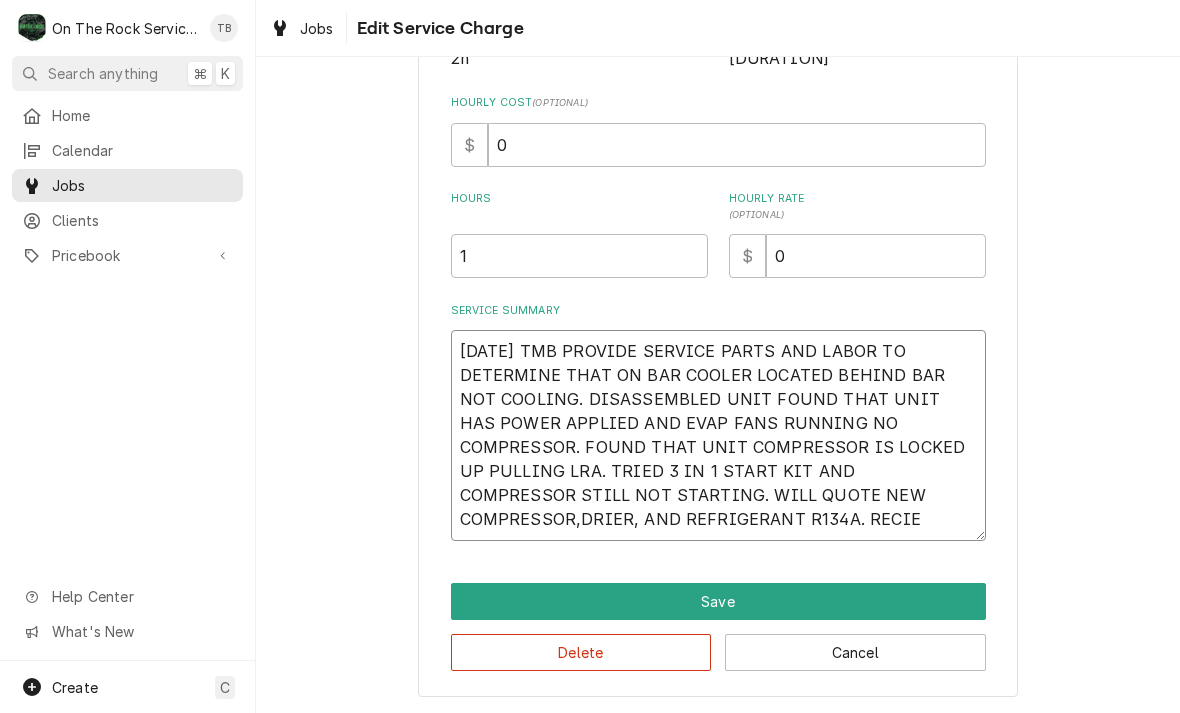 type on "x" 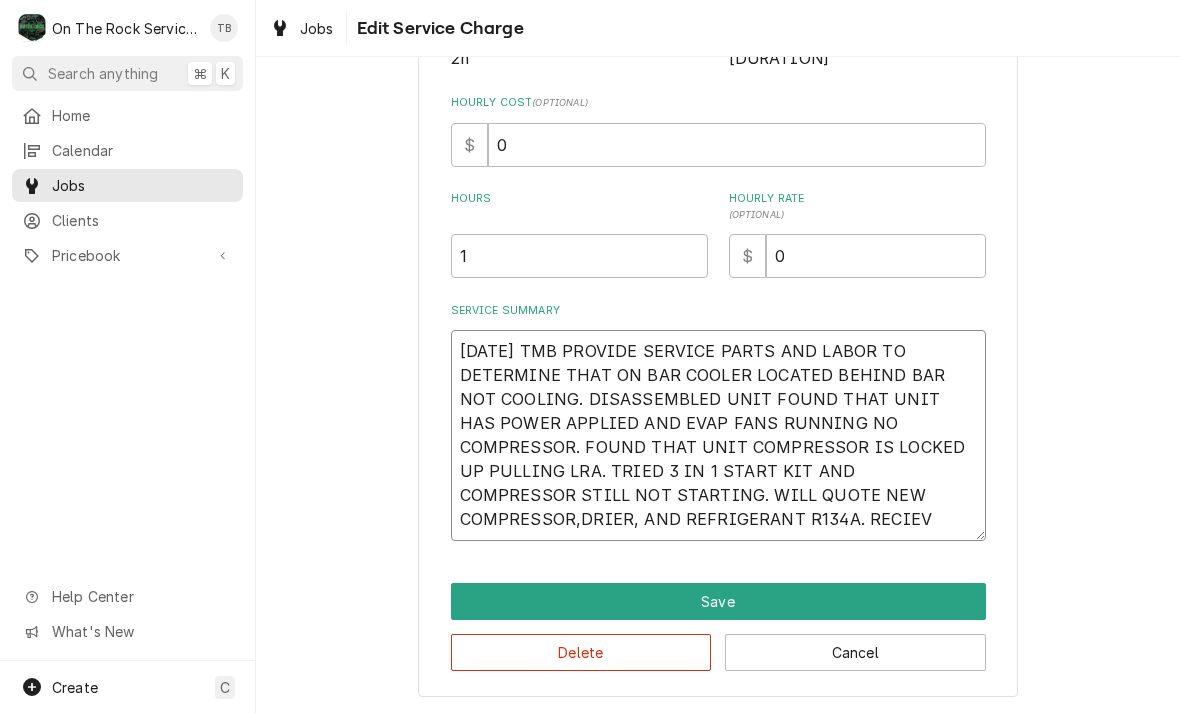 type on "x" 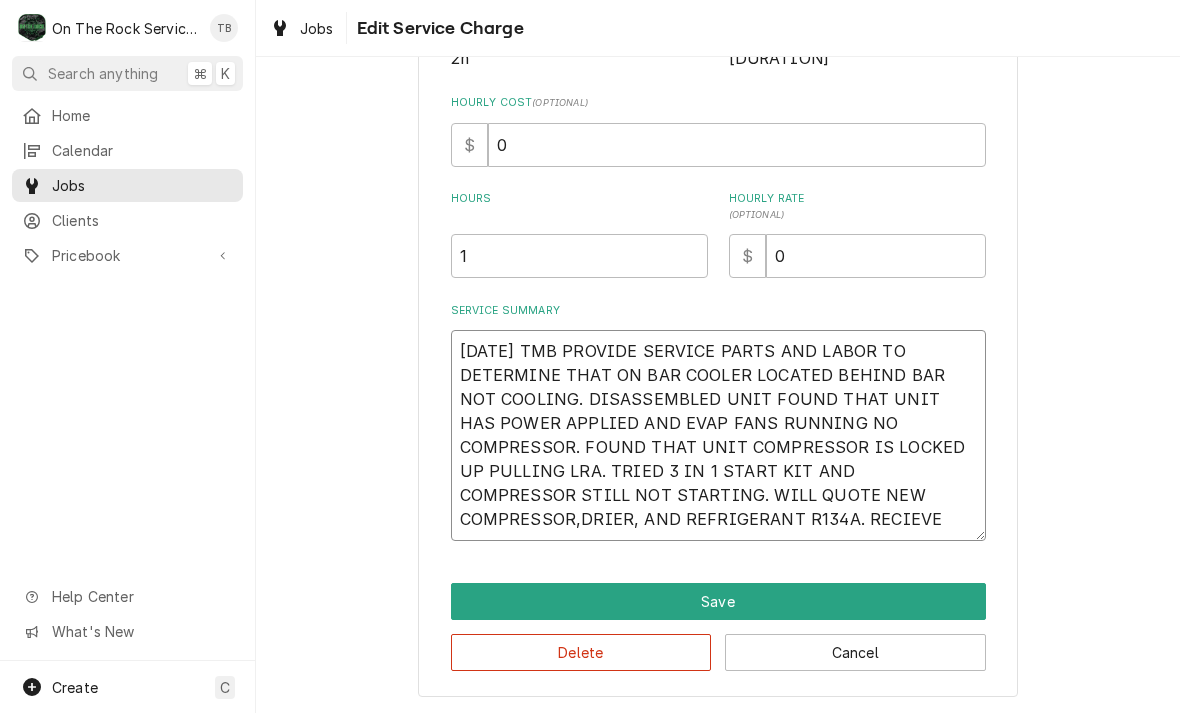 type on "x" 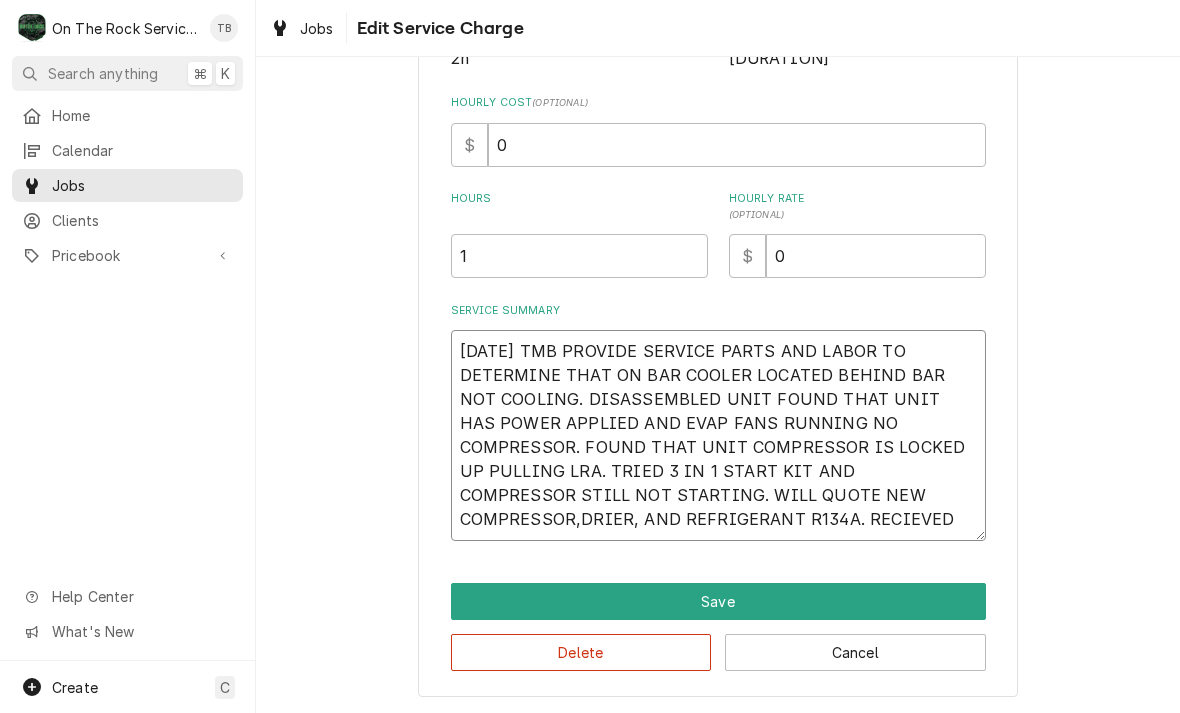 type on "x" 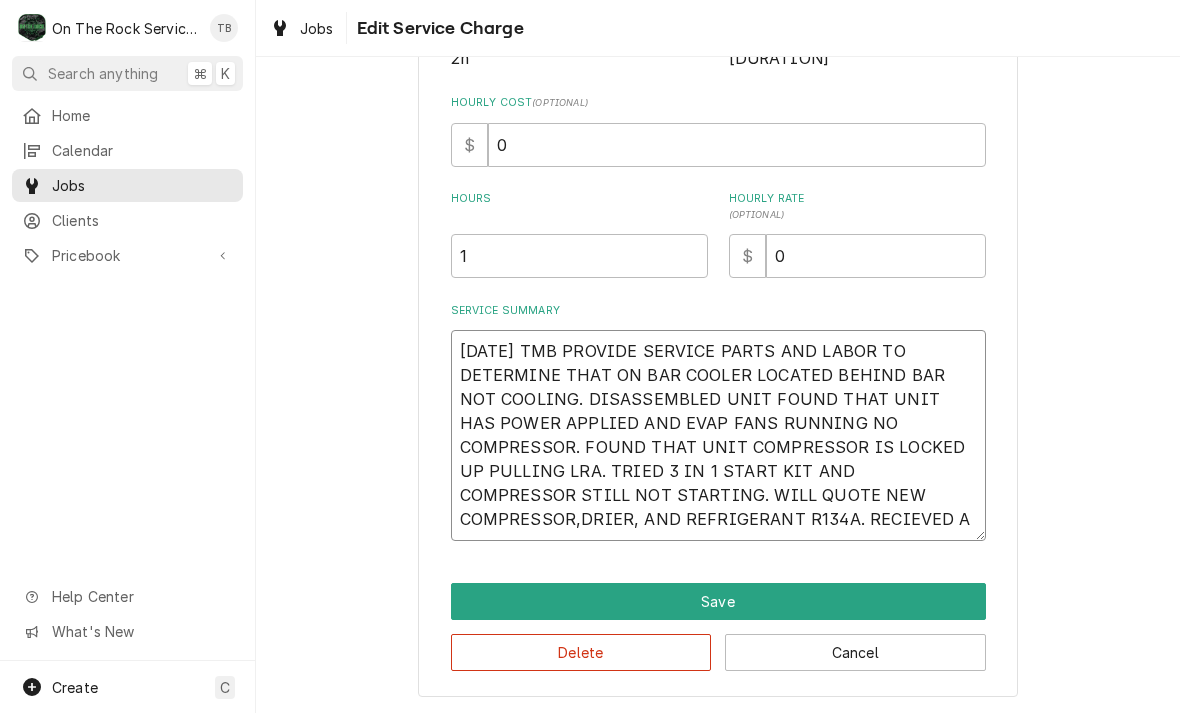 type on "x" 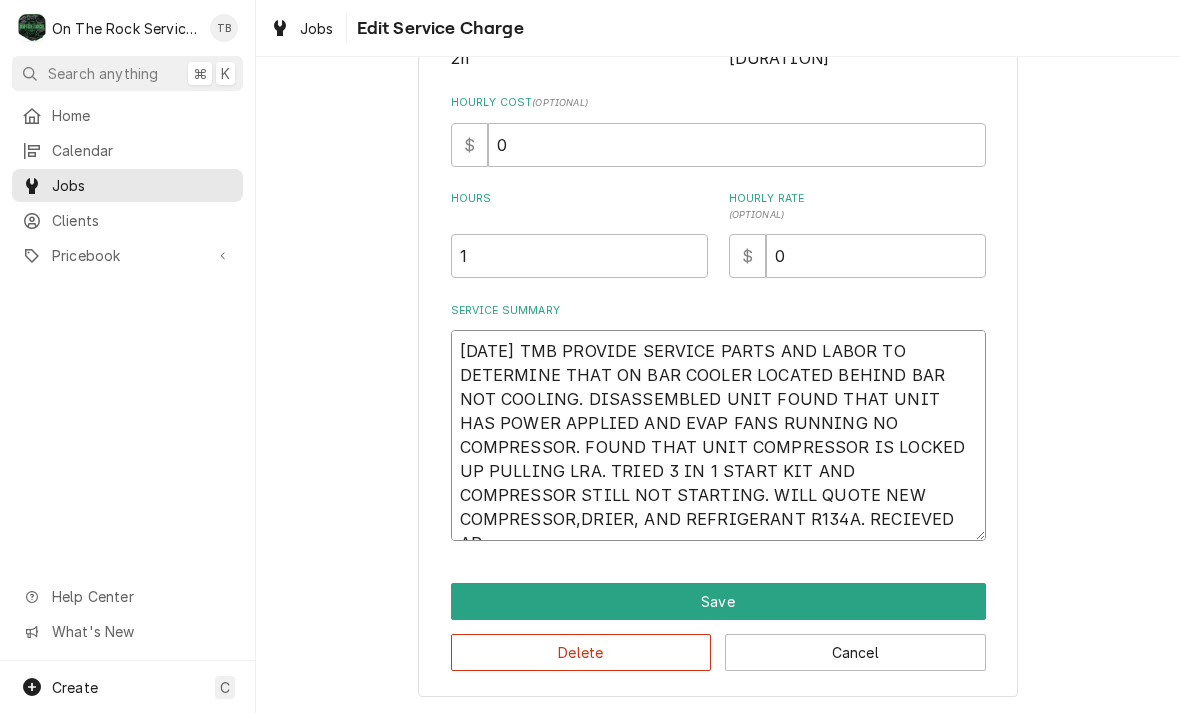 type on "x" 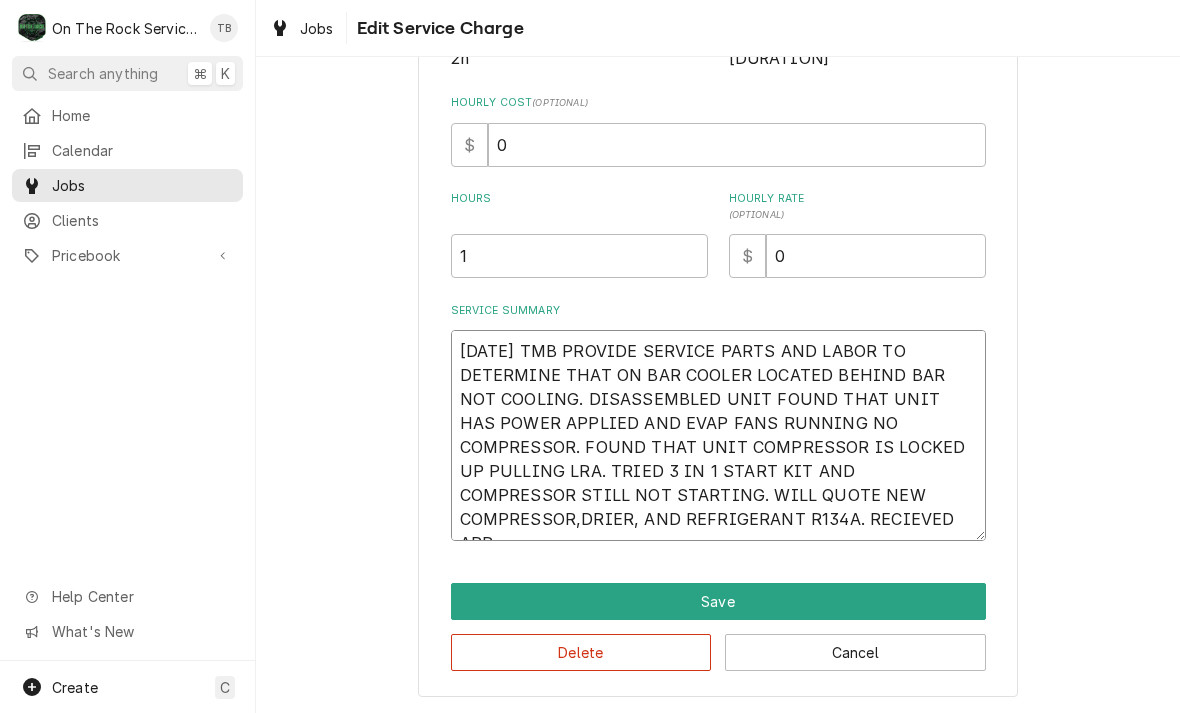type on "x" 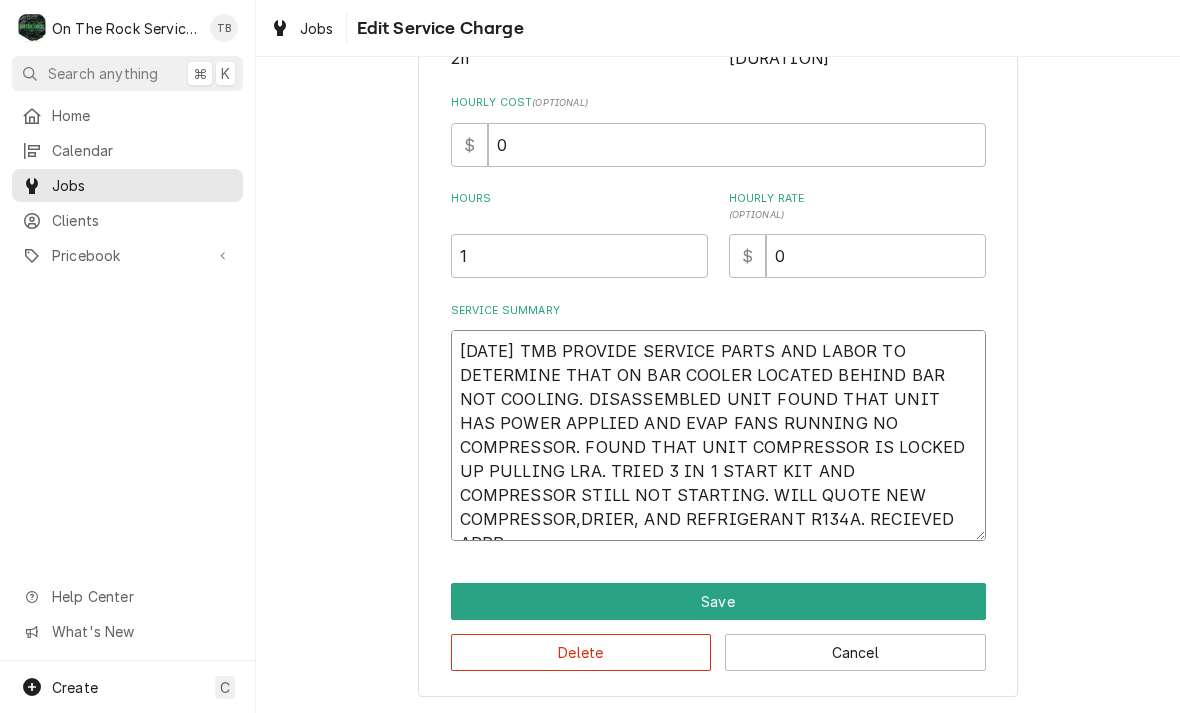 type on "x" 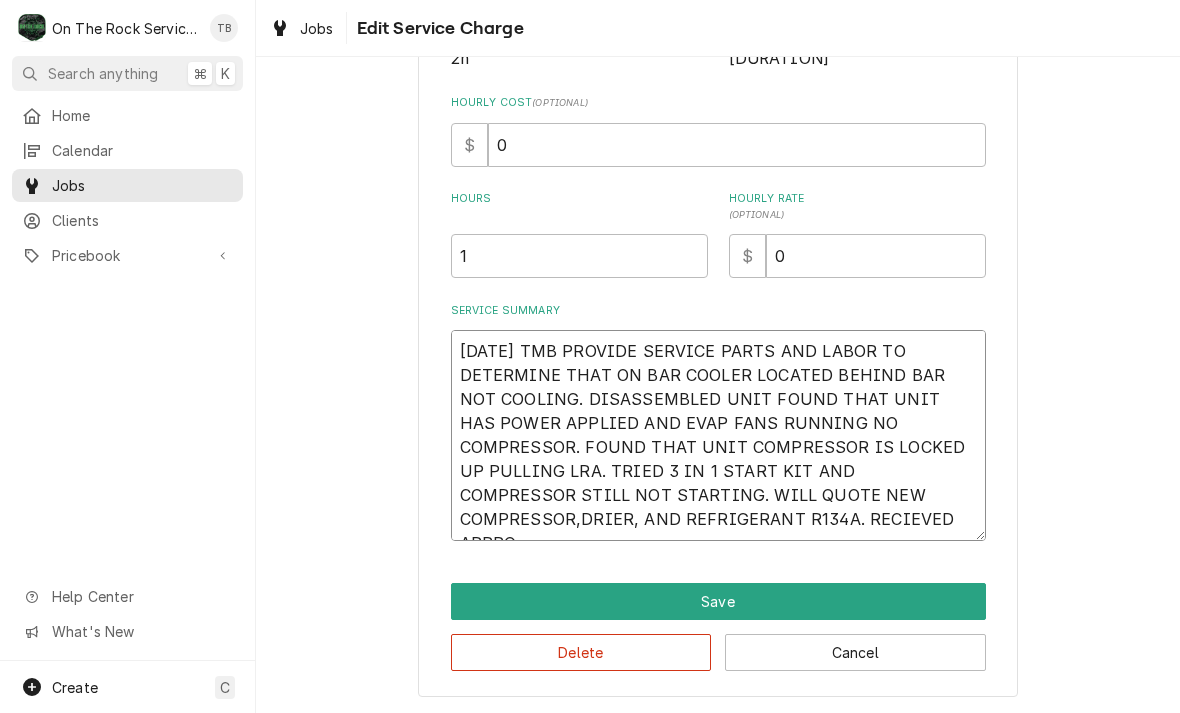 type on "x" 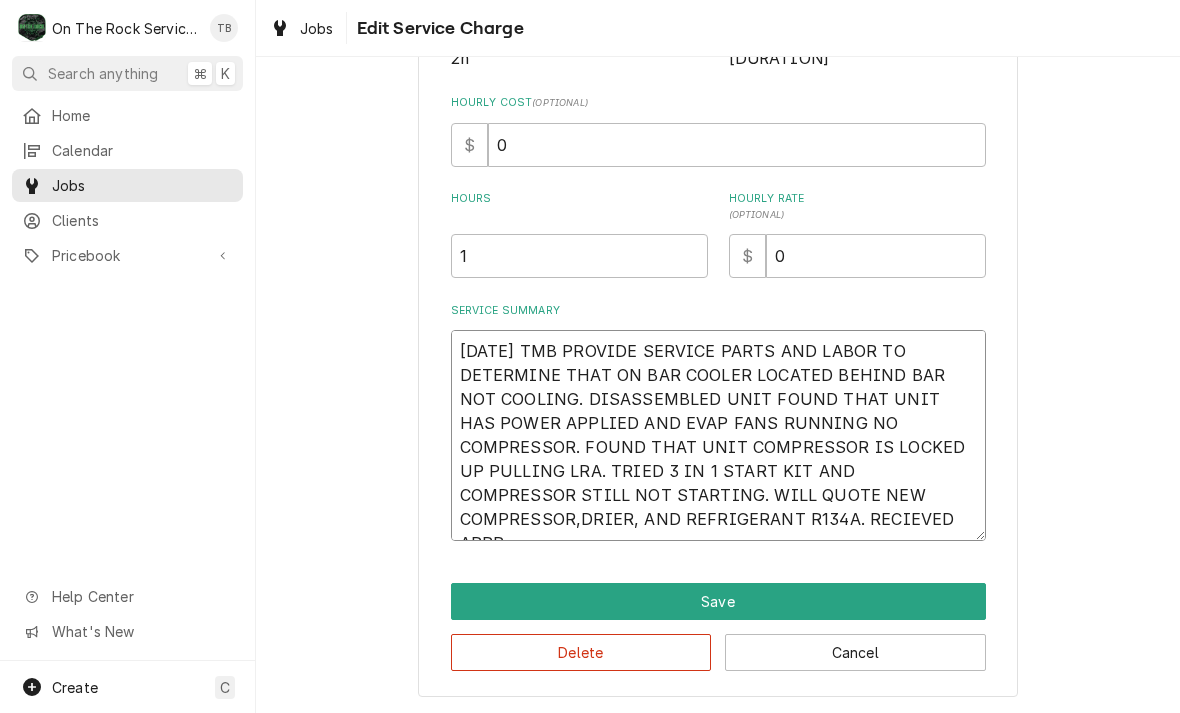 type on "x" 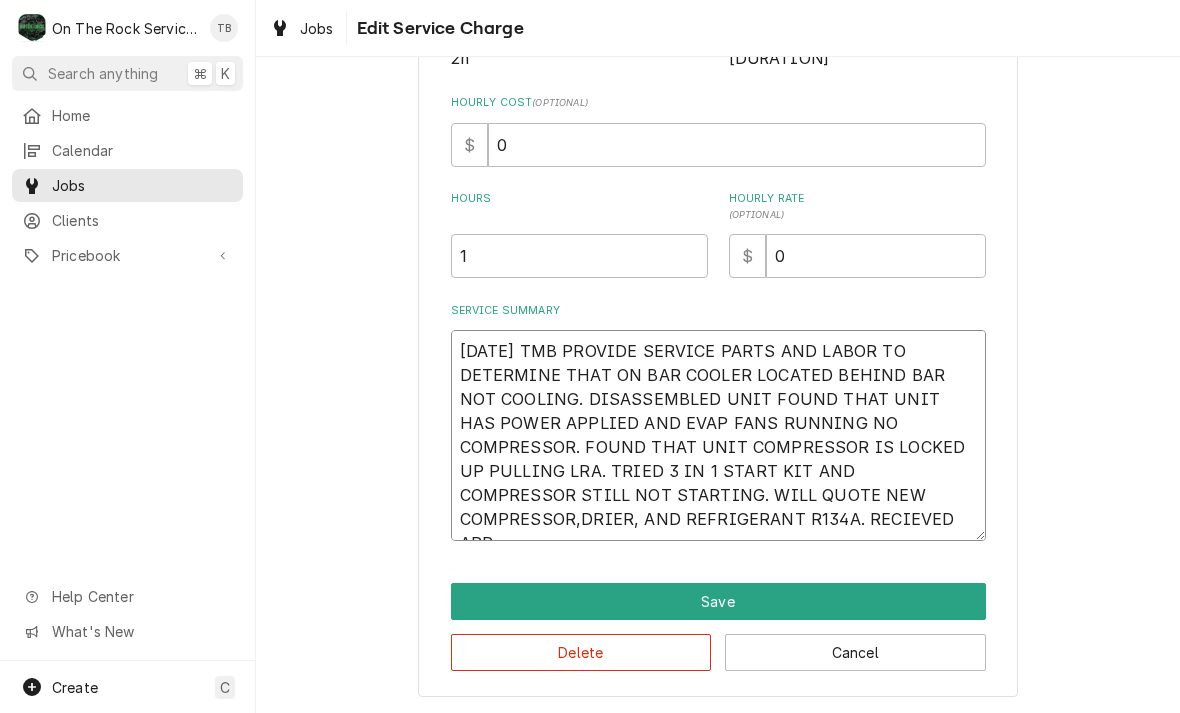 type on "x" 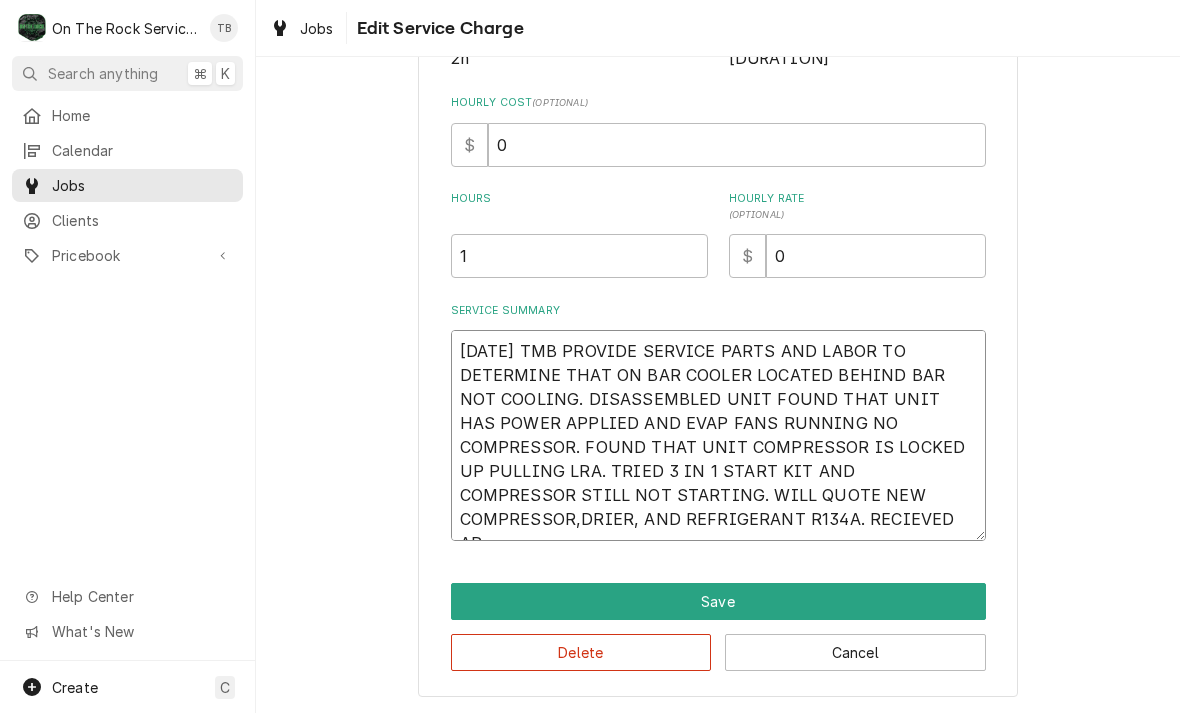 type on "x" 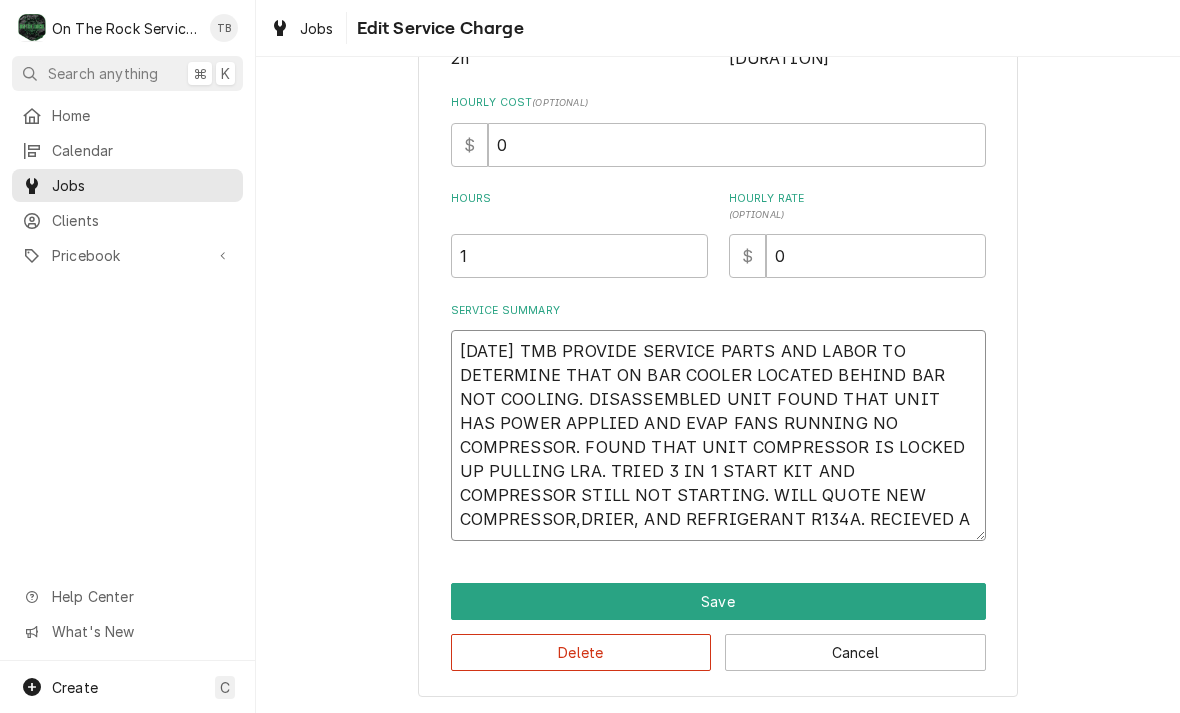 type on "x" 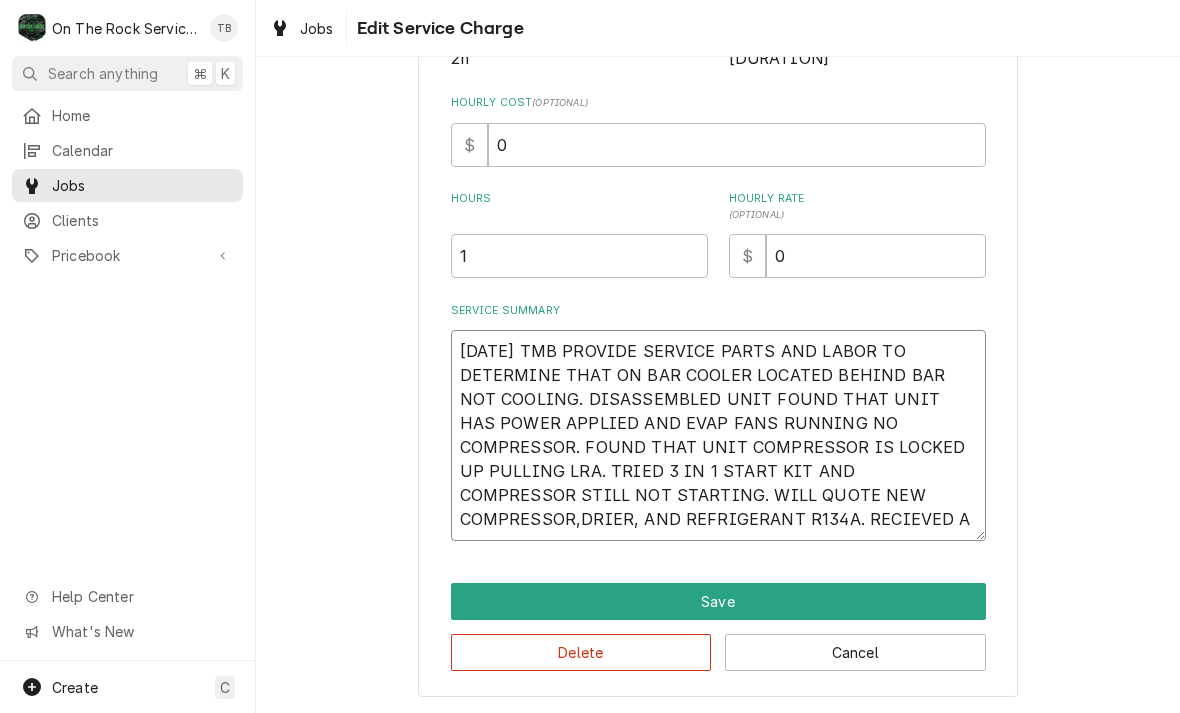 type on "[DATE] TMB PROVIDE SERVICE PARTS AND LABOR TO DETERMINE THAT ON BAR COOLER LOCATED BEHIND BAR NOT COOLING. DISASSEMBLED UNIT FOUND THAT UNIT HAS POWER APPLIED AND EVAP FANS RUNNING NO COMPRESSOR. FOUND THAT UNIT COMPRESSOR IS LOCKED UP PULLING LRA. TRIED 3 IN 1 START KIT AND COMPRESSOR STILL NOT STARTING. WILL QUOTE NEW COMPRESSOR,DRIER, AND REFRIGERANT R134A. RECIEVED" 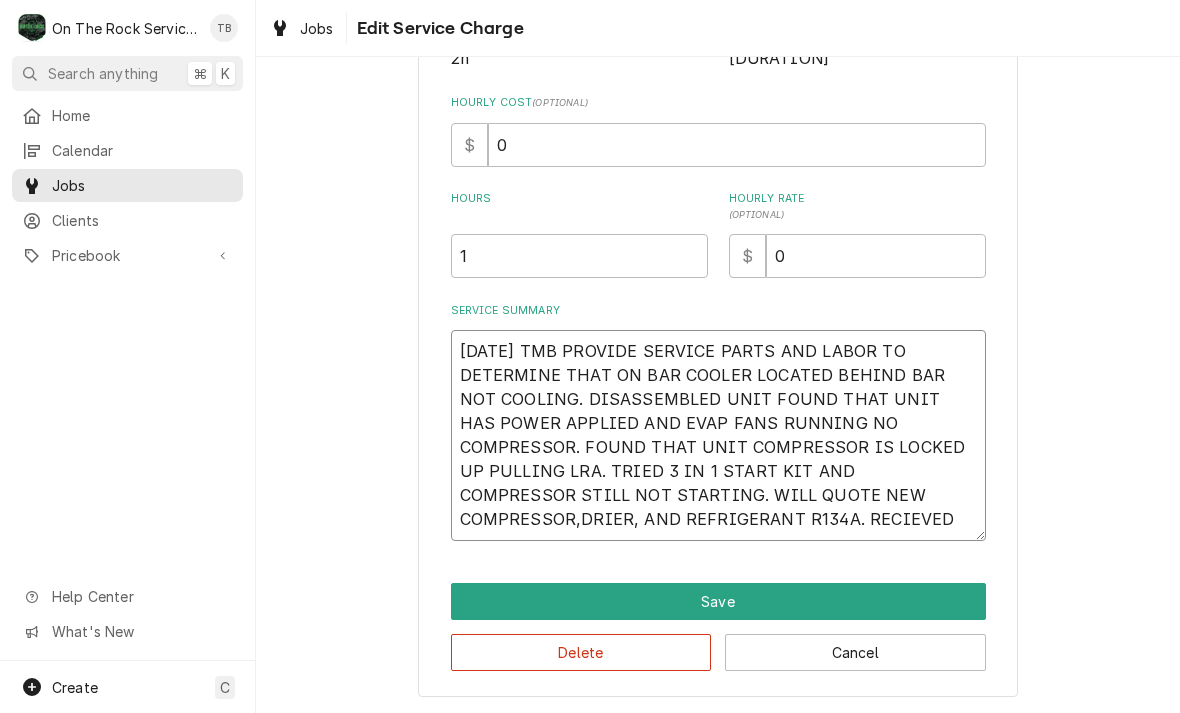 type on "x" 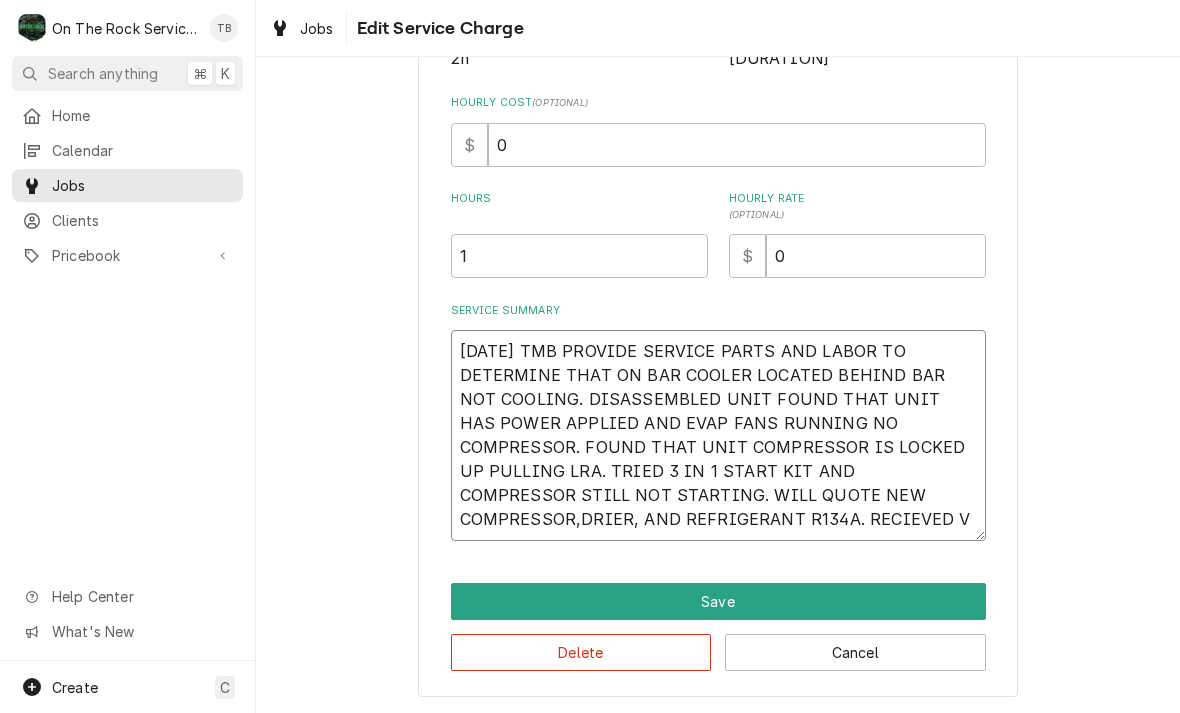 type on "x" 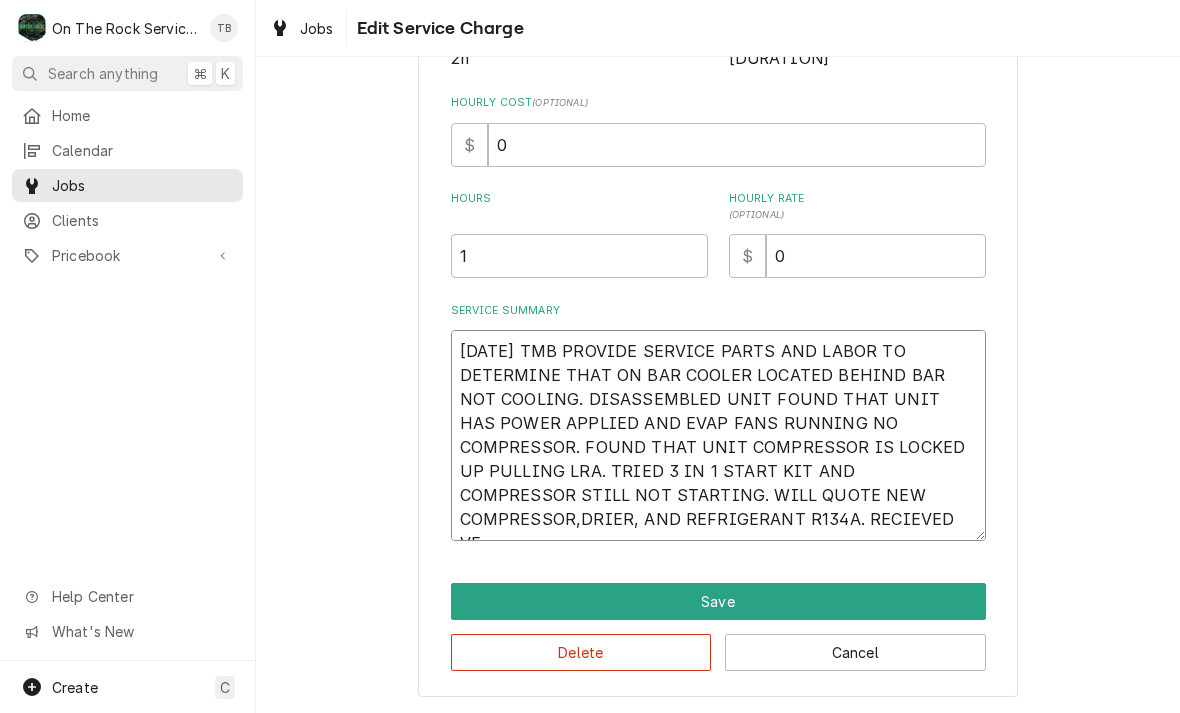 type on "x" 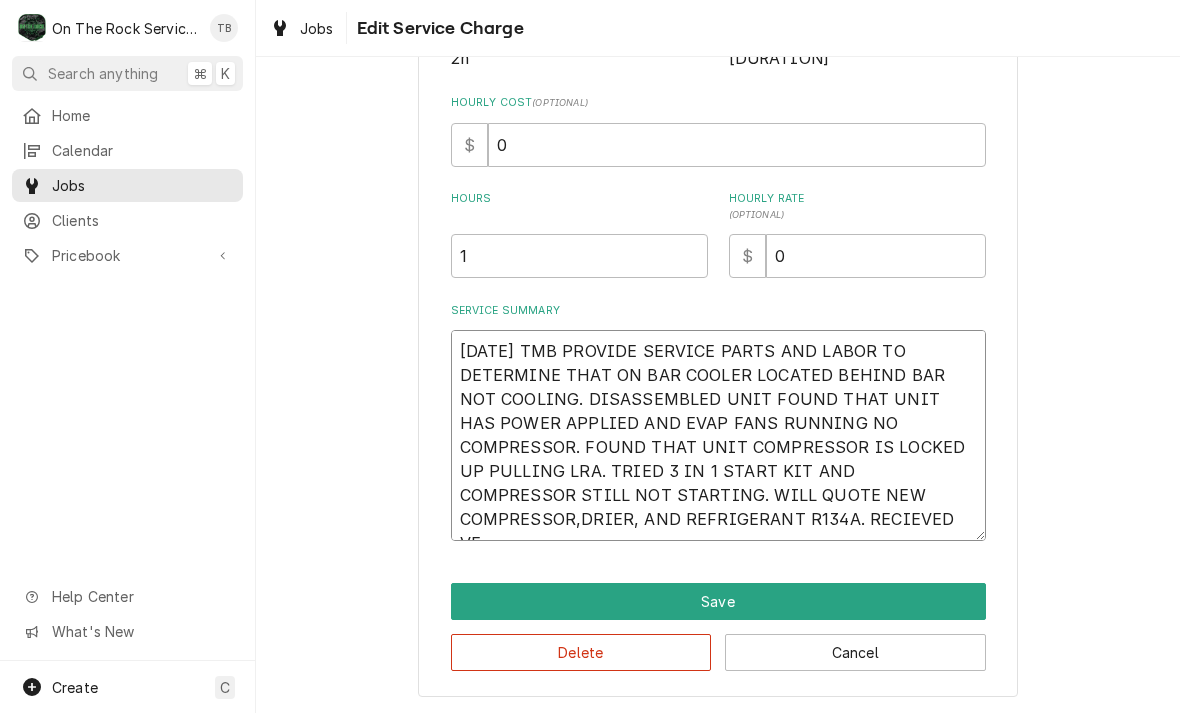 type on "[DATE] TMB PROVIDE SERVICE PARTS AND LABOR TO DETERMINE THAT ON BAR COOLER LOCATED BEHIND BAR NOT COOLING. DISASSEMBLED UNIT FOUND THAT UNIT HAS POWER APPLIED AND EVAP FANS RUNNING NO COMPRESSOR. FOUND THAT UNIT COMPRESSOR IS LOCKED UP PULLING LRA. TRIED 3 IN 1 START KIT AND COMPRESSOR STILL NOT STARTING. WILL QUOTE NEW COMPRESSOR,DRIER, AND REFRIGERANT R134A. RECIEVED VER" 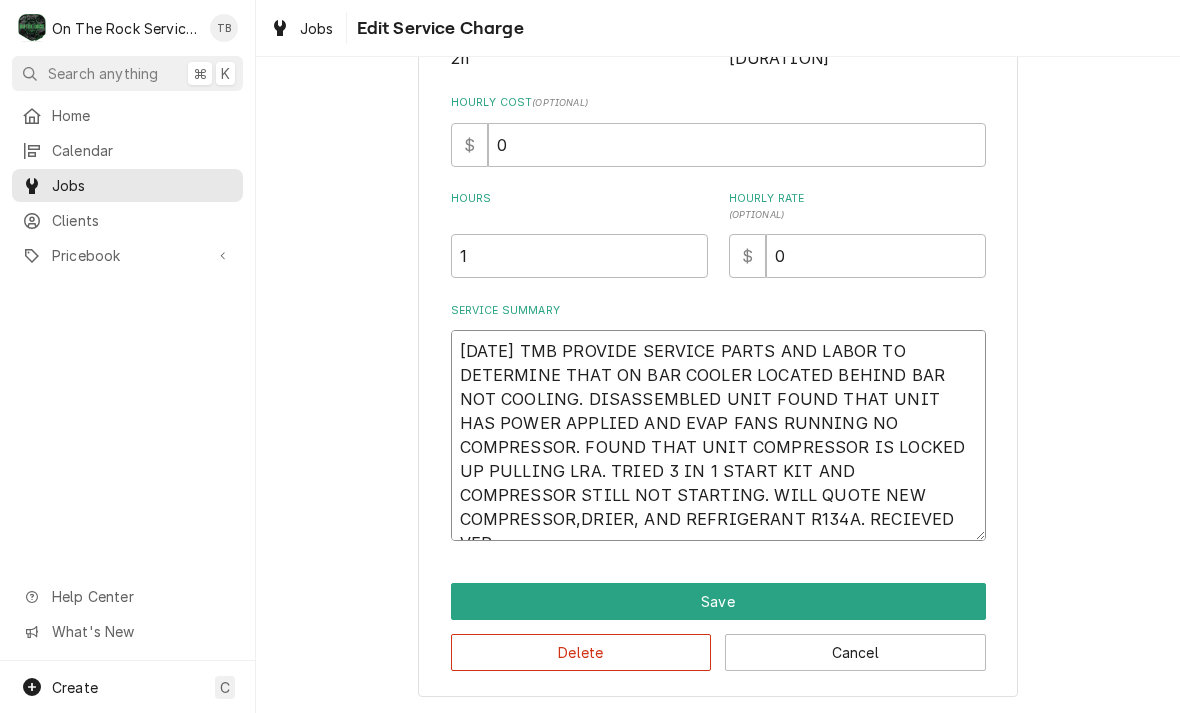 type on "x" 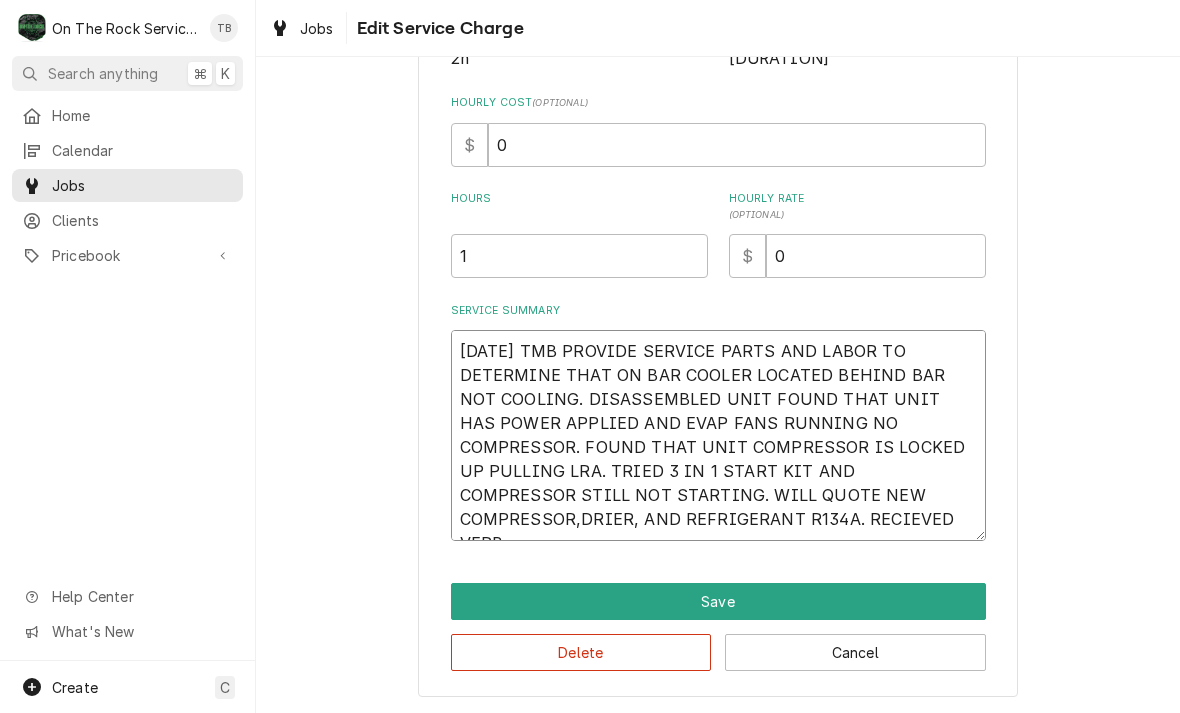 type on "x" 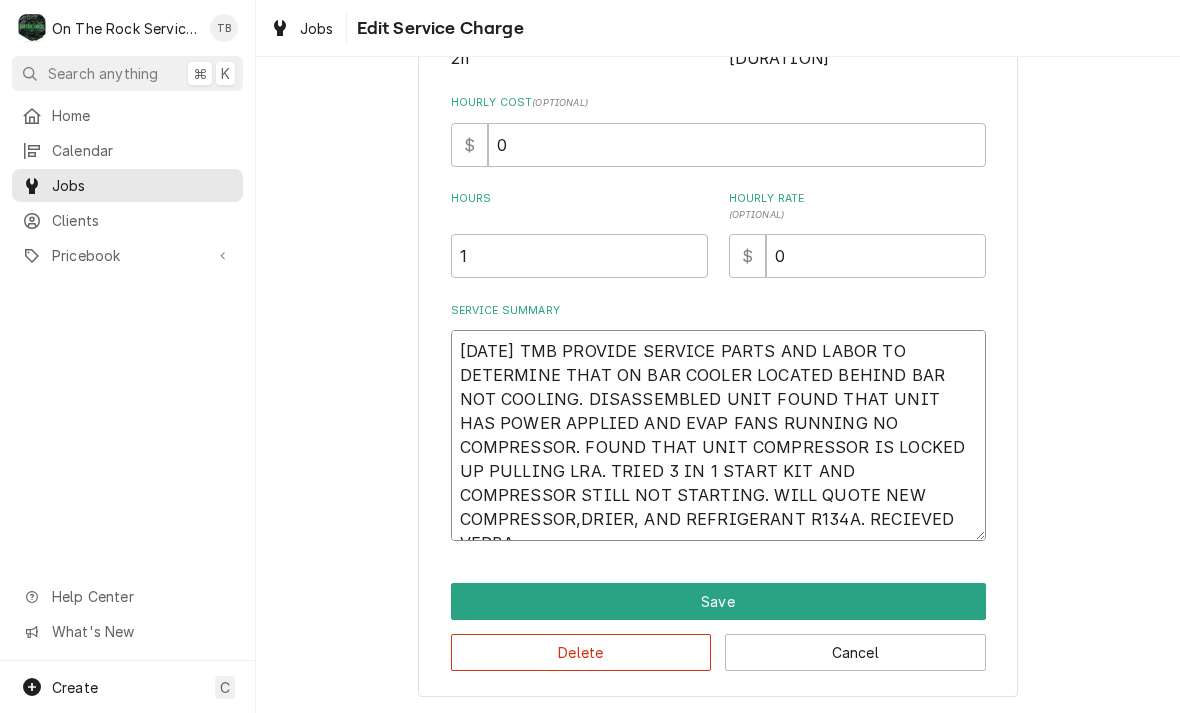 type on "[DATE] TMB PROVIDE SERVICE PARTS AND LABOR TO DETERMINE THAT ON BAR COOLER LOCATED BEHIND BAR NOT COOLING. DISASSEMBLED UNIT FOUND THAT UNIT HAS POWER APPLIED AND EVAP FANS RUNNING NO COMPRESSOR. FOUND THAT UNIT COMPRESSOR IS LOCKED UP PULLING LRA. TRIED 3 IN 1 START KIT AND COMPRESSOR STILL NOT STARTING. WILL QUOTE NEW COMPRESSOR,DRIER, AND REFRIGERANT R134A. RECIEVED VERBAL" 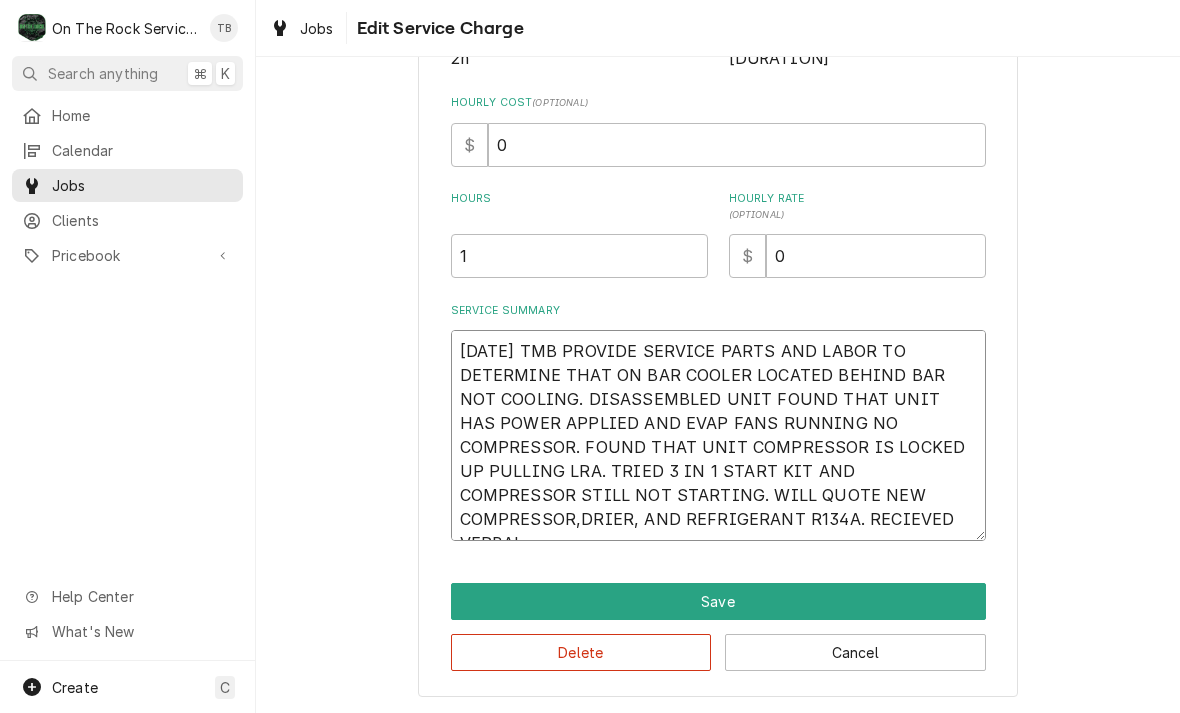 type on "x" 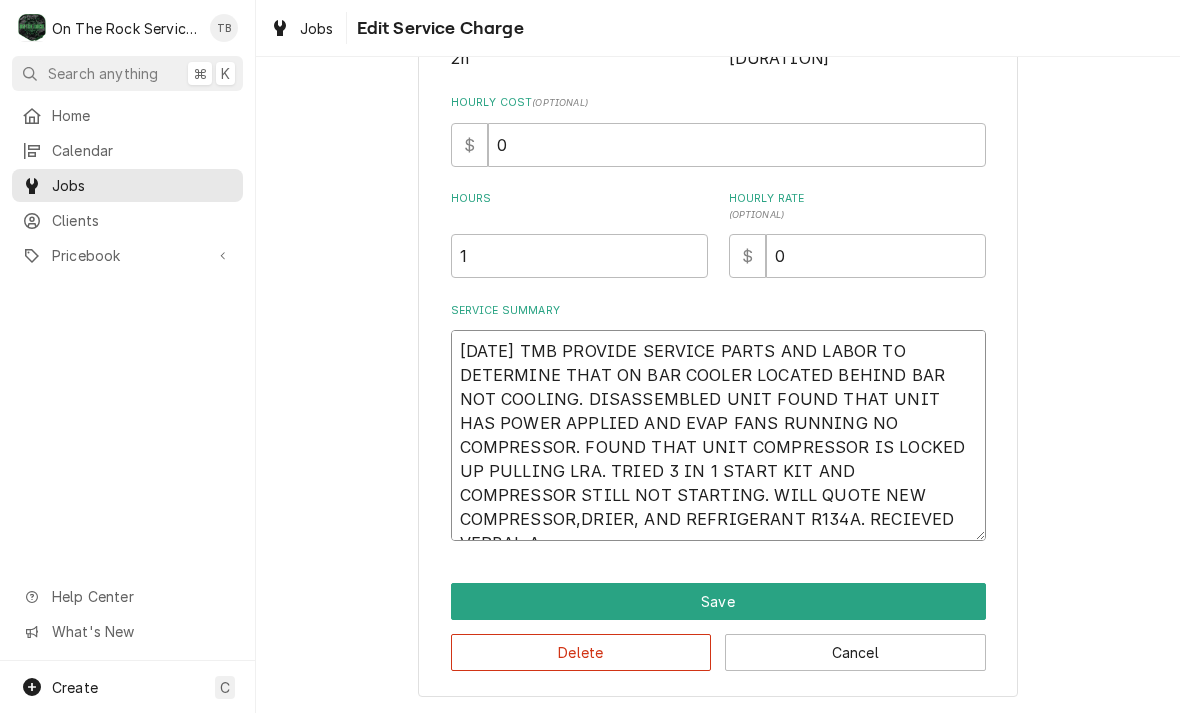 type on "x" 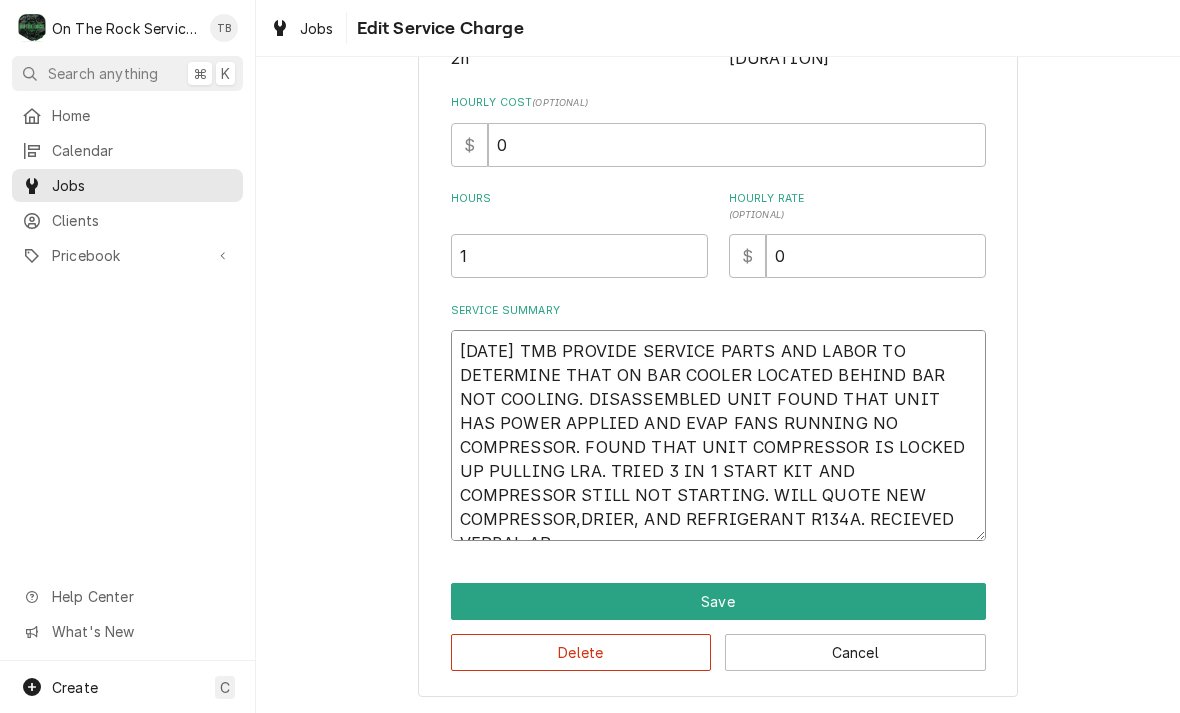 type on "x" 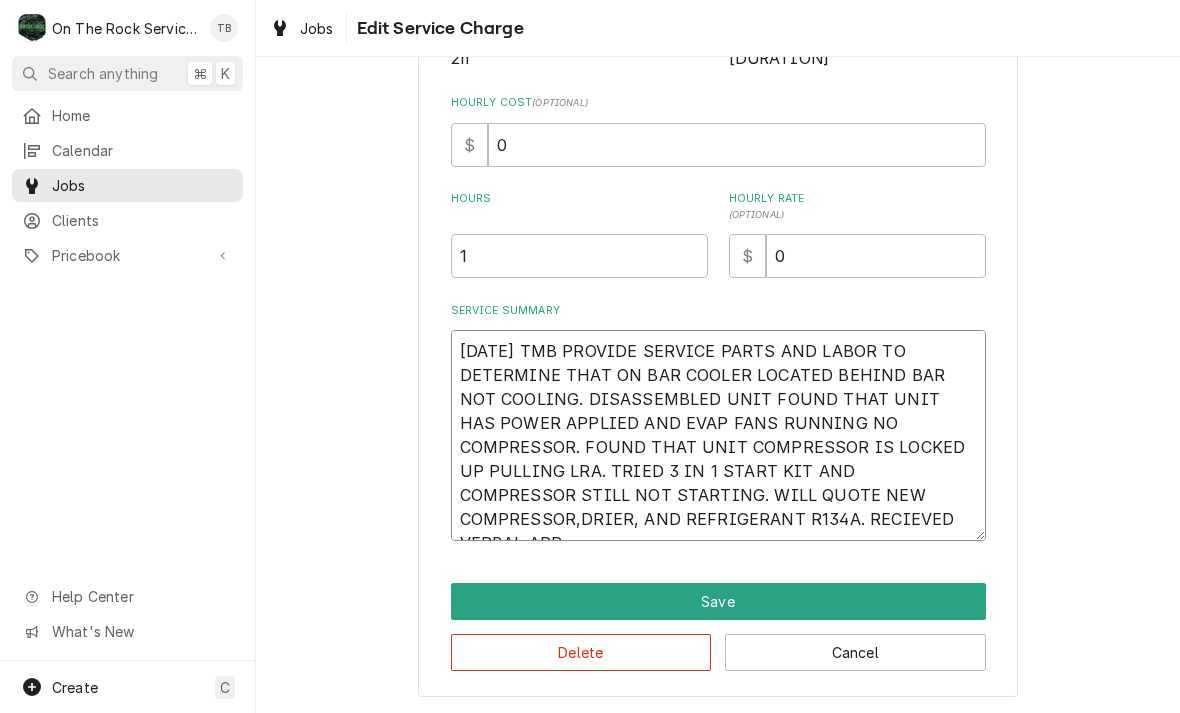 type on "x" 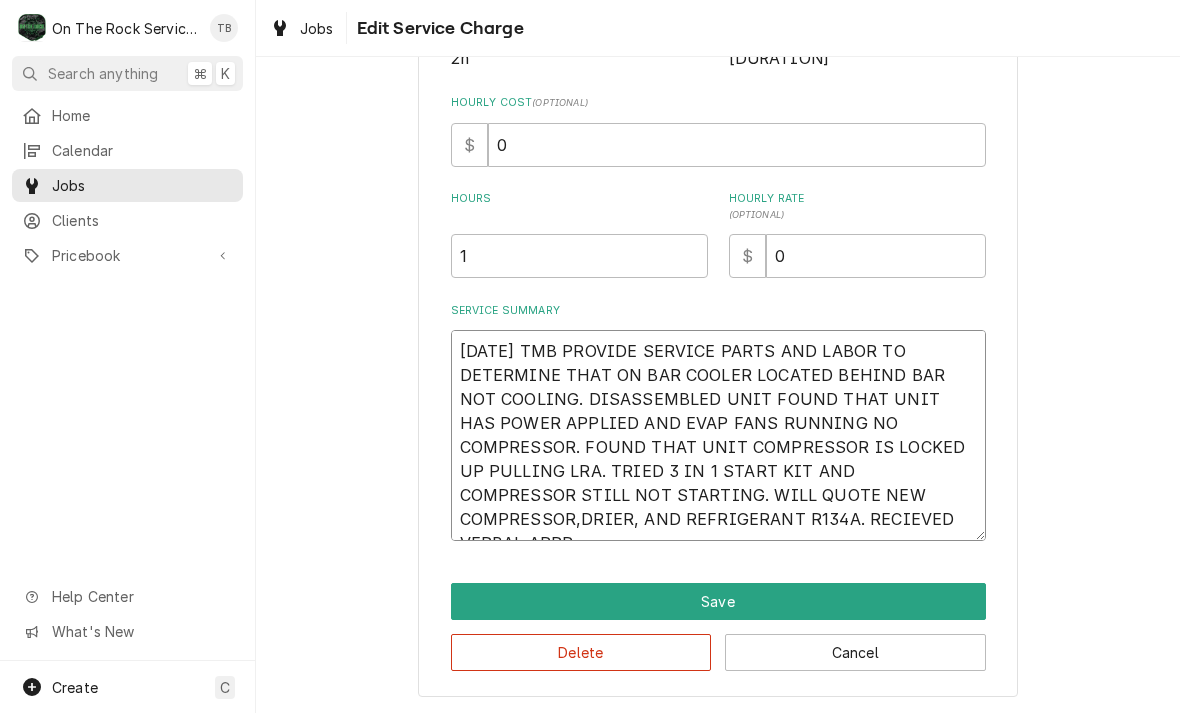 type on "x" 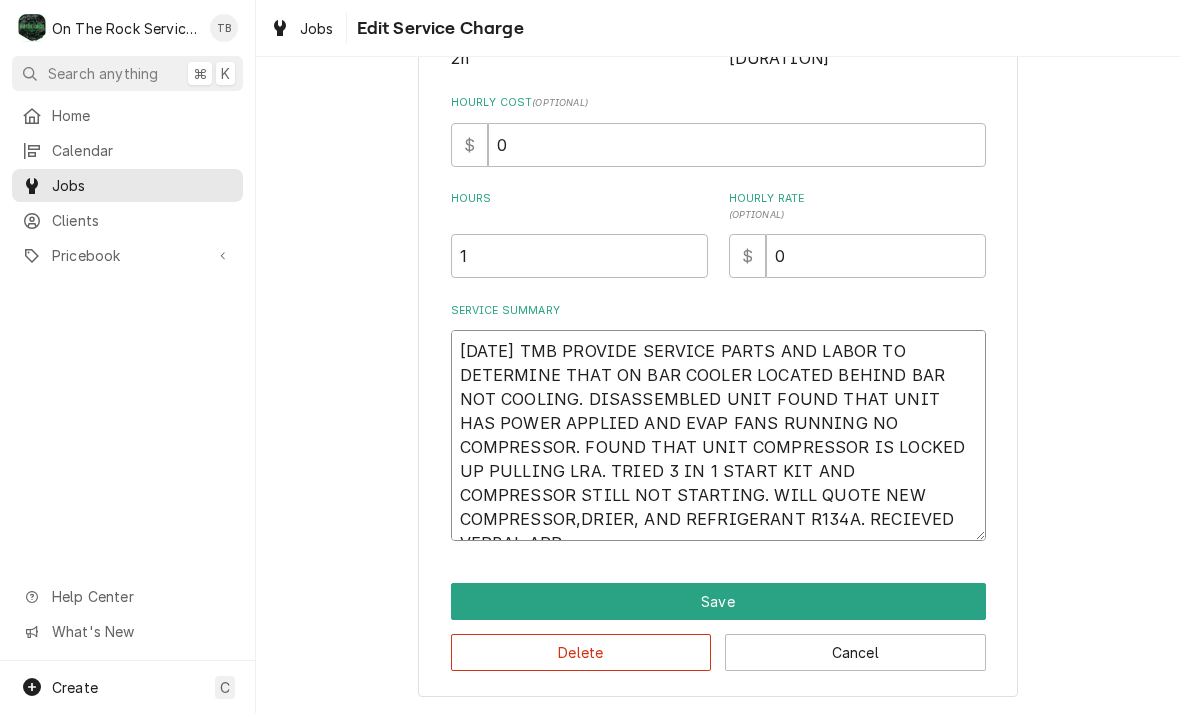 type on "x" 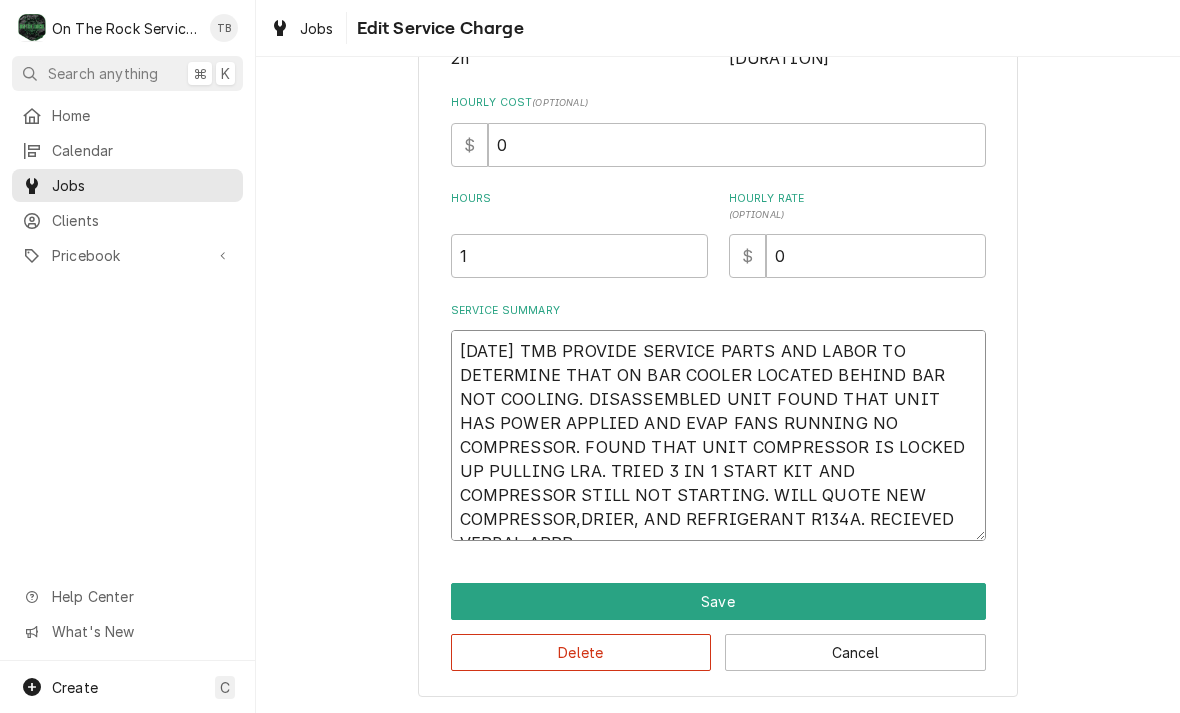 type on "x" 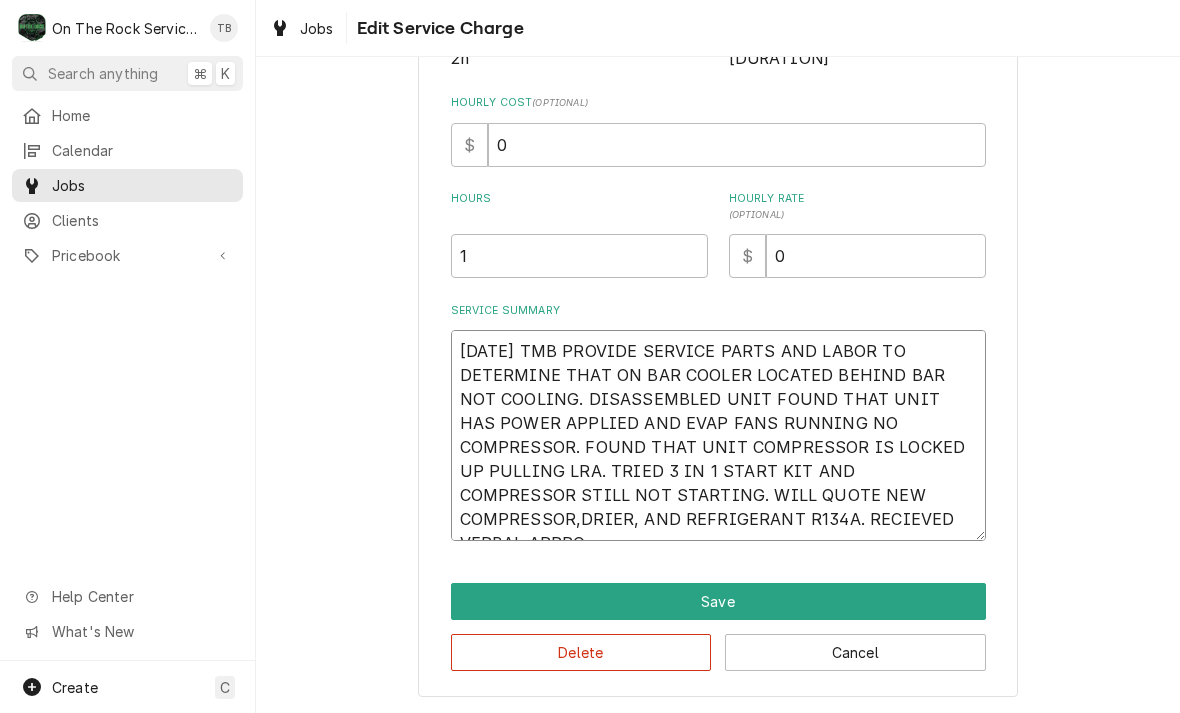 type on "x" 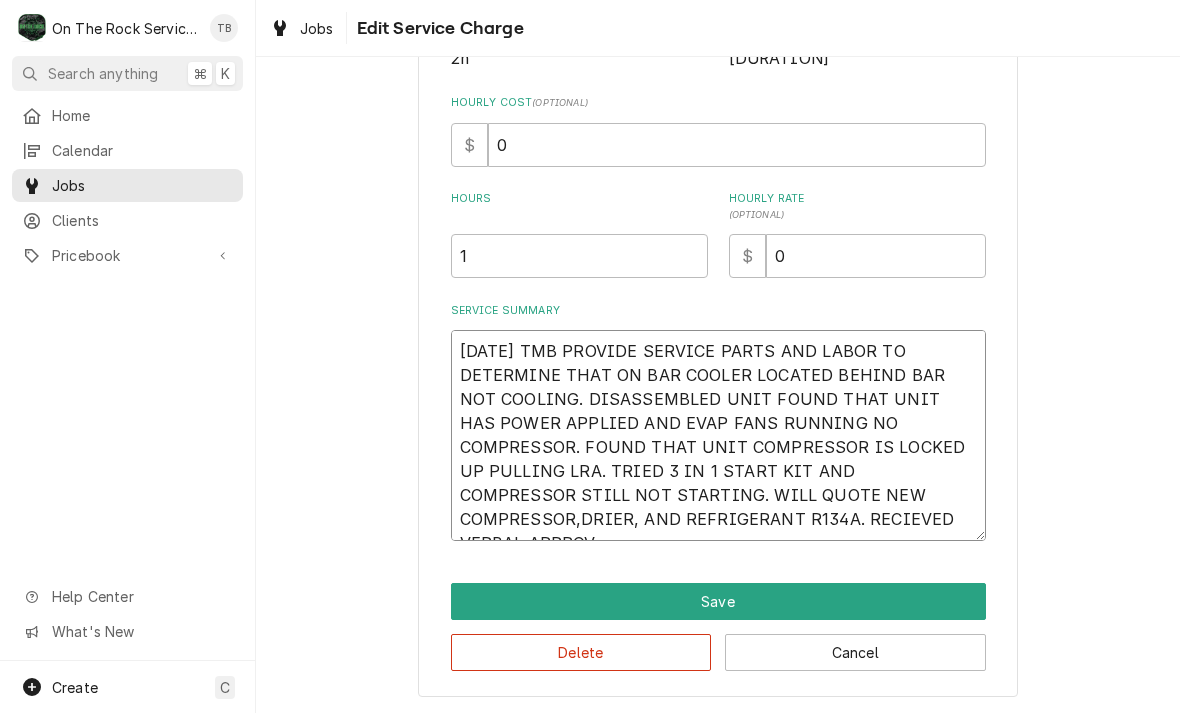 type on "x" 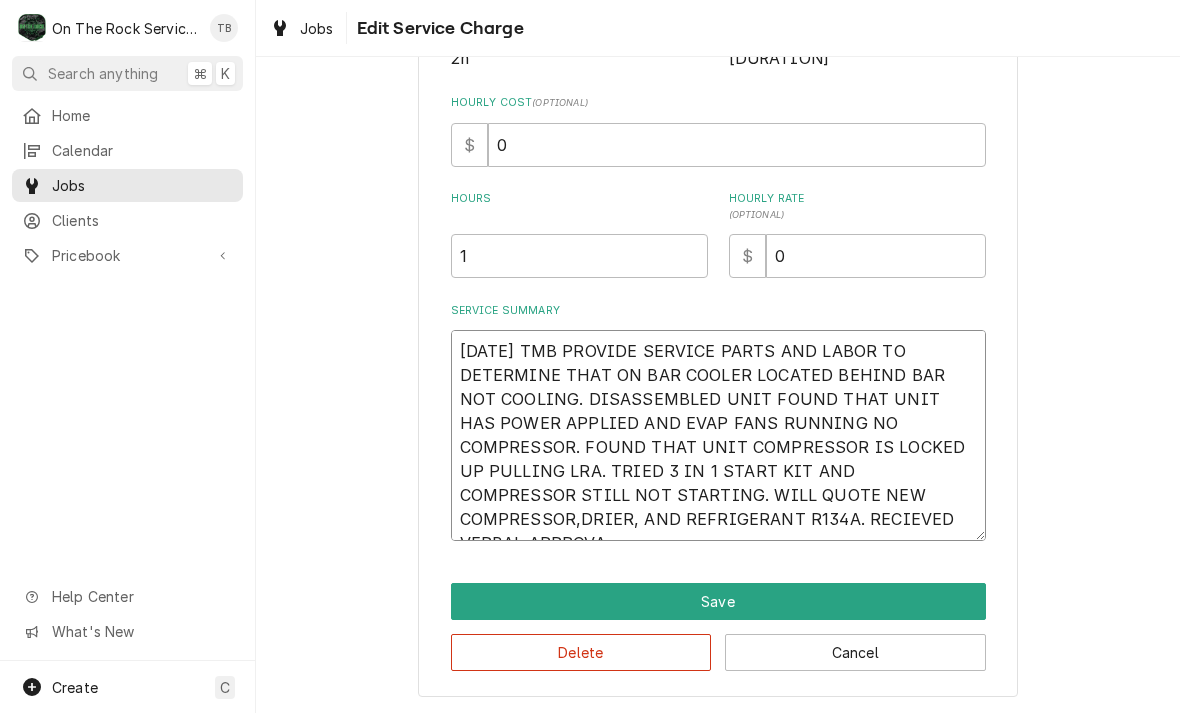 type on "x" 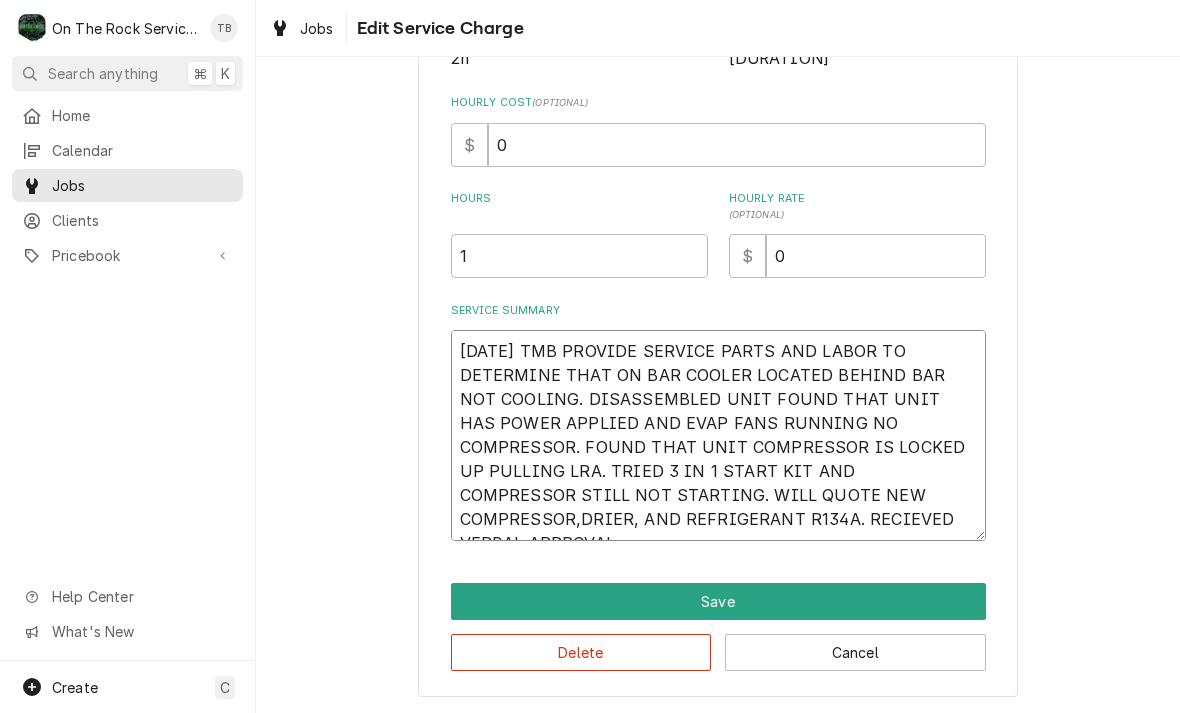 type on "x" 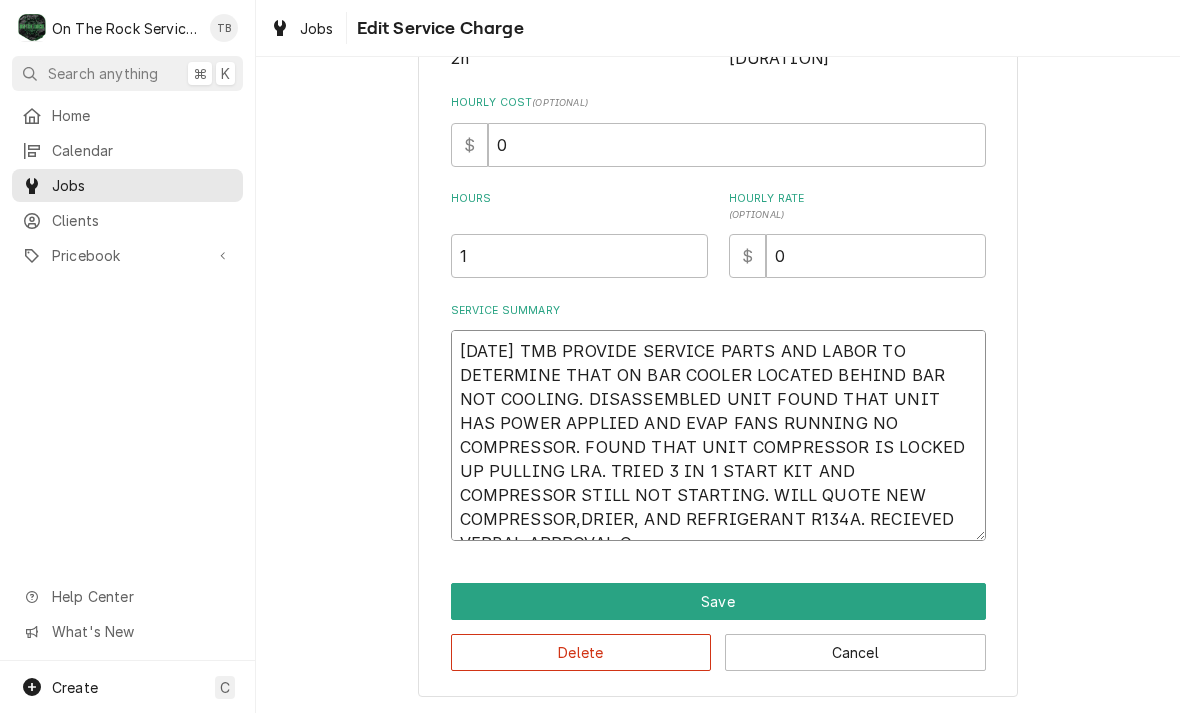 type on "[DATE] TMB PROVIDE SERVICE PARTS AND LABOR TO DETERMINE THAT ON BAR COOLER LOCATED BEHIND BAR NOT COOLING. DISASSEMBLED UNIT FOUND THAT UNIT HAS POWER APPLIED AND EVAP FANS RUNNING NO COMPRESSOR. FOUND THAT UNIT COMPRESSOR IS LOCKED UP PULLING LRA. TRIED 3 IN 1 START KIT AND COMPRESSOR STILL NOT STARTING. WILL QUOTE NEW COMPRESSOR,DRIER, AND REFRIGERANT R134A. RECIEVED VERBAL APPROVAL ON" 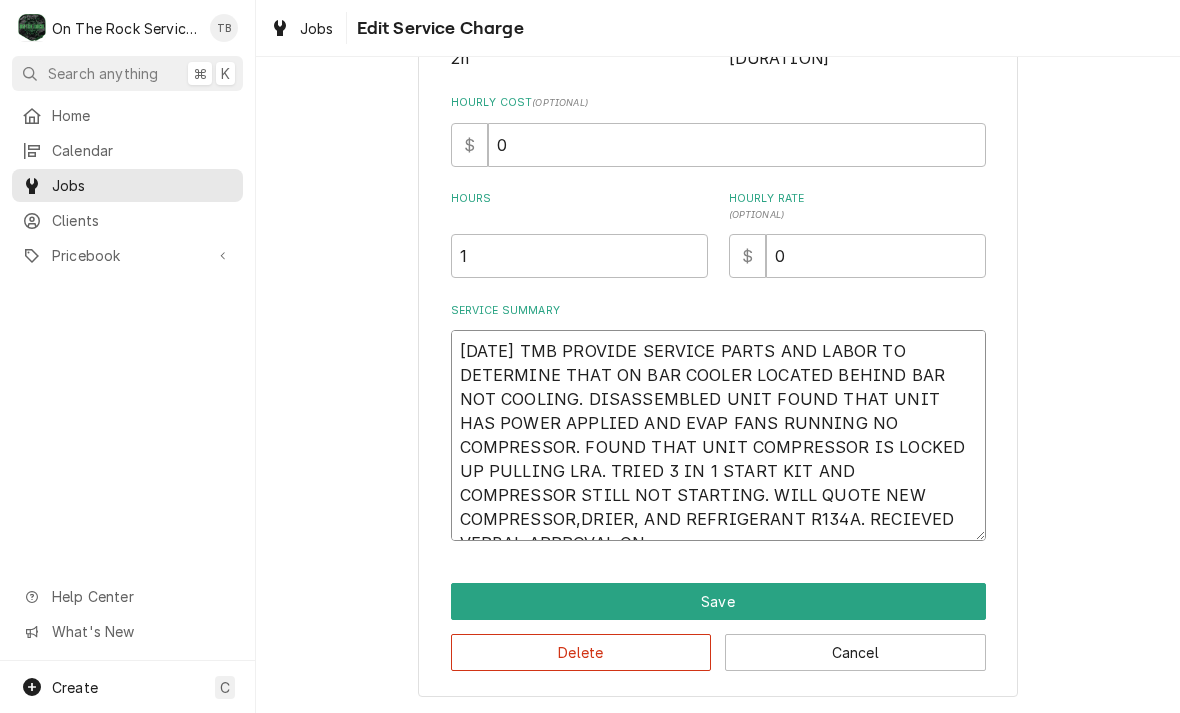 type on "x" 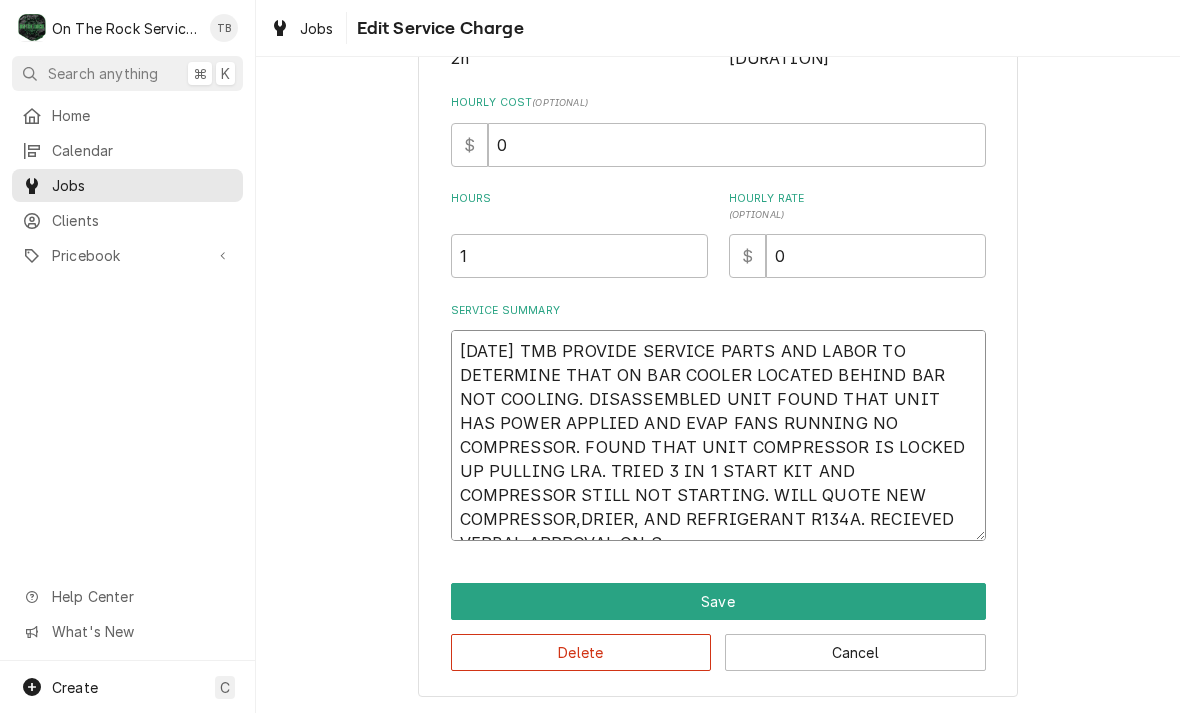 type on "x" 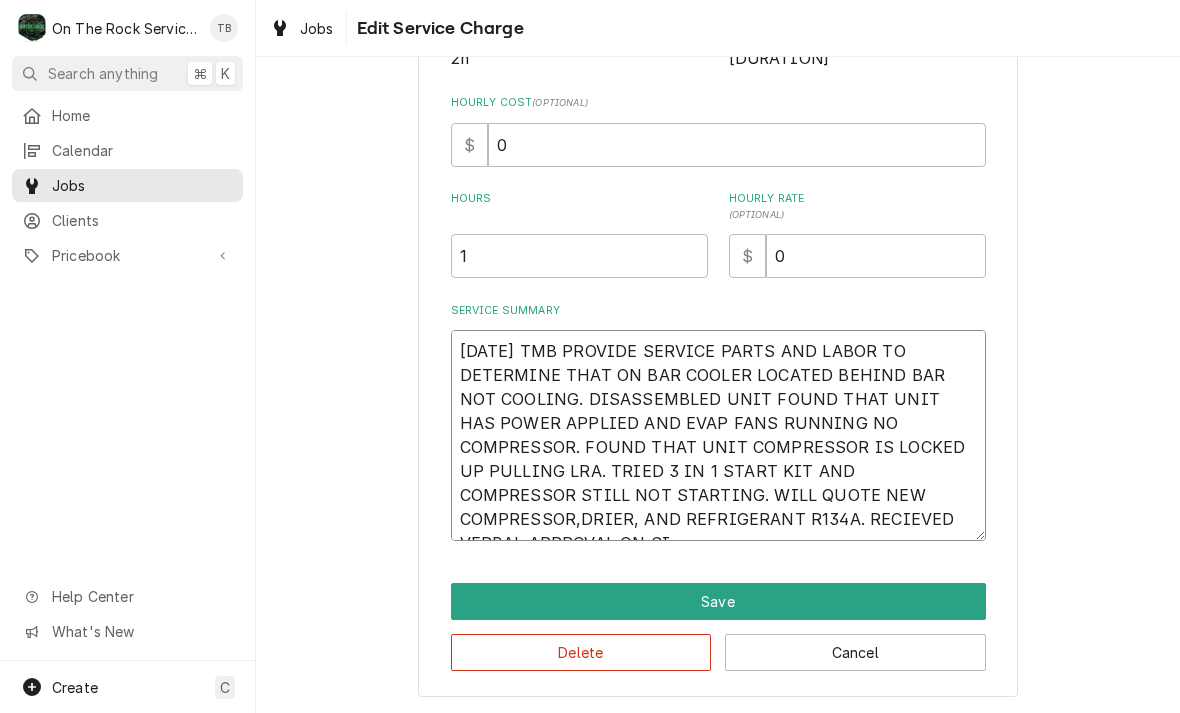type on "x" 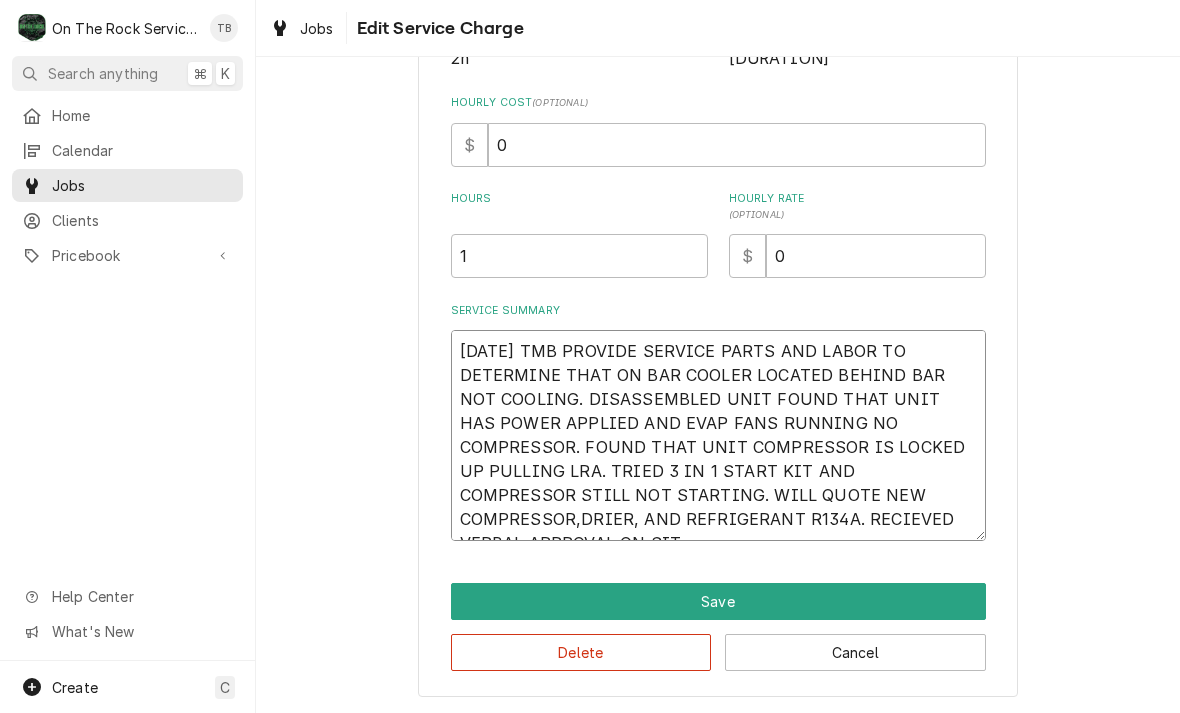 type on "x" 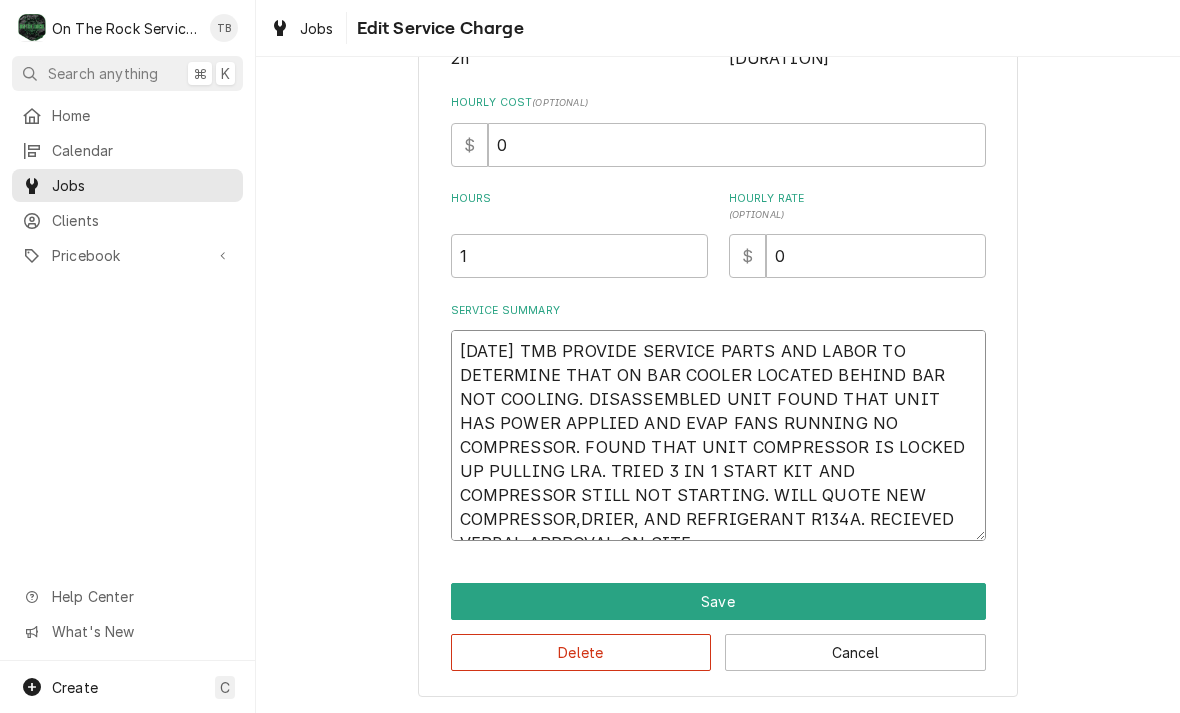 type on "x" 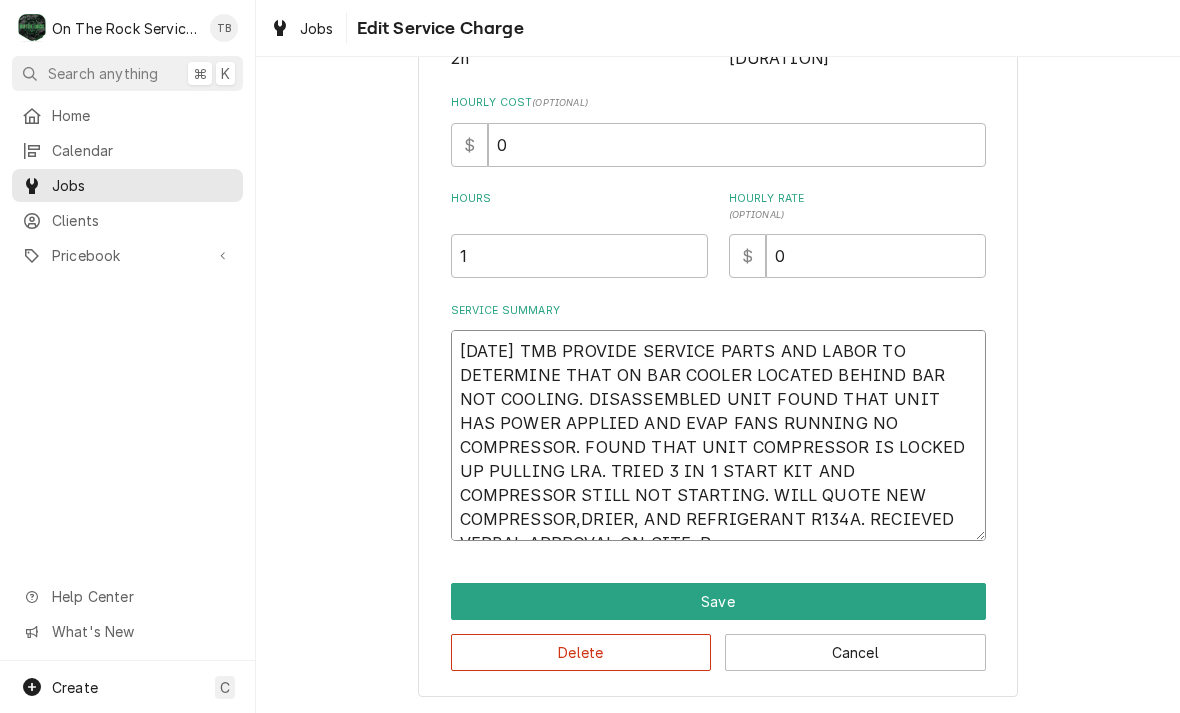 type on "x" 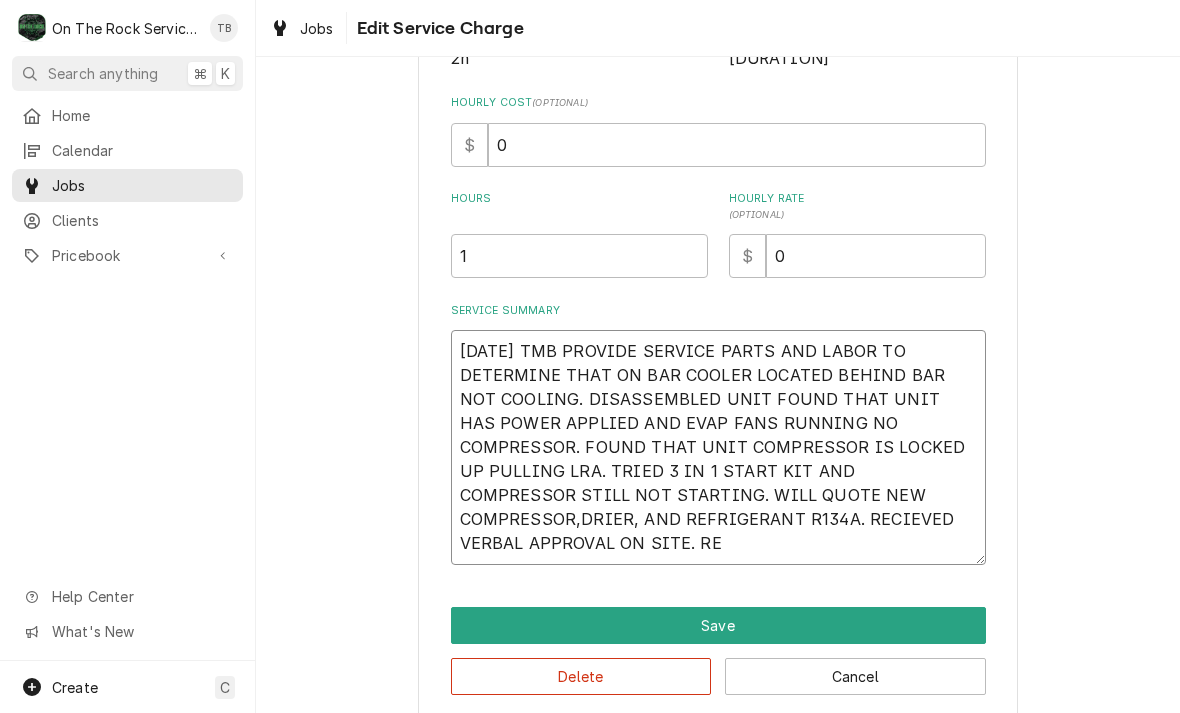 type on "x" 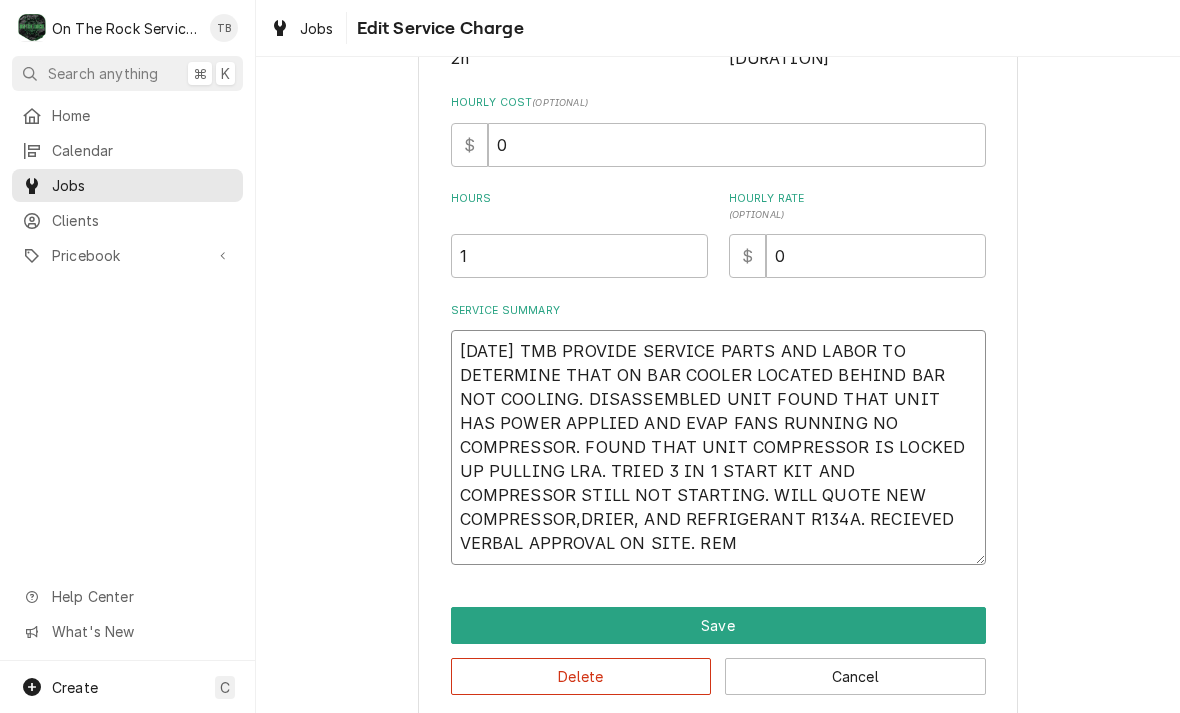 type on "x" 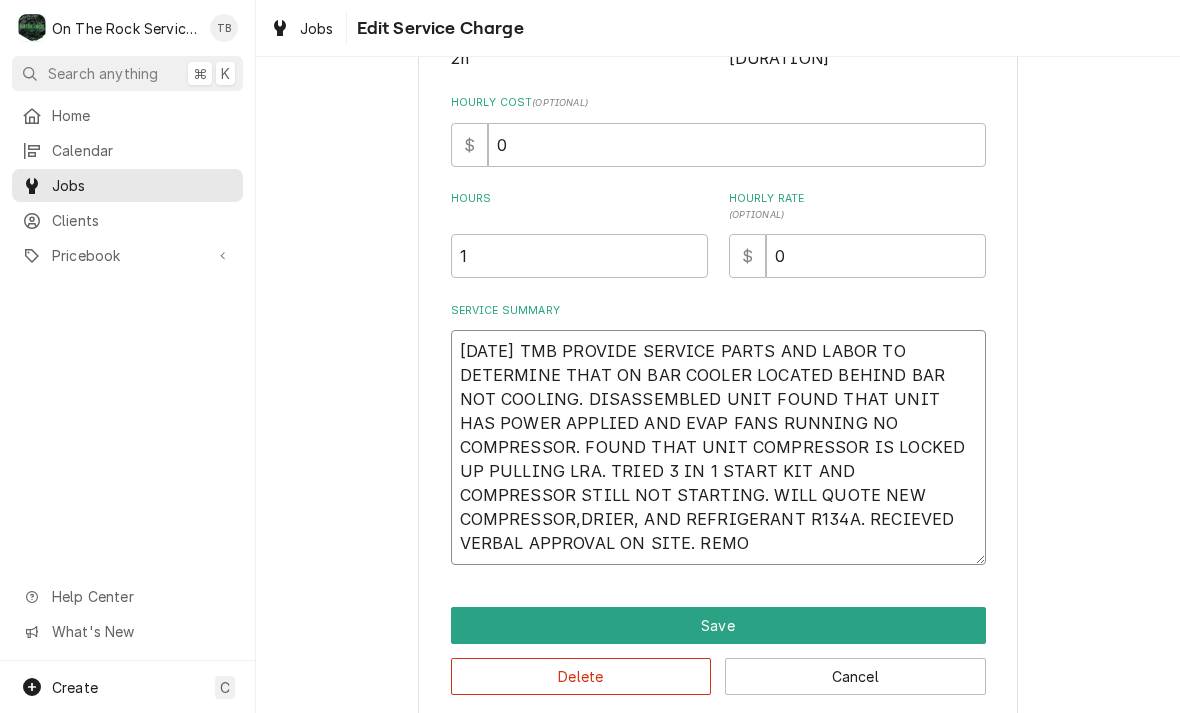 type on "x" 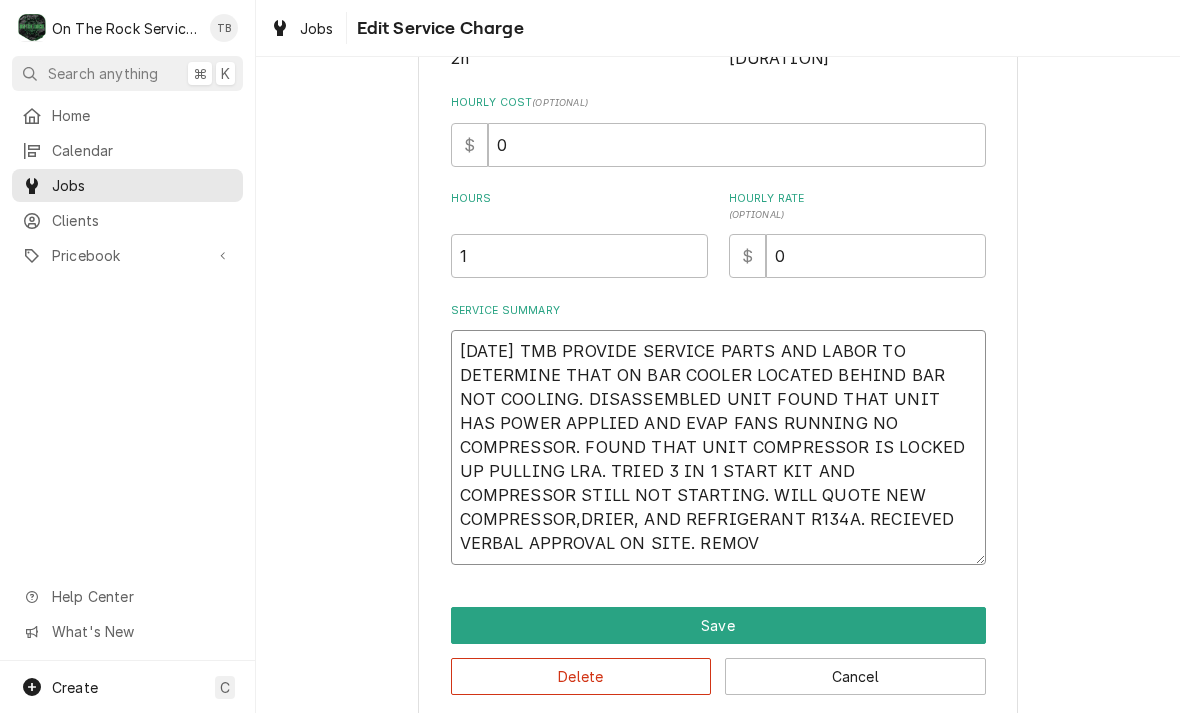 type on "x" 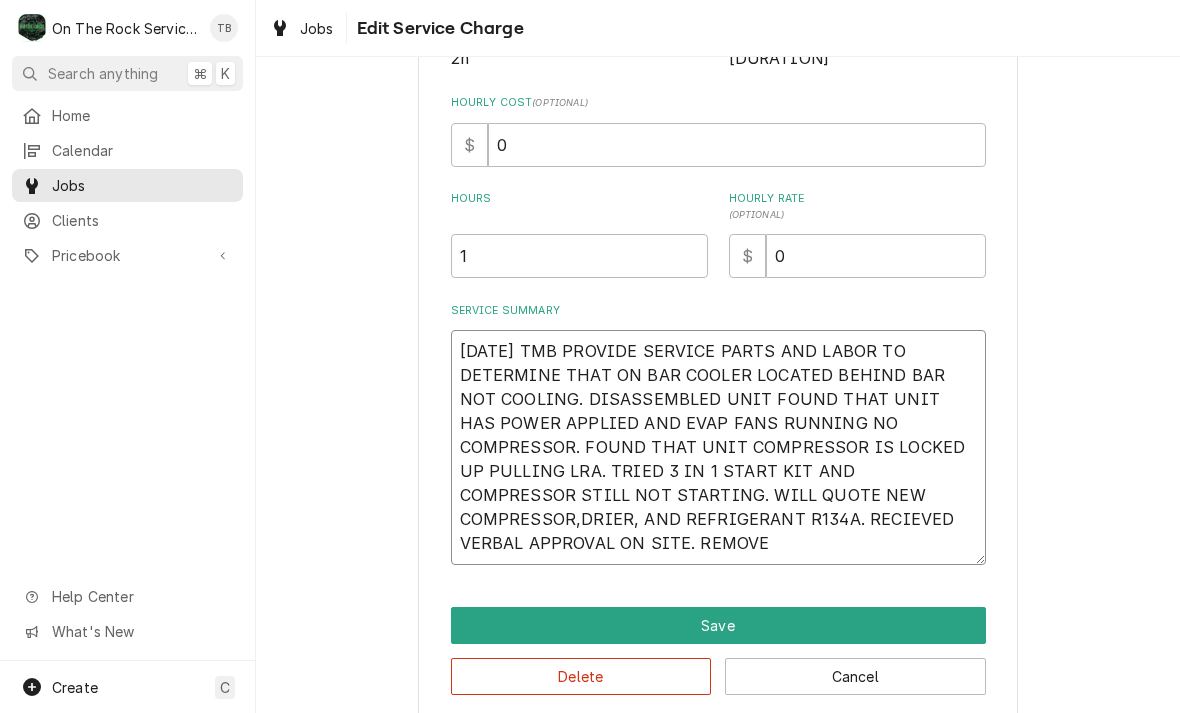 type on "x" 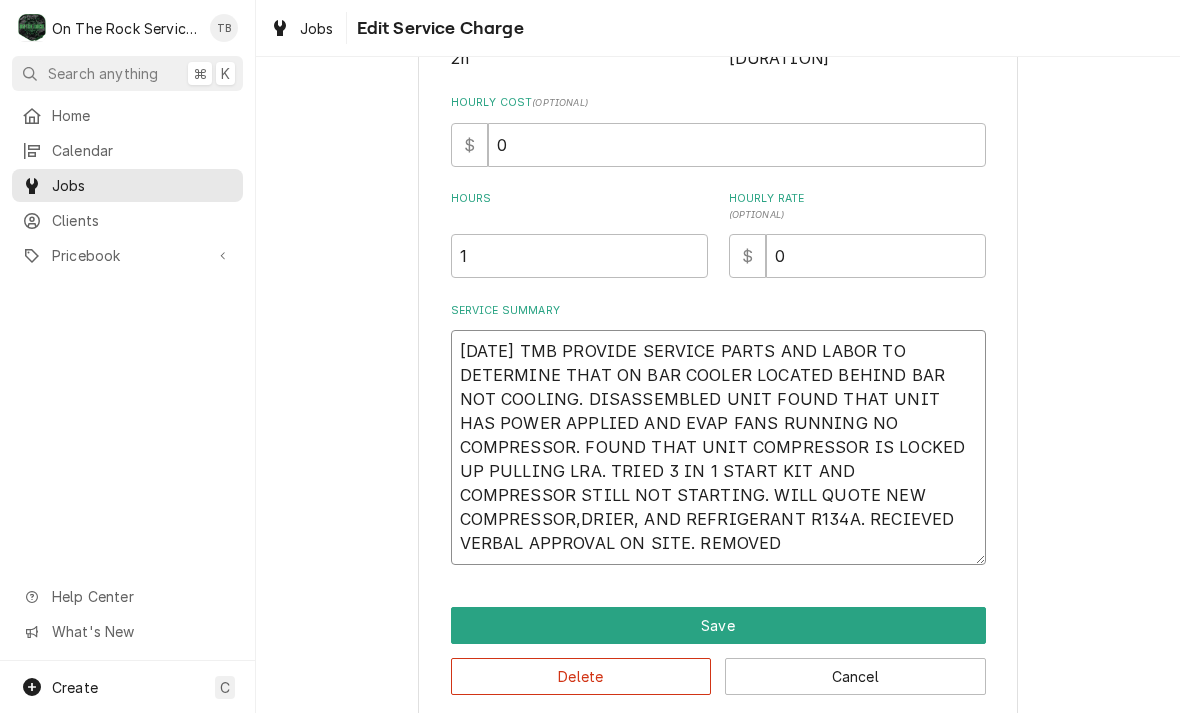 type on "x" 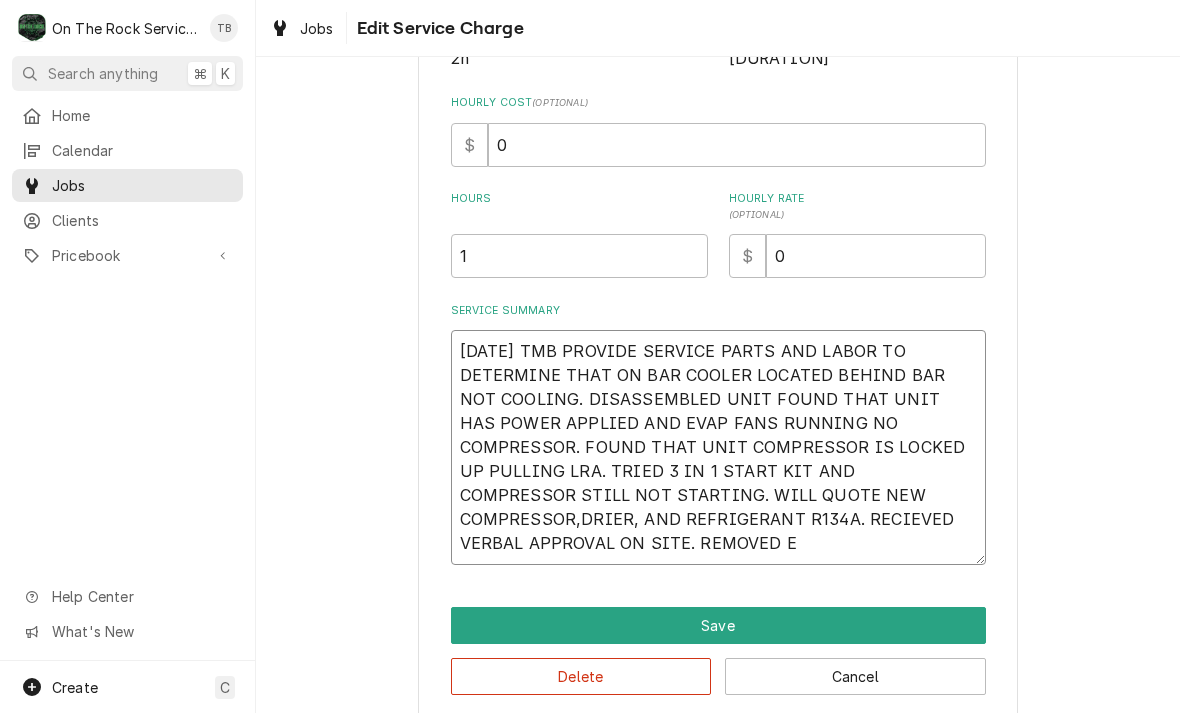 type on "x" 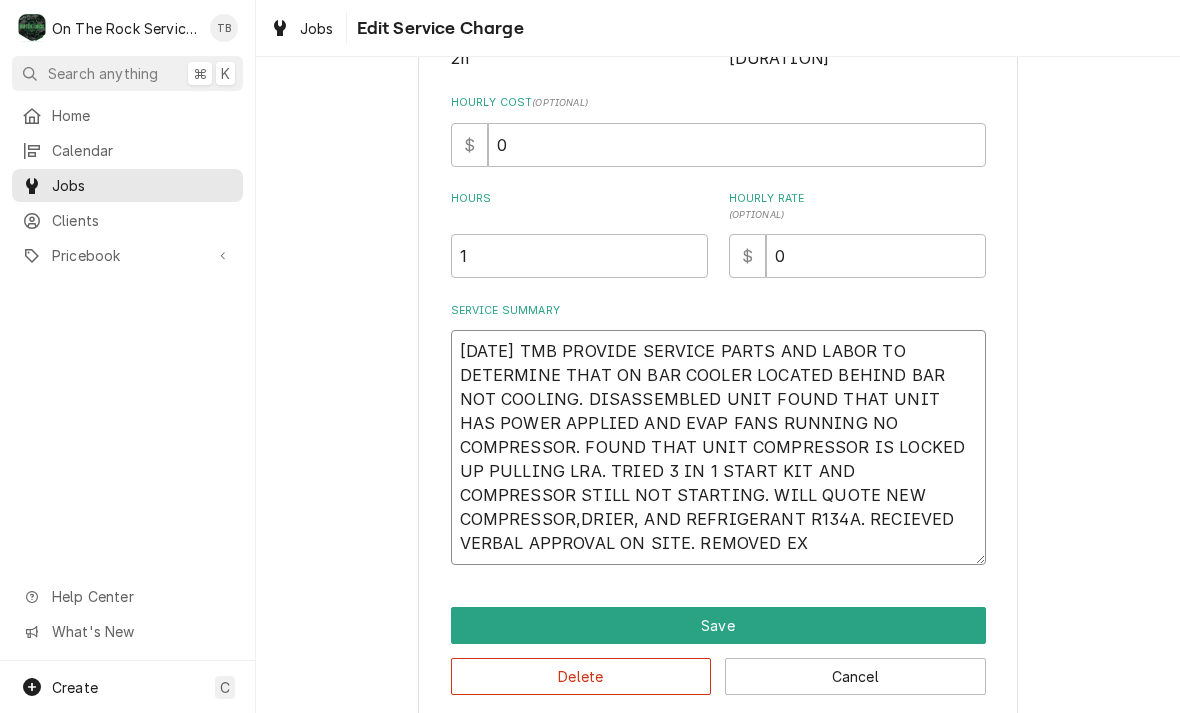 type on "x" 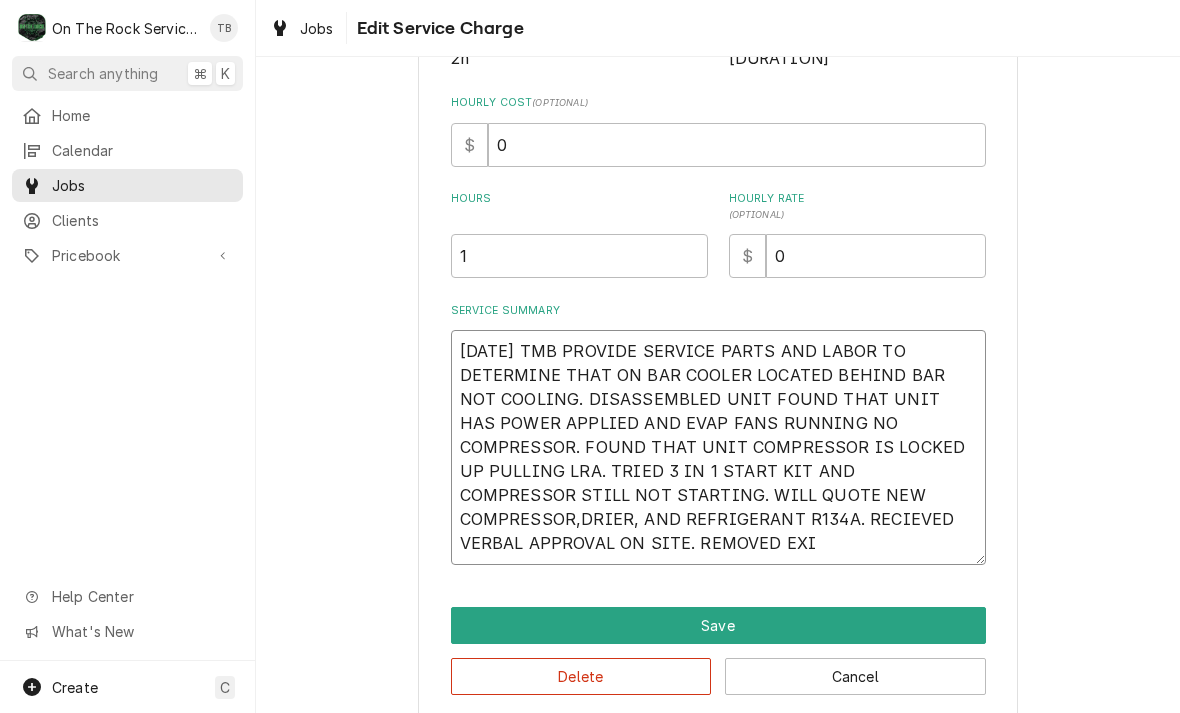 type on "x" 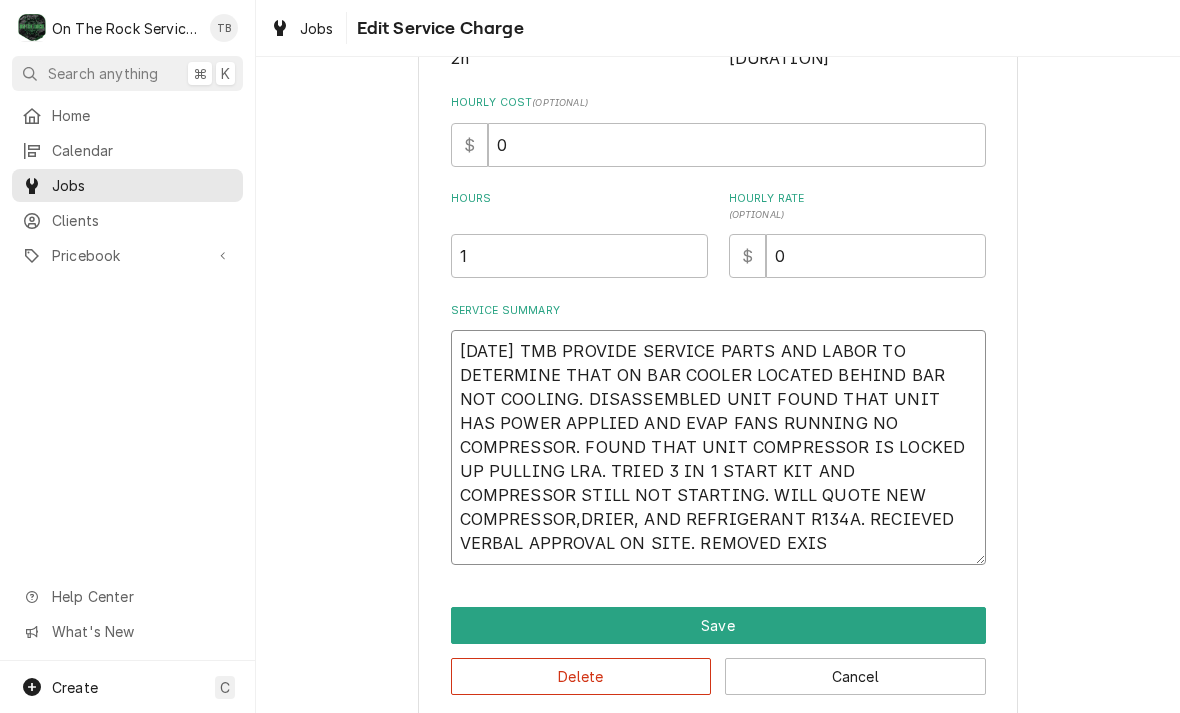 type on "x" 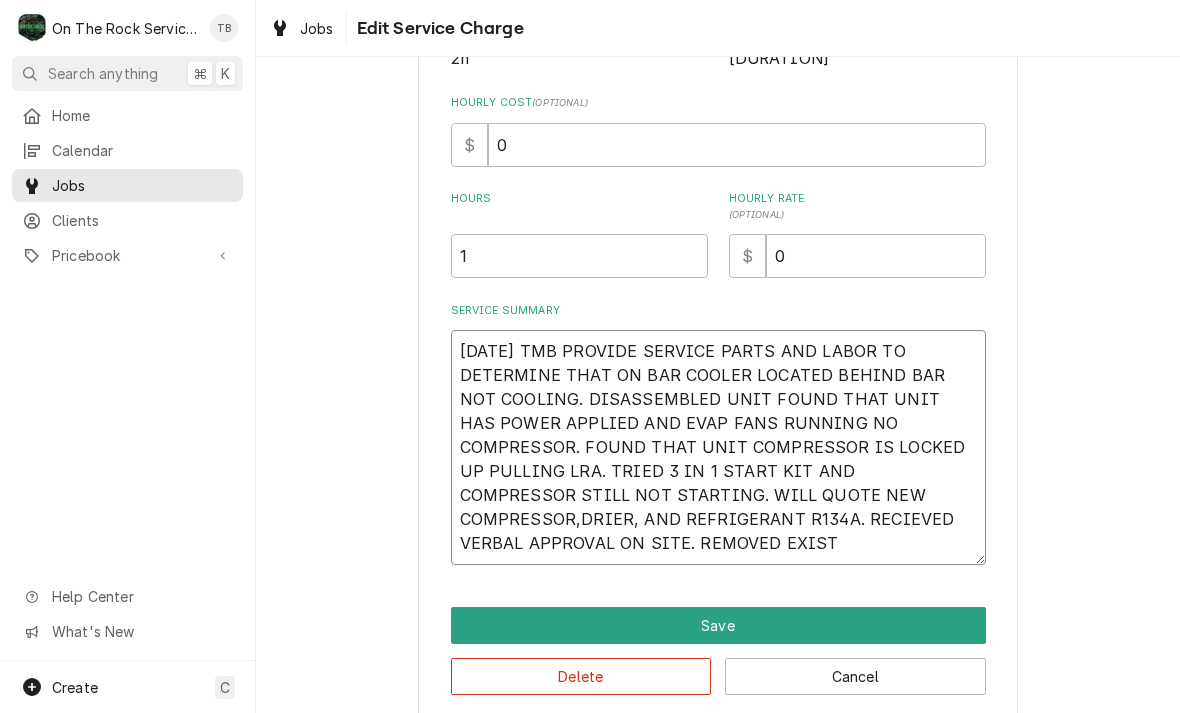 type on "x" 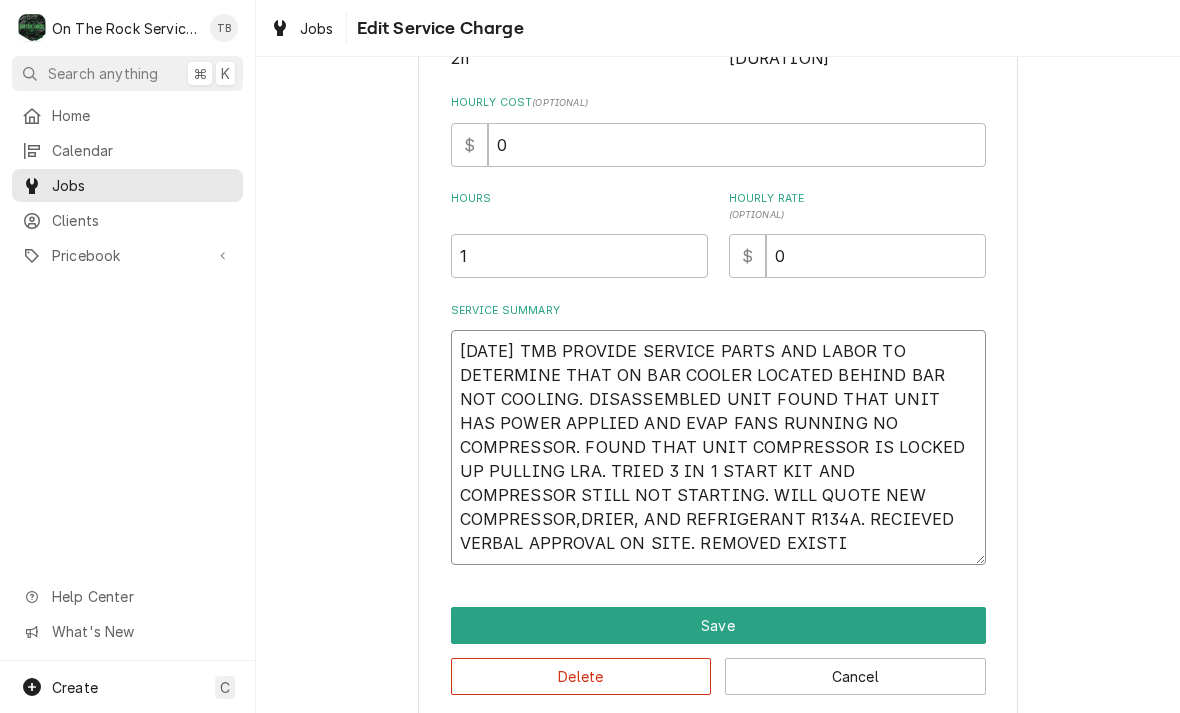 type on "x" 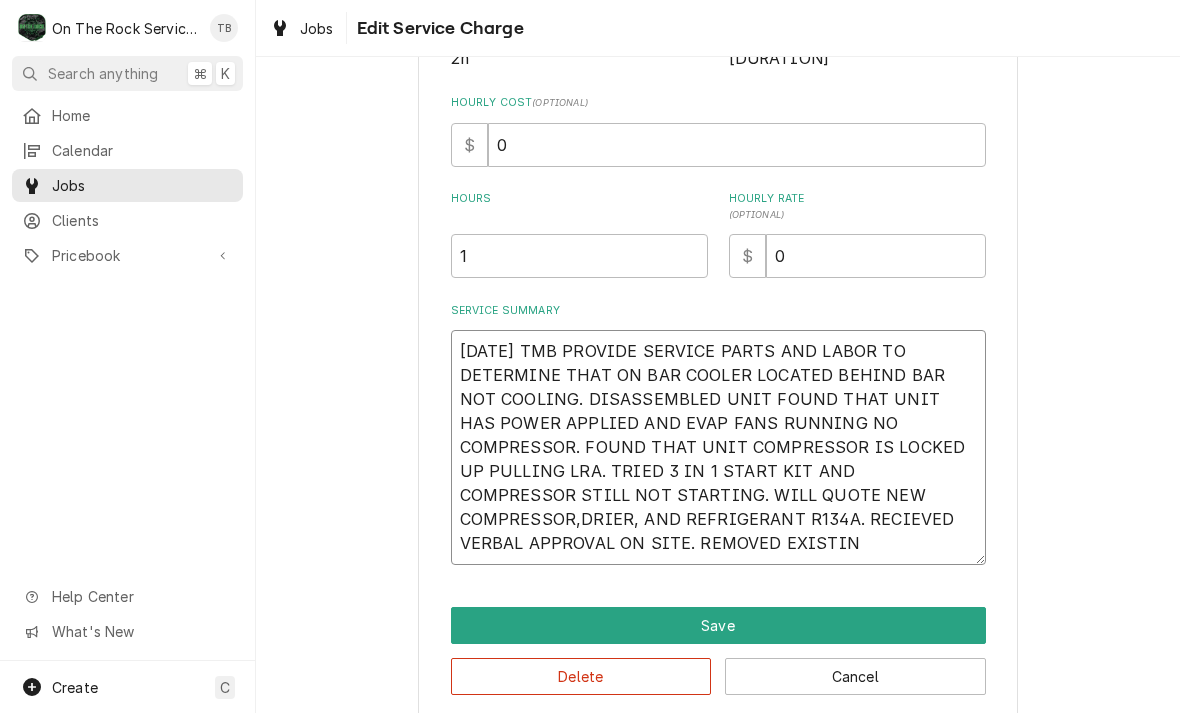 type on "x" 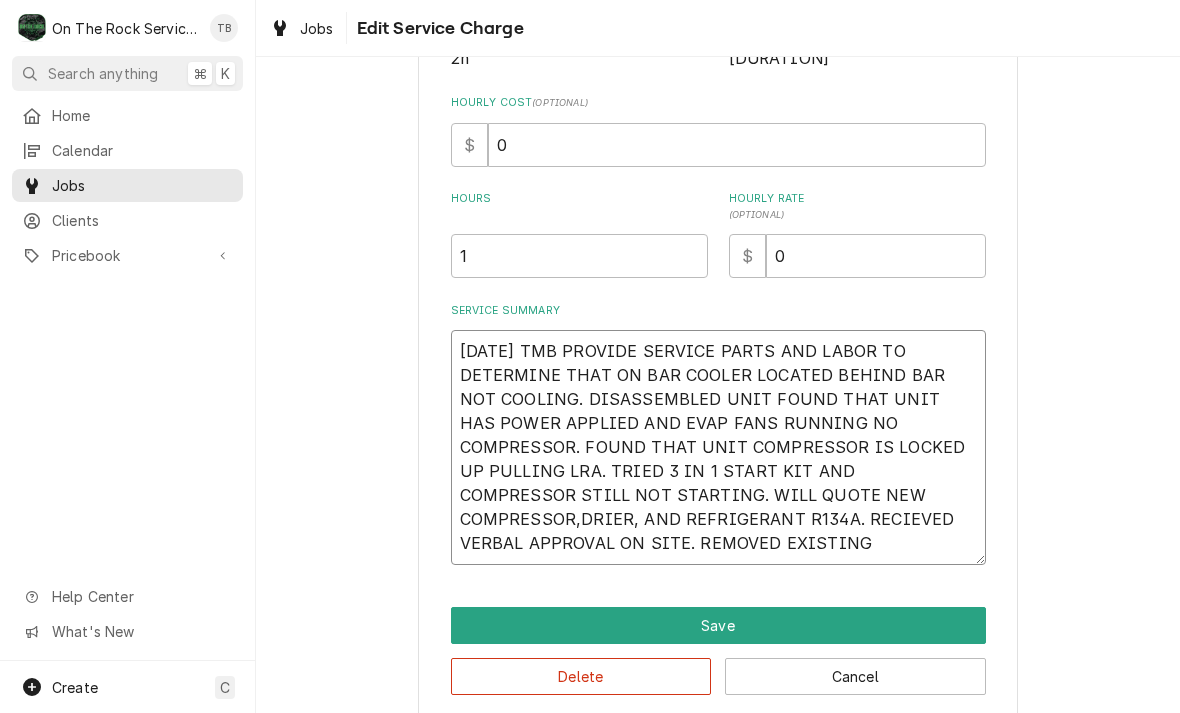type on "x" 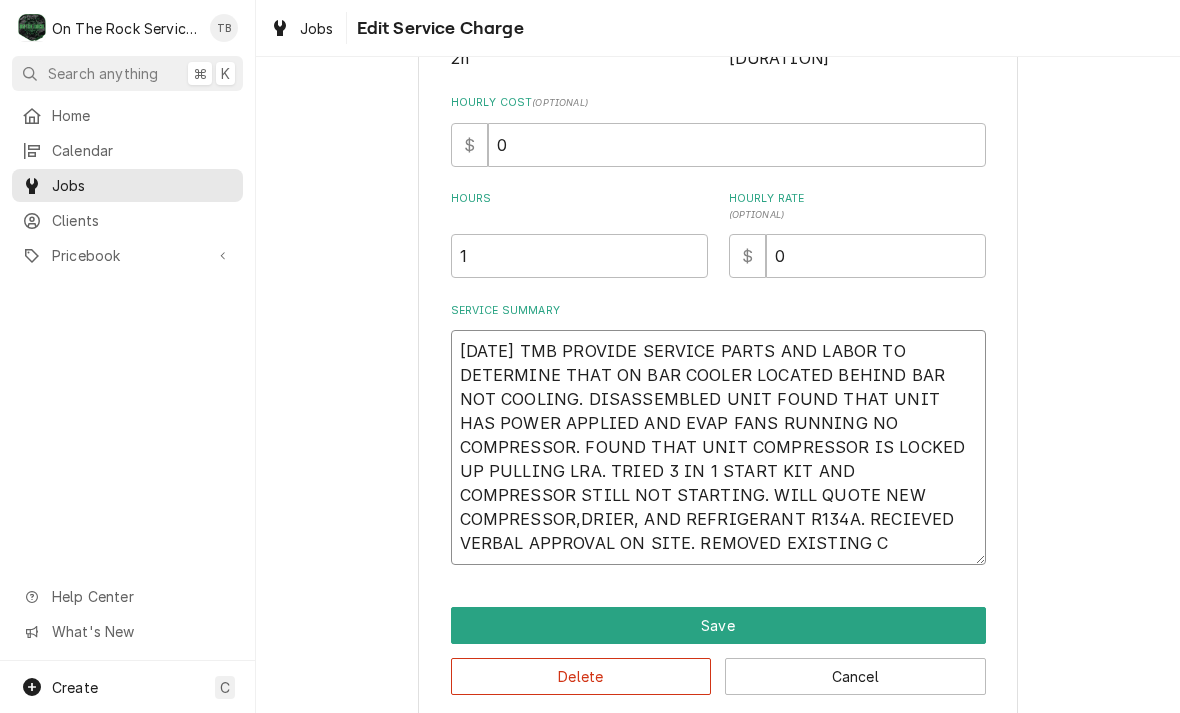 type on "x" 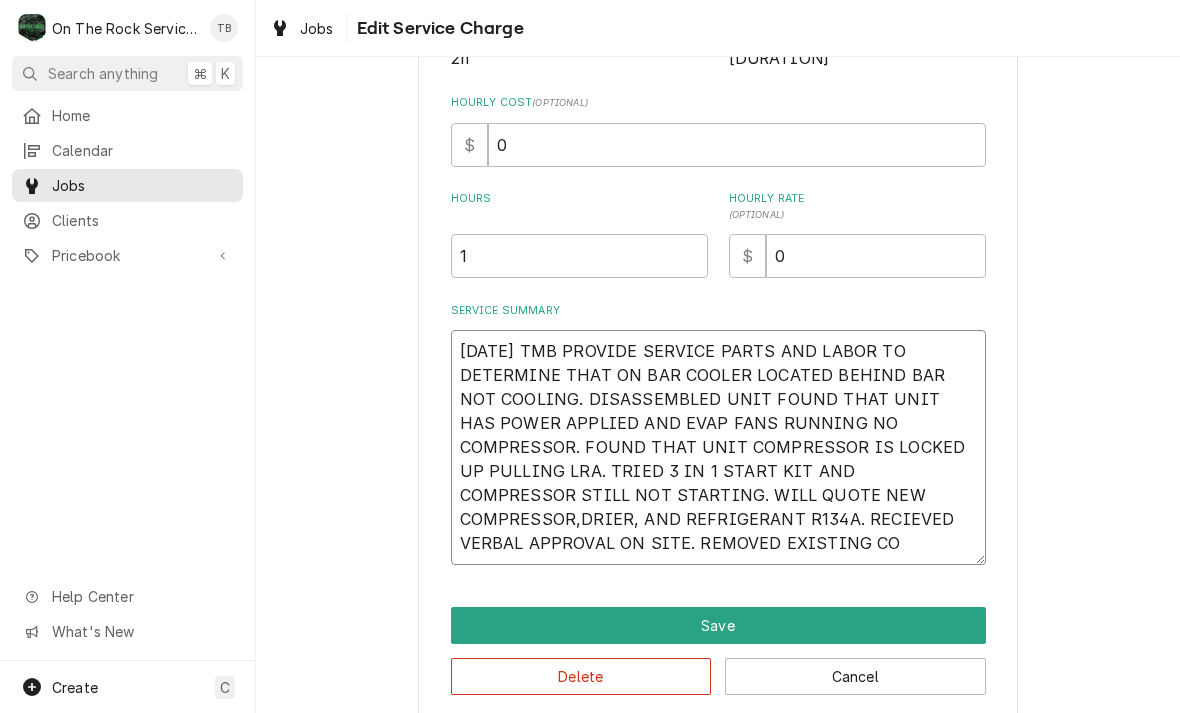 type on "x" 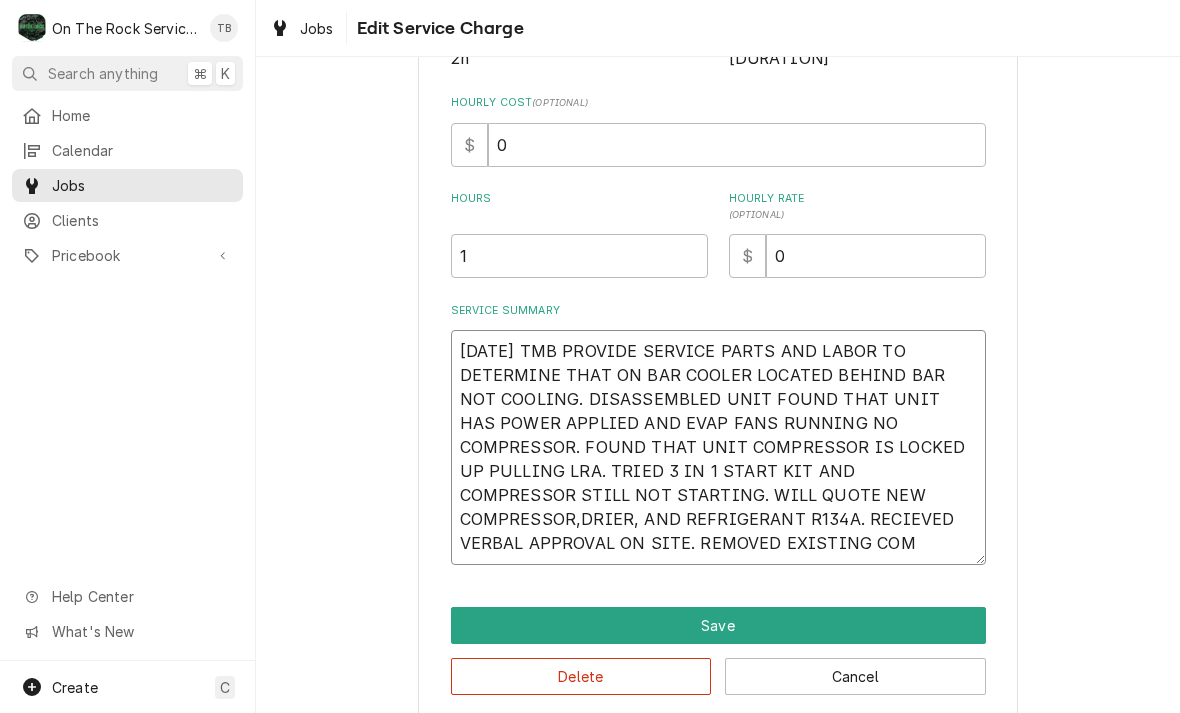 type on "x" 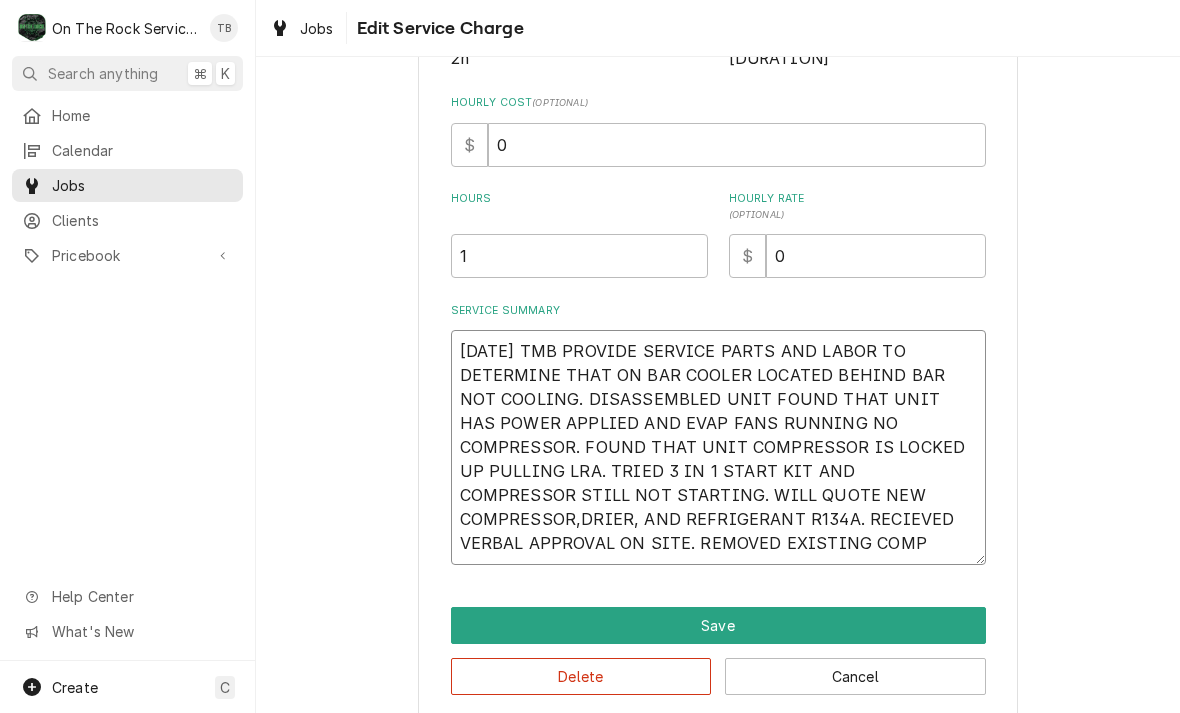 type on "x" 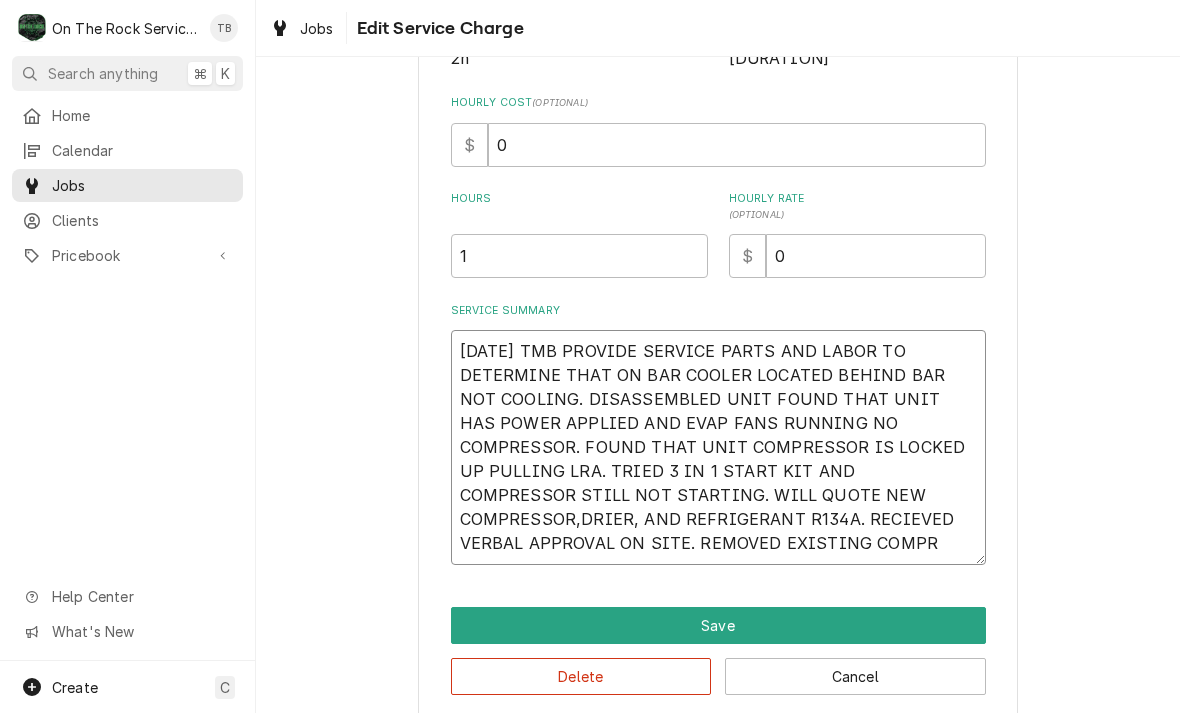 type on "x" 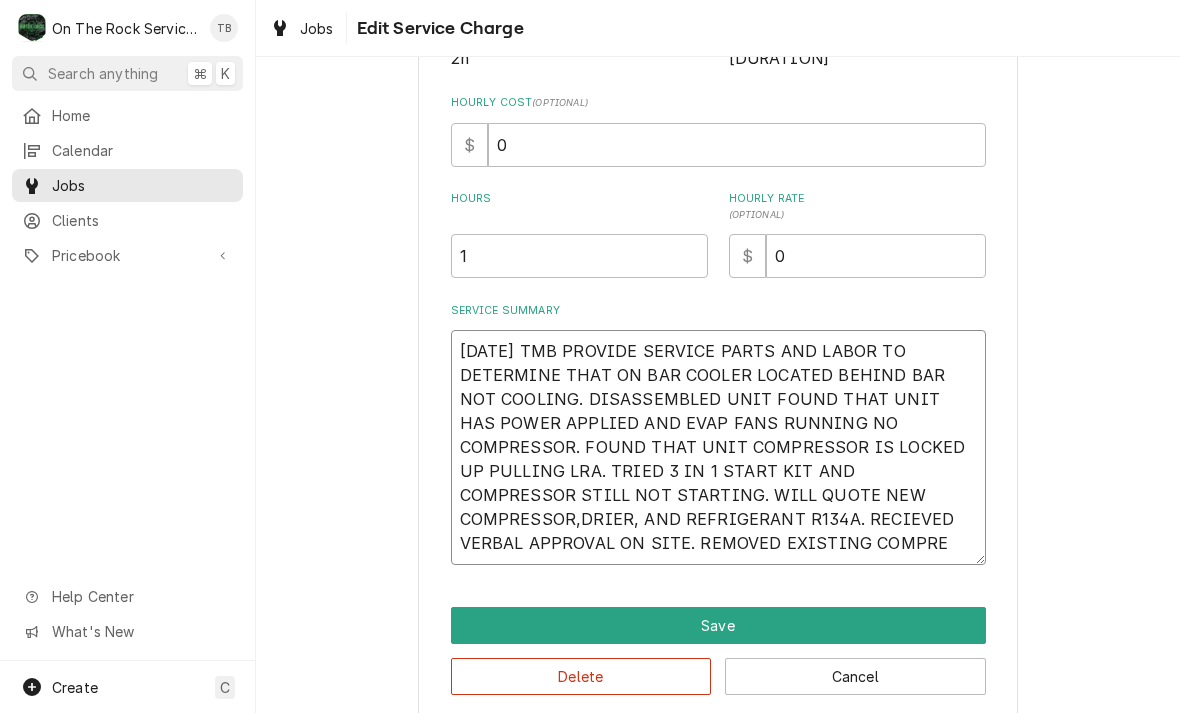 type on "[DATE] TMB PROVIDE SERVICE PARTS AND LABOR TO DETERMINE THAT ON BAR COOLER LOCATED BEHIND BAR NOT COOLING. DISASSEMBLED UNIT FOUND THAT UNIT HAS POWER APPLIED AND EVAP FANS RUNNING NO COMPRESSOR. FOUND THAT UNIT COMPRESSOR IS LOCKED UP PULLING LRA. TRIED 3 IN 1 START KIT AND COMPRESSOR STILL NOT STARTING. WILL QUOTE NEW COMPRESSOR,DRIER, AND REFRIGERANT R134A. RECIEVED VERBAL APPROVAL ON SITE. REMOVED EXISTING COMPRES" 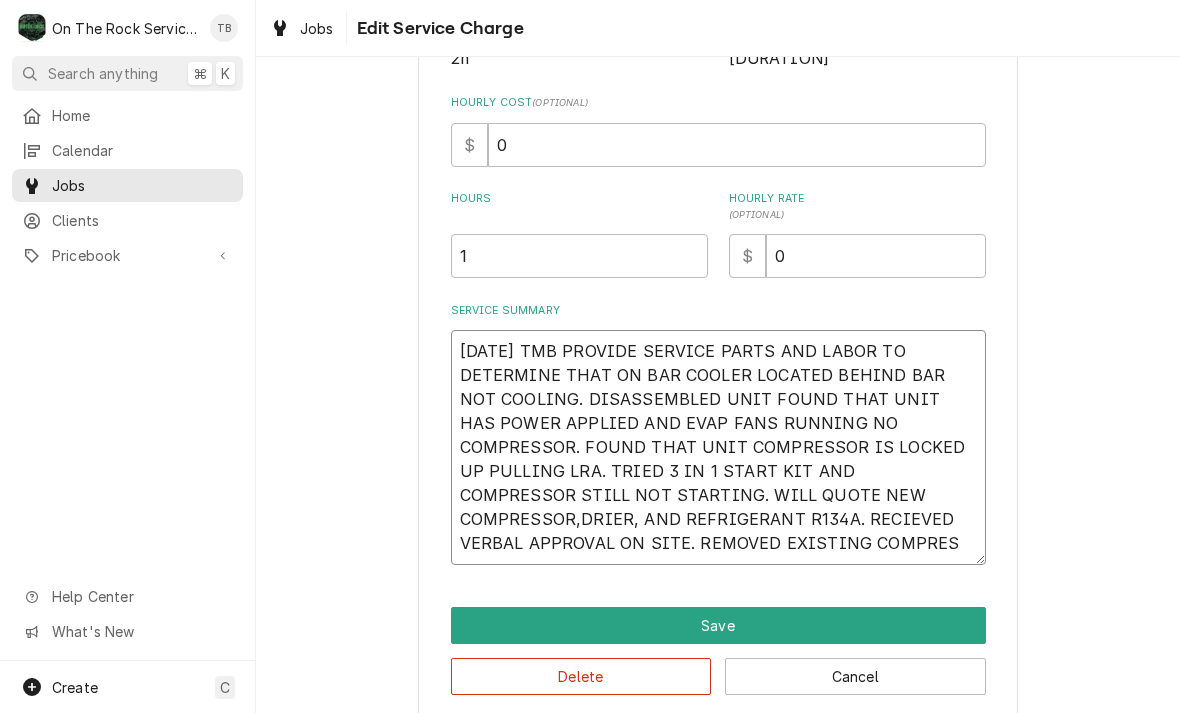 type on "x" 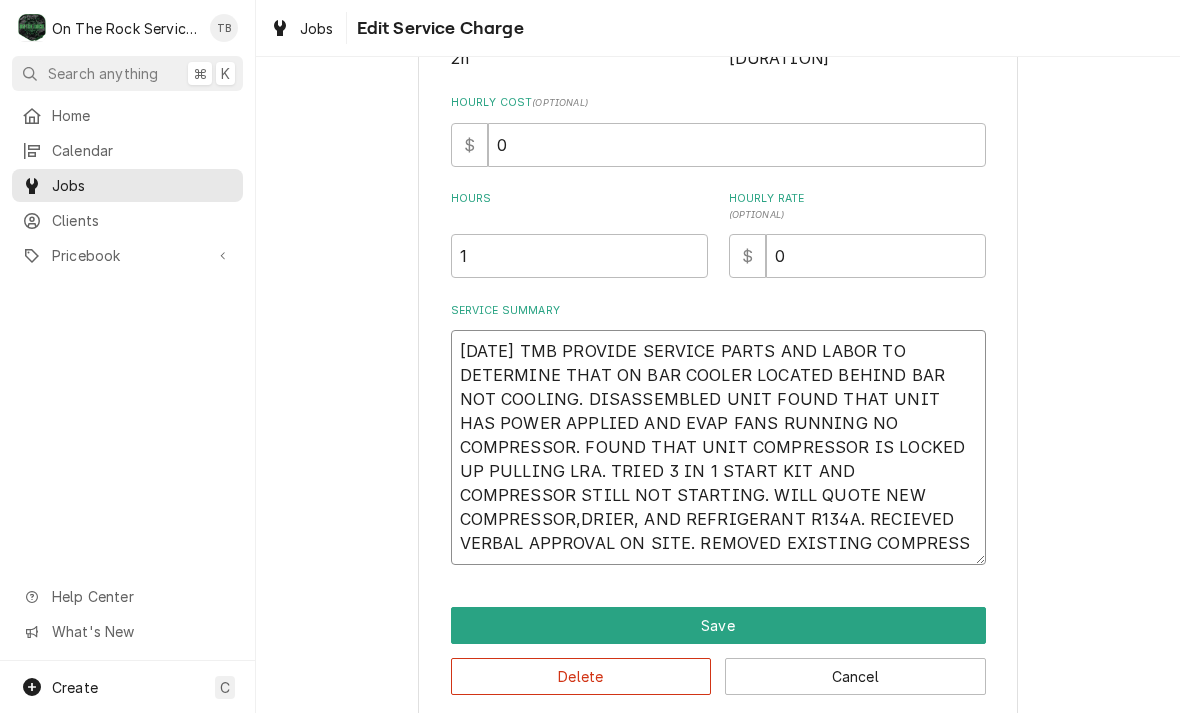 type on "x" 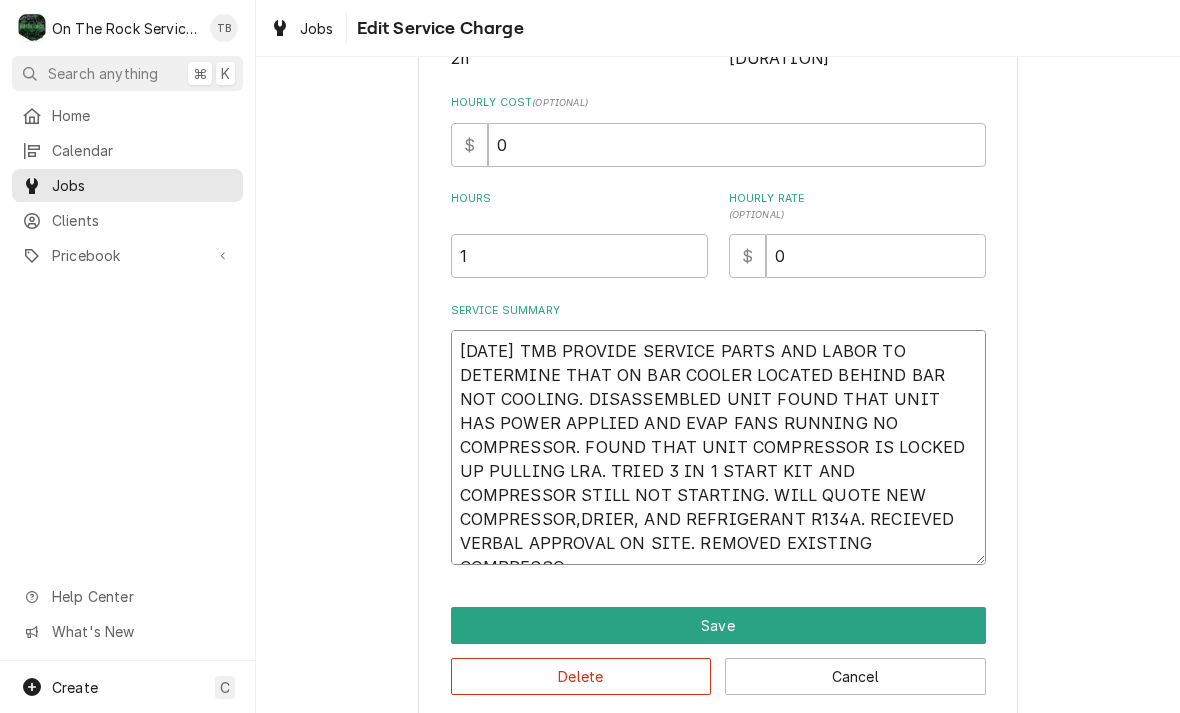 type on "x" 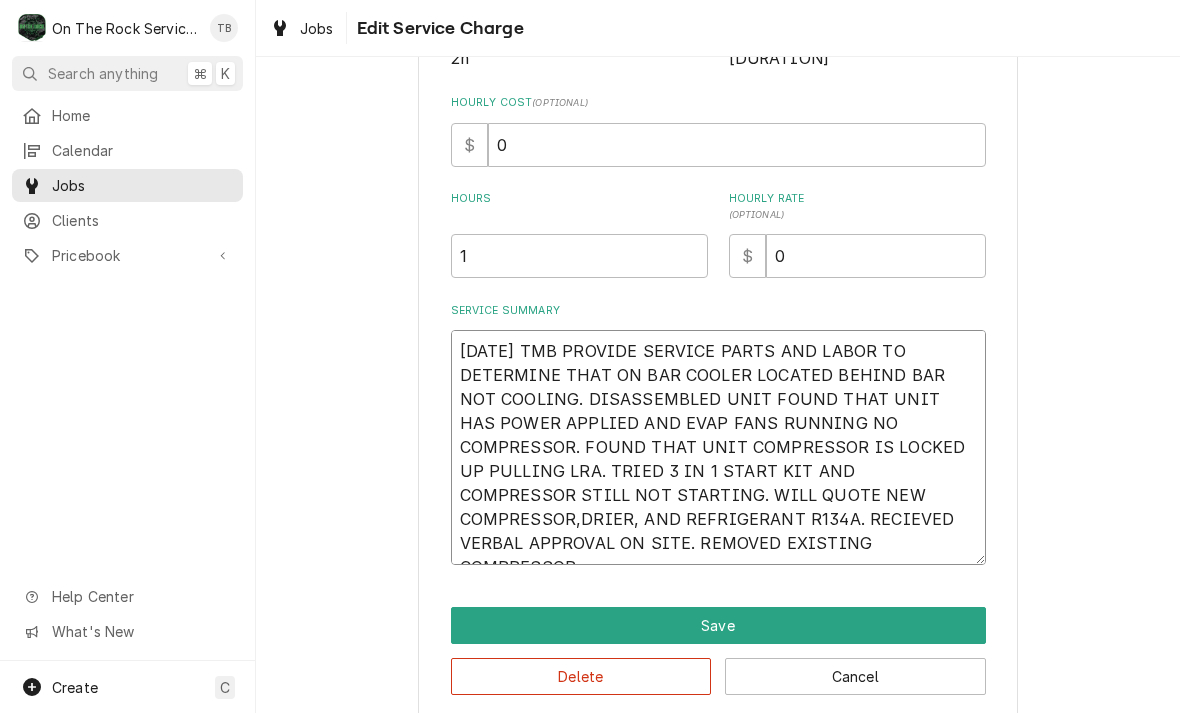 type on "x" 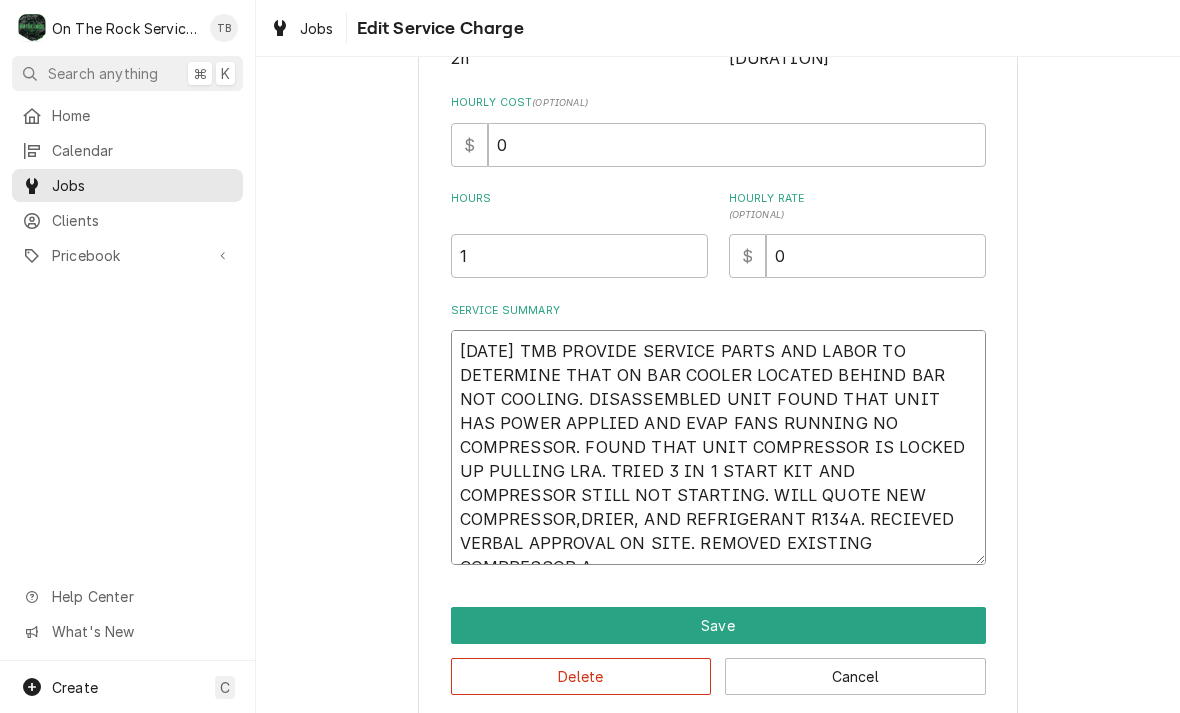 type on "x" 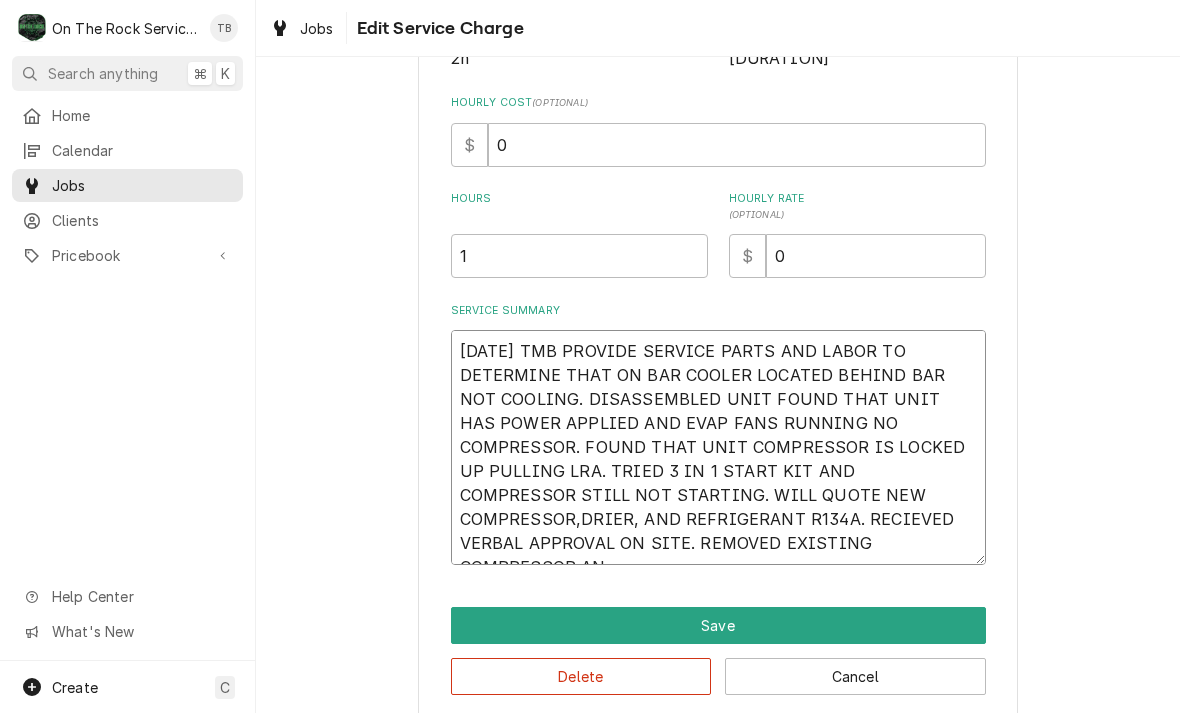 type on "x" 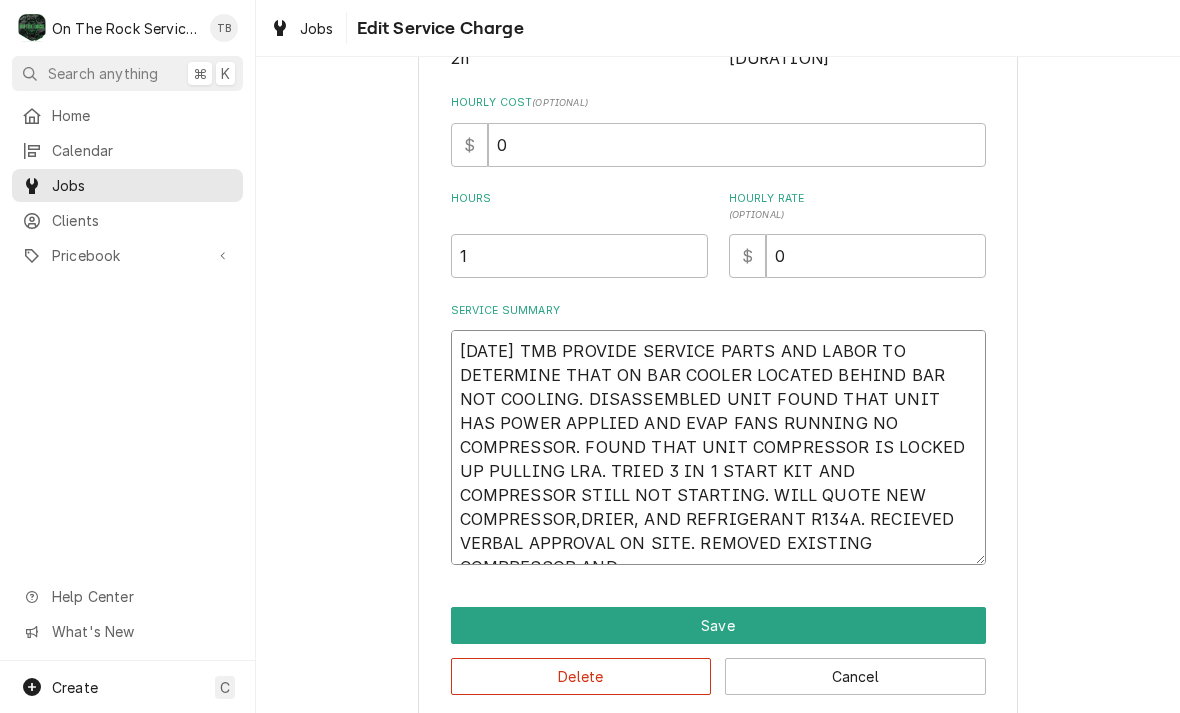 type on "x" 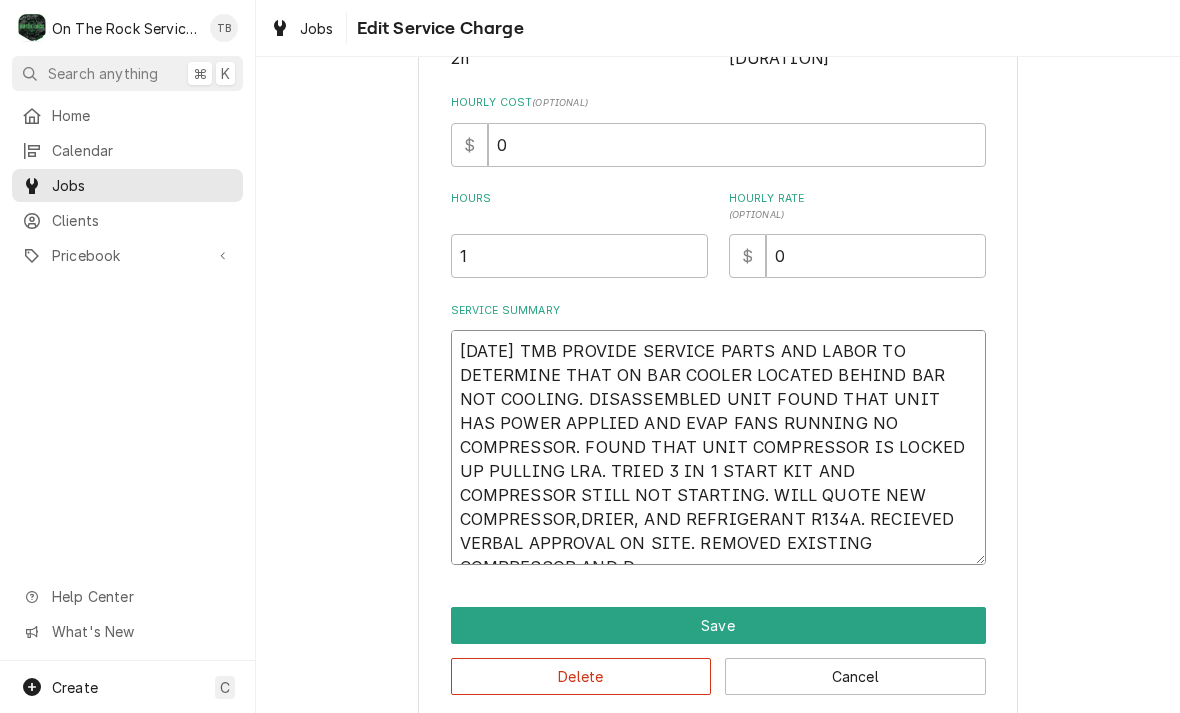 type on "x" 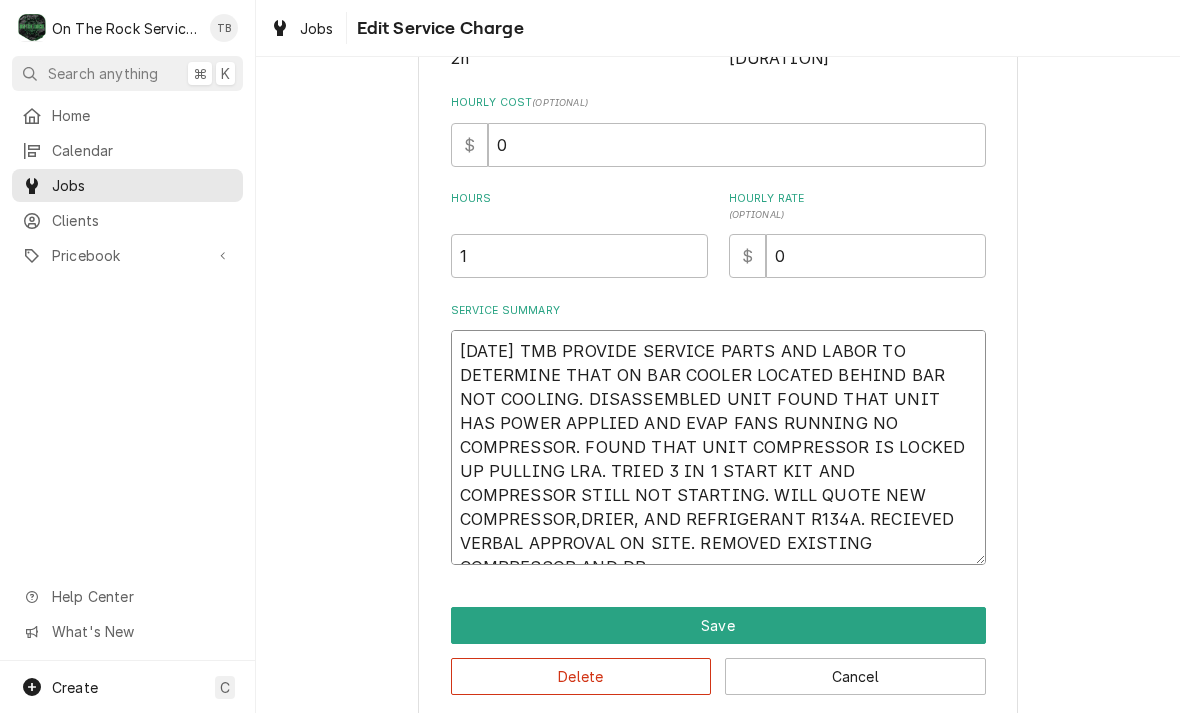 type on "x" 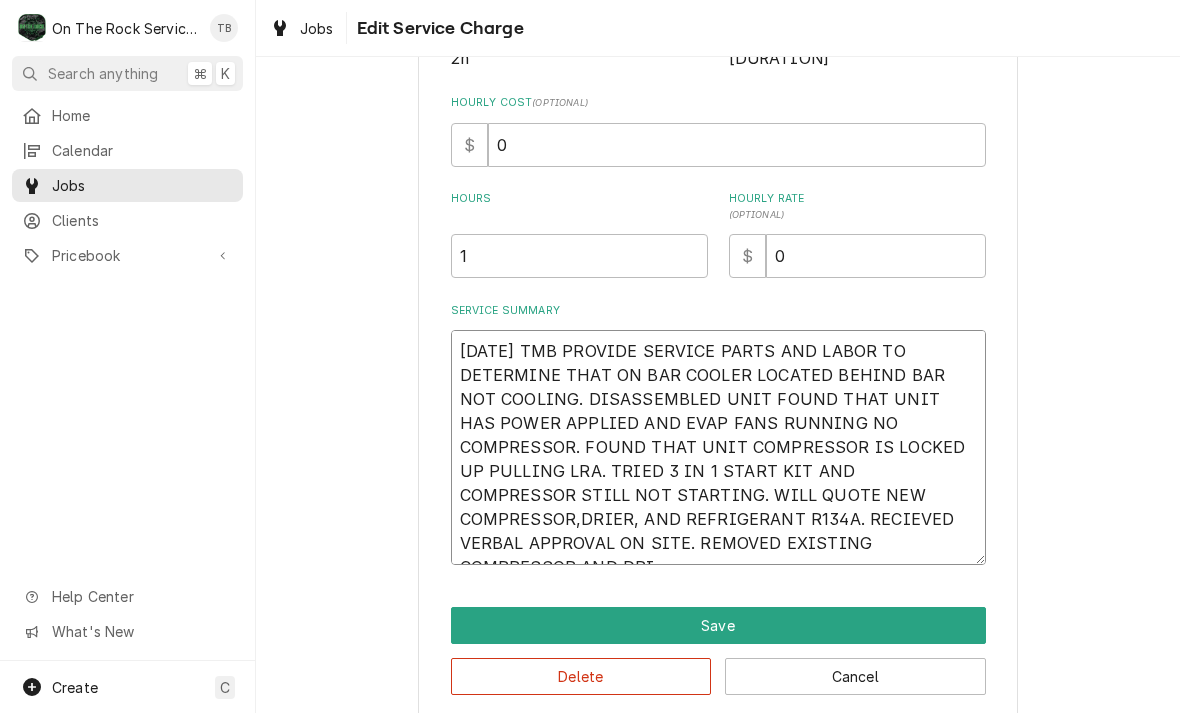 type on "x" 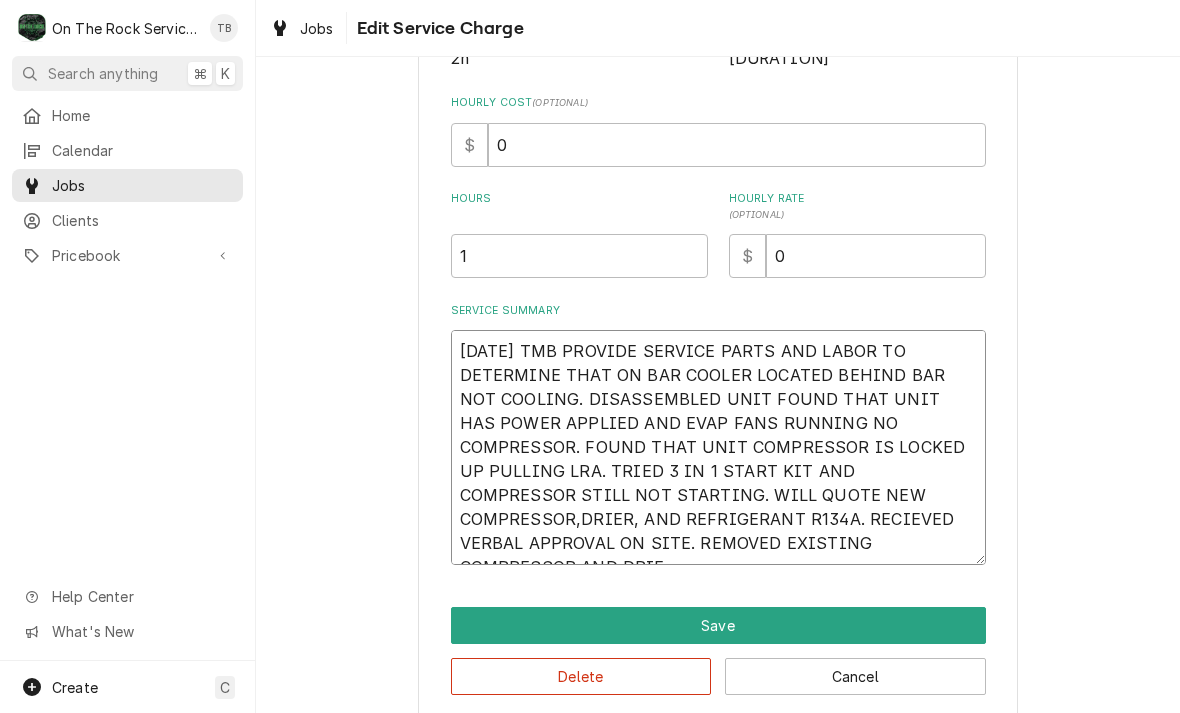 type on "x" 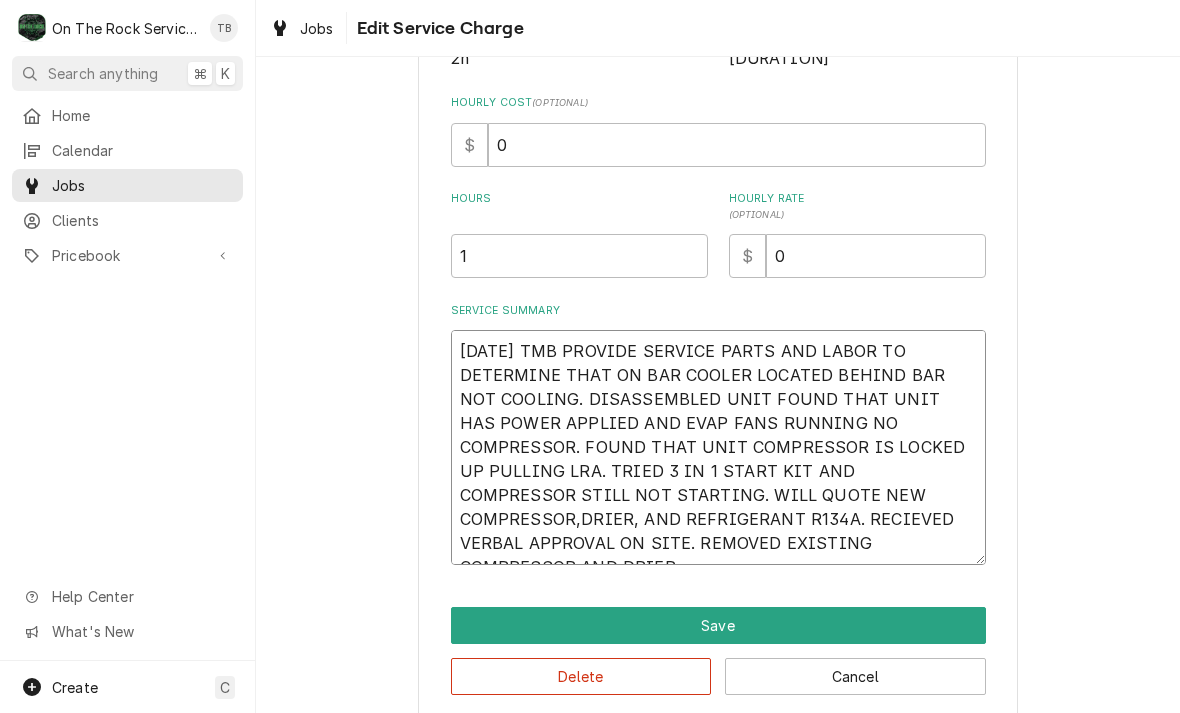 type on "x" 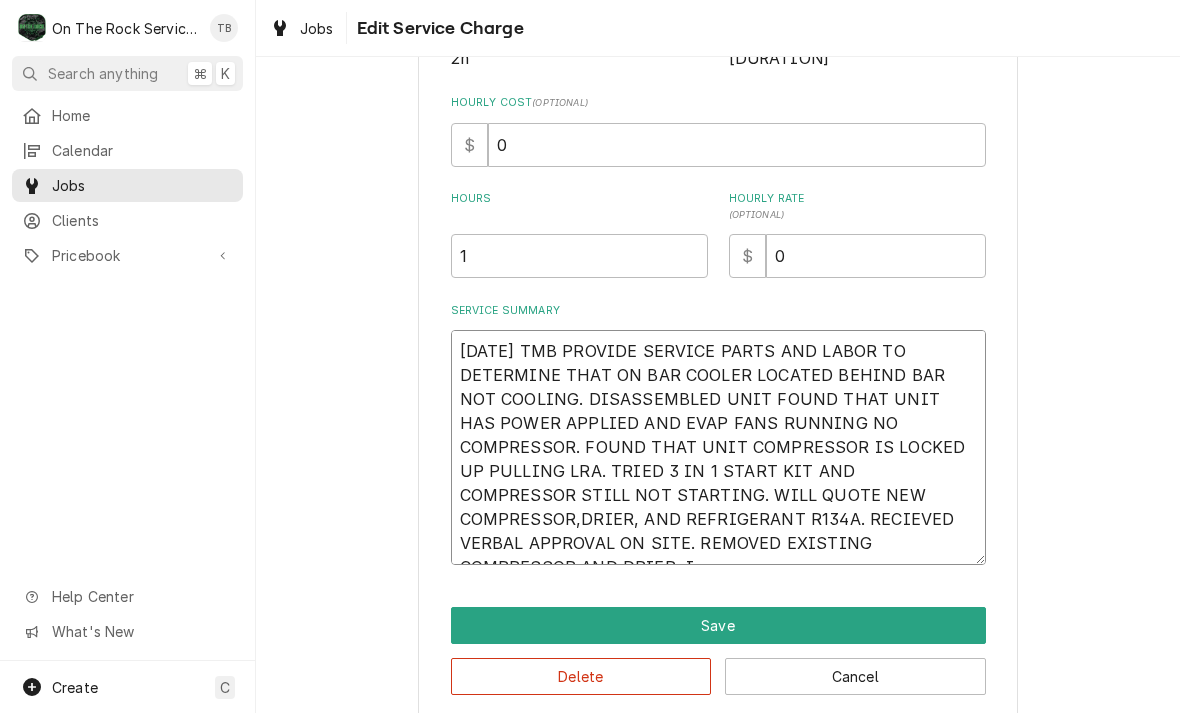 type on "x" 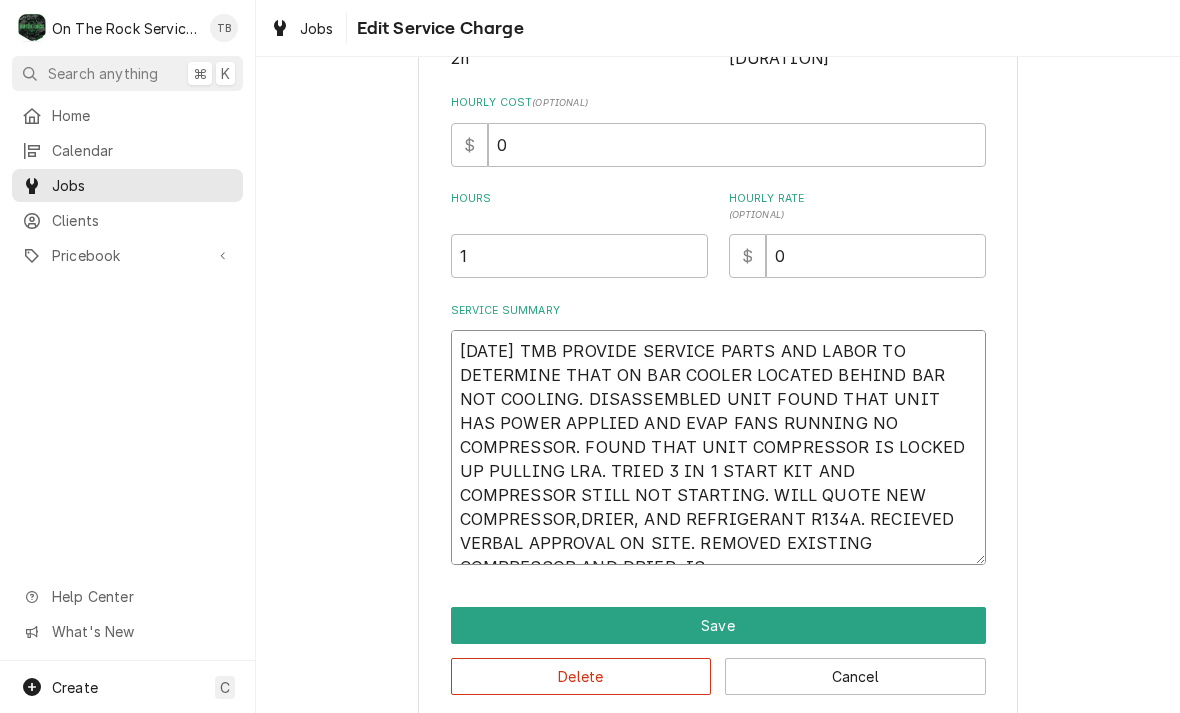 type on "x" 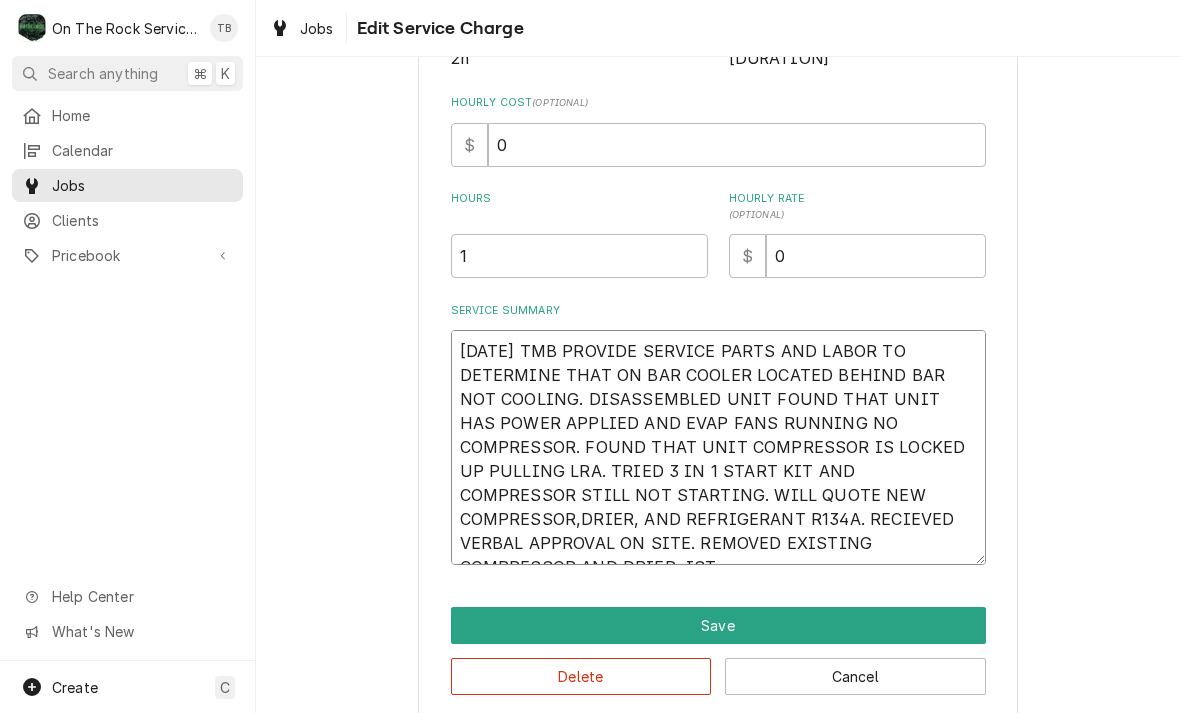 type on "x" 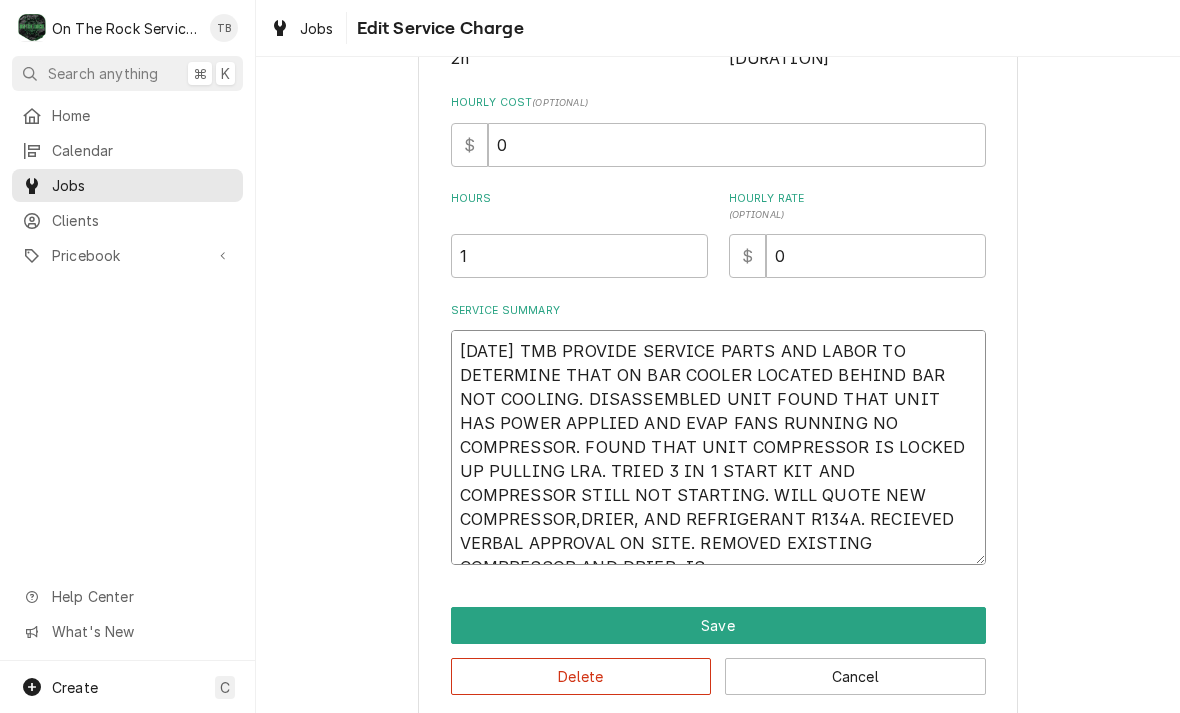 type on "x" 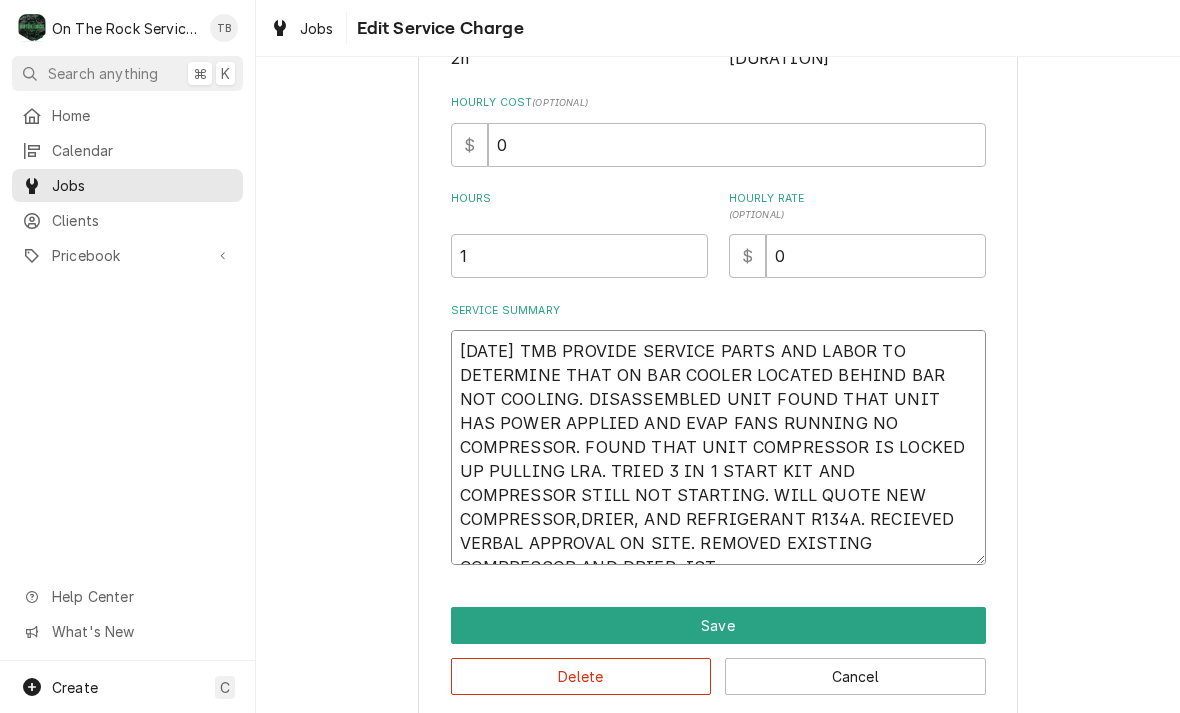 type on "x" 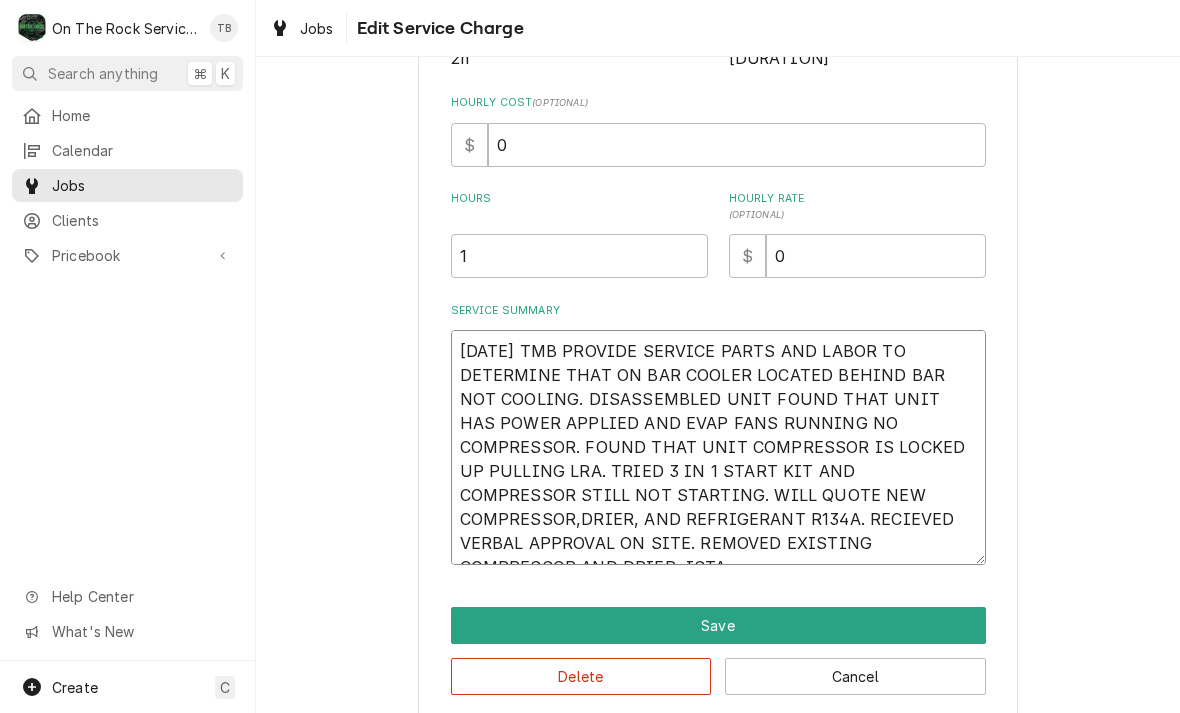 type on "[DATE] TMB PROVIDE SERVICE PARTS AND LABOR TO DETERMINE THAT ON BAR COOLER LOCATED BEHIND BAR NOT COOLING. DISASSEMBLED UNIT FOUND THAT UNIT HAS POWER APPLIED AND EVAP FANS RUNNING NO COMPRESSOR. FOUND THAT UNIT COMPRESSOR IS LOCKED UP PULLING LRA. TRIED 3 IN 1 START KIT AND COMPRESSOR STILL NOT STARTING. WILL QUOTE NEW COMPRESSOR,DRIER, AND REFRIGERANT R134A. RECIEVED VERBAL APPROVAL ON SITE. REMOVED EXISTING COMPRESSOR AND DRIER, ISTAL" 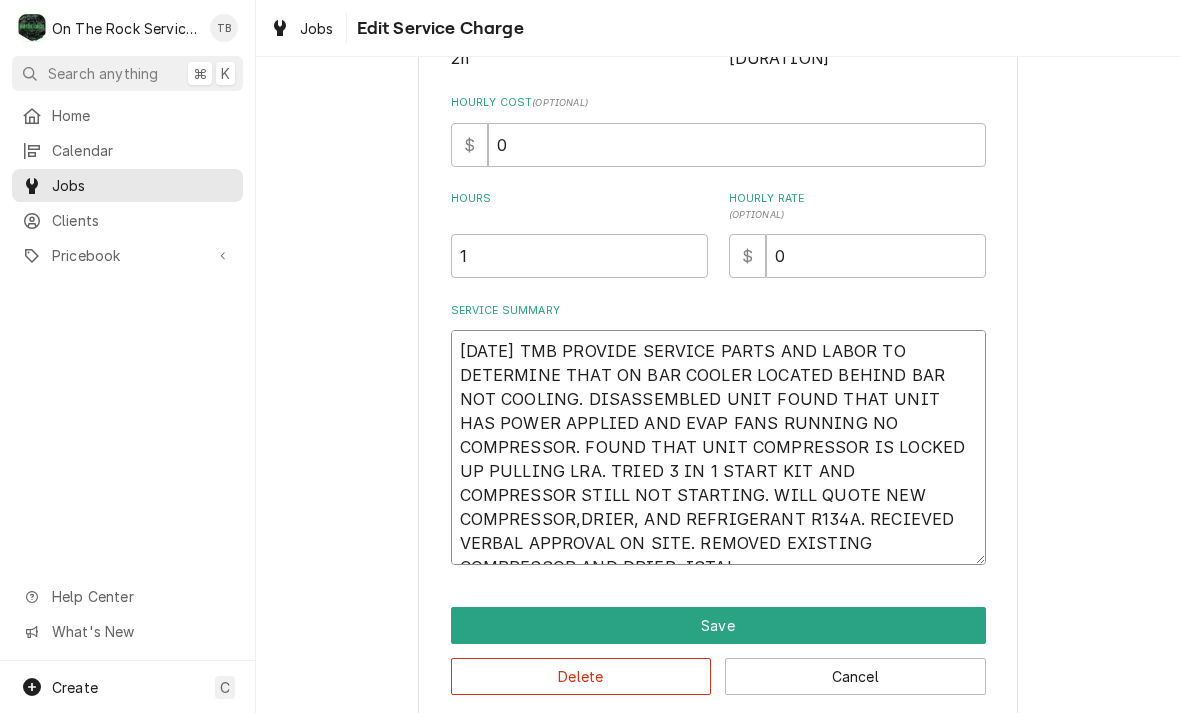 type on "x" 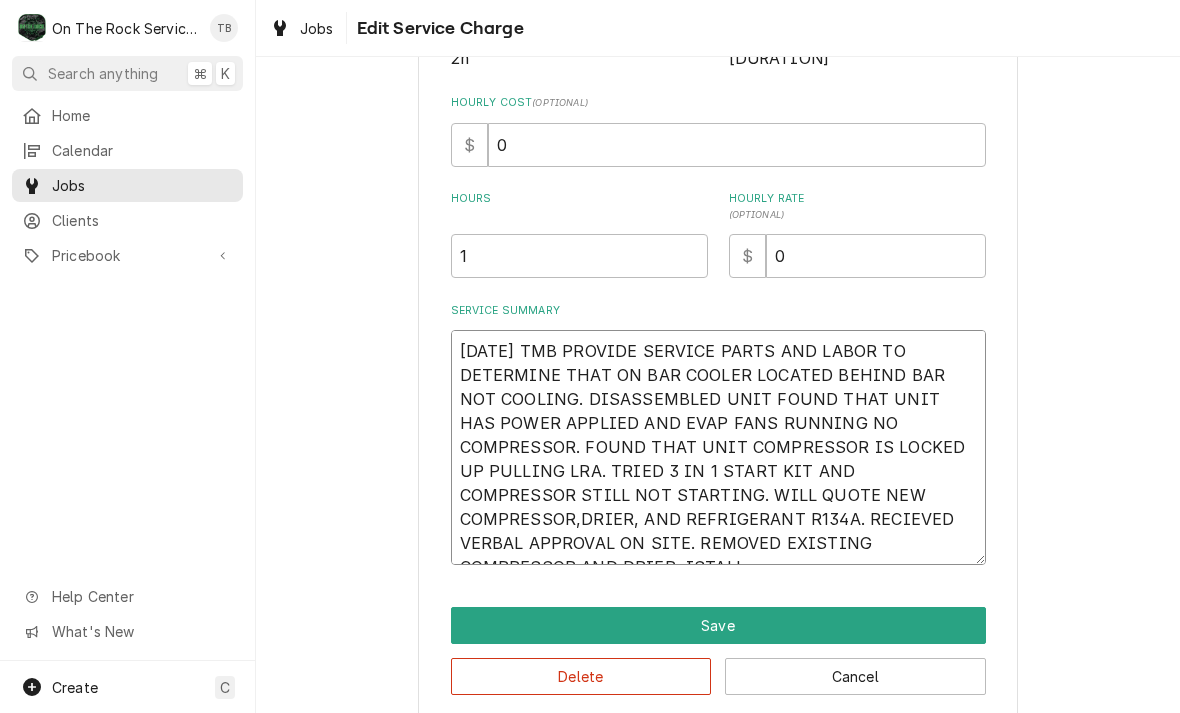 type on "x" 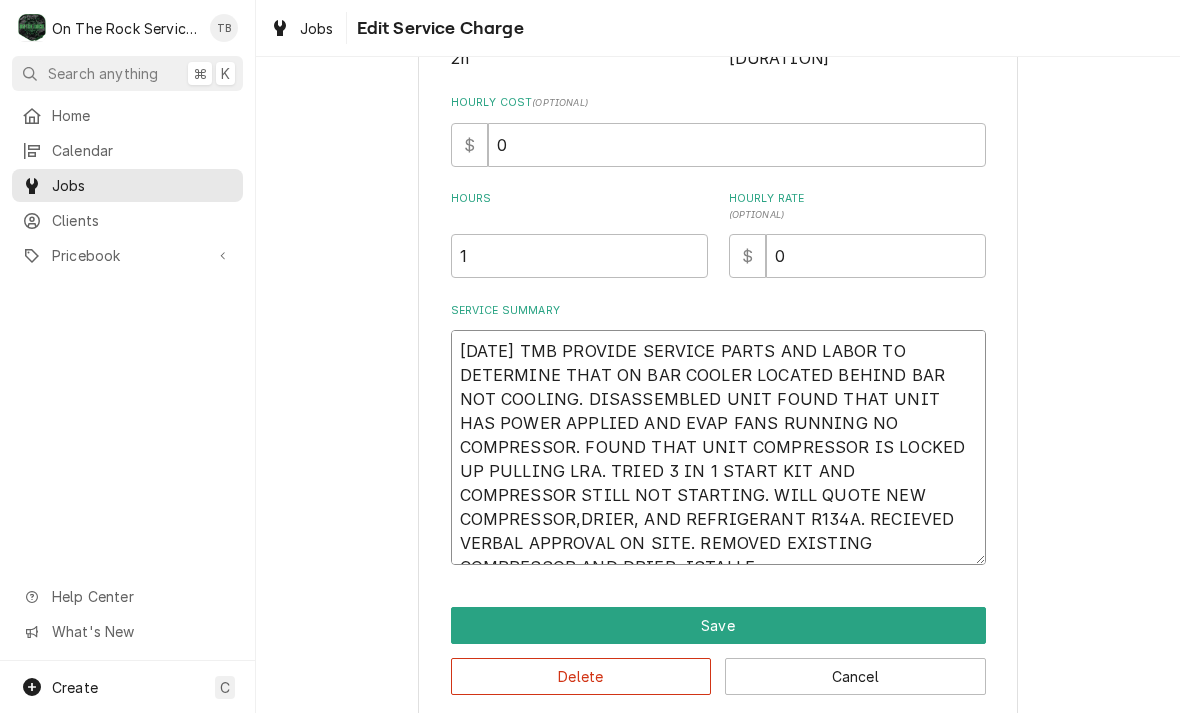type on "x" 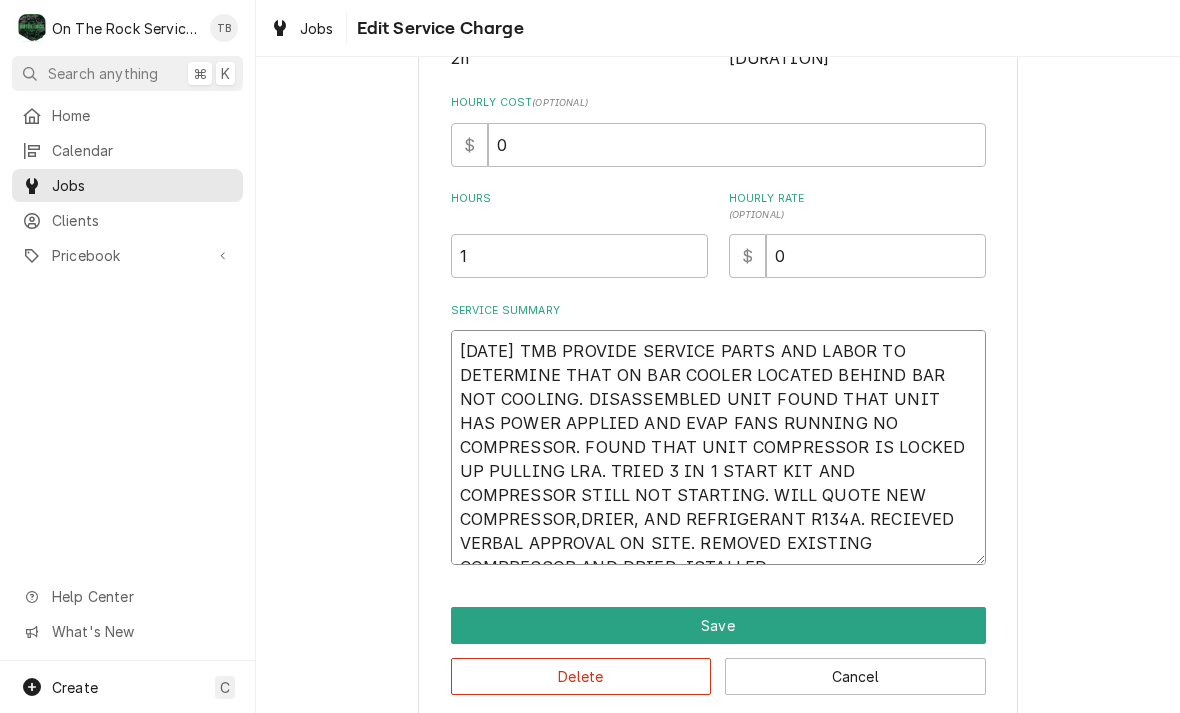 type on "x" 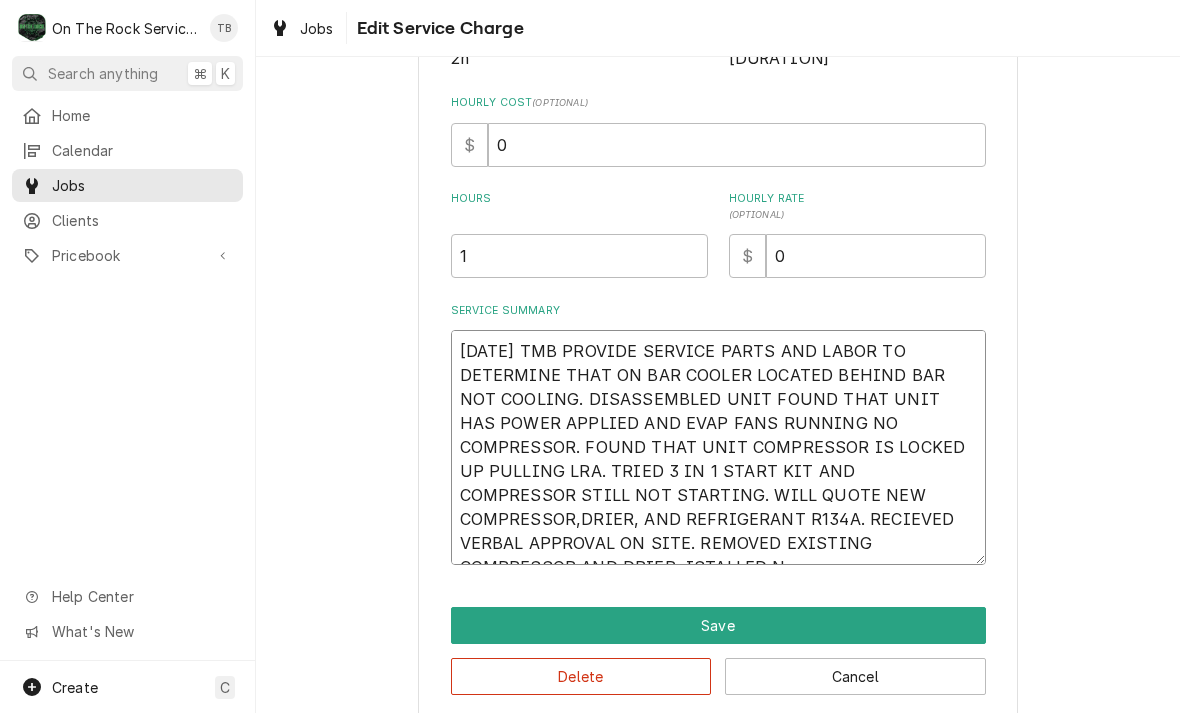 type on "[DATE] TMB PROVIDE SERVICE PARTS AND LABOR TO DETERMINE THAT ON BAR COOLER LOCATED BEHIND BAR NOT COOLING. DISASSEMBLED UNIT FOUND THAT UNIT HAS POWER APPLIED AND EVAP FANS RUNNING NO COMPRESSOR. FOUND THAT UNIT COMPRESSOR IS LOCKED UP PULLING LRA. TRIED 3 IN 1 START KIT AND COMPRESSOR STILL NOT STARTING. WILL QUOTE NEW COMPRESSOR,DRIER, AND REFRIGERANT R134A. RECIEVED VERBAL APPROVAL ON SITE. REMOVED EXISTING COMPRESSOR AND DRIER, ISTALLED NE" 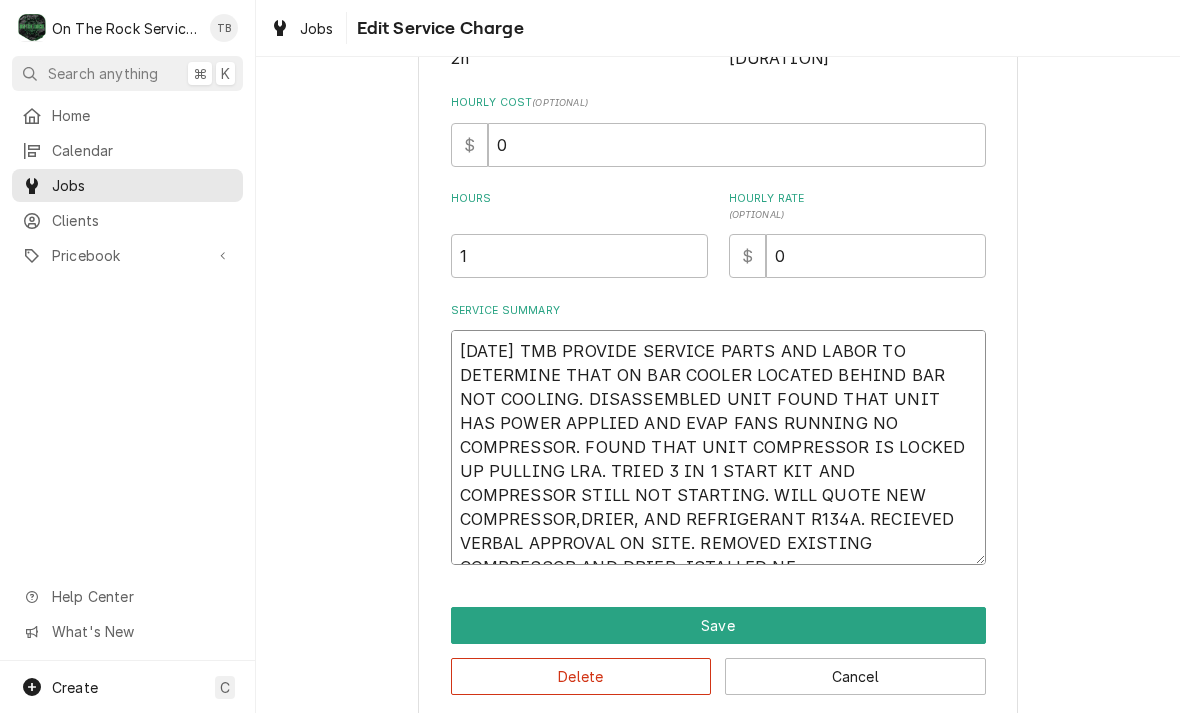 type on "x" 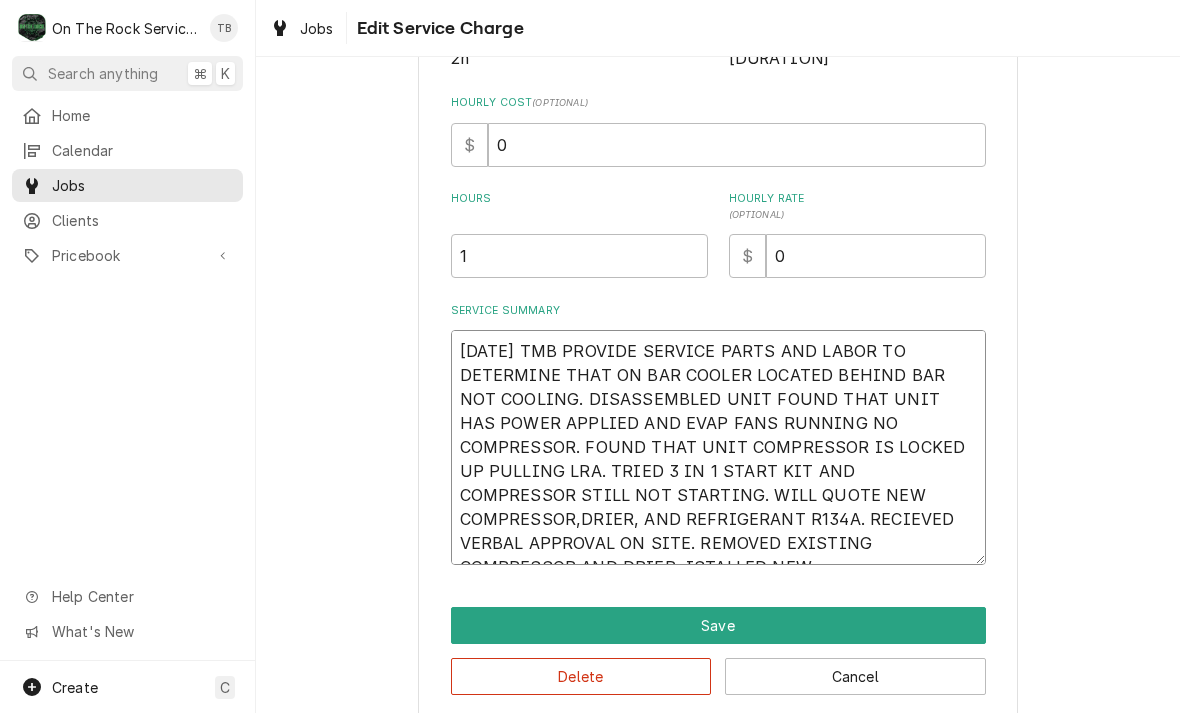 type on "x" 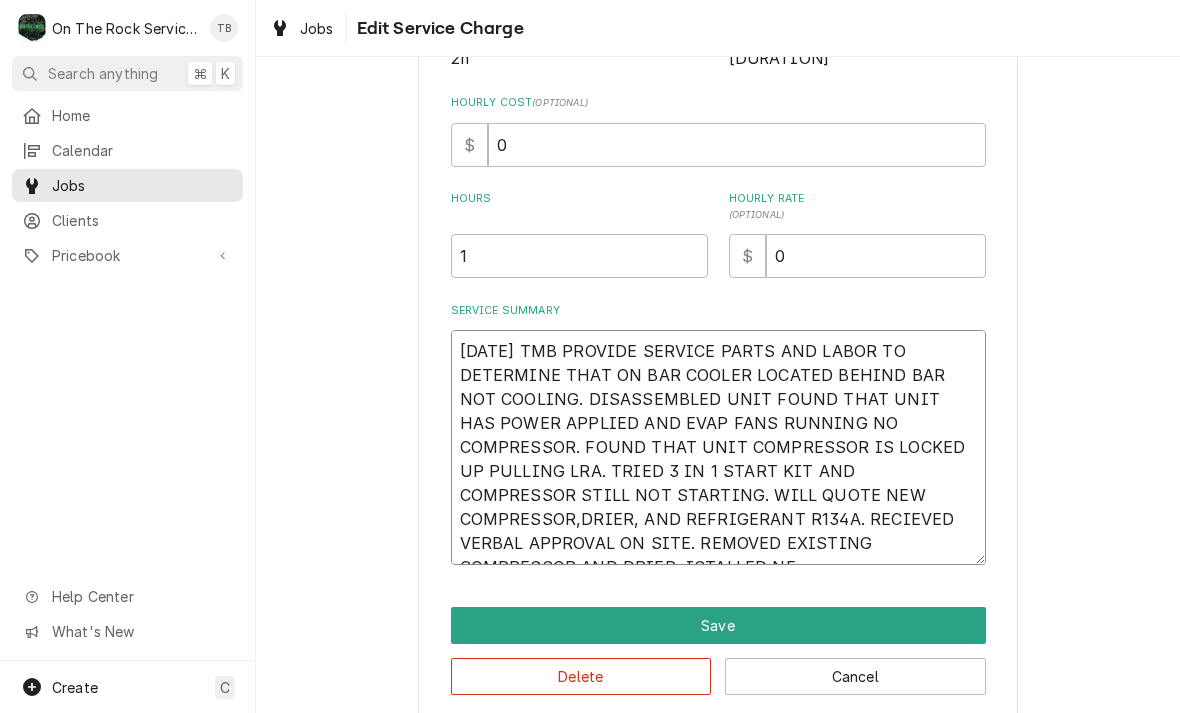 type 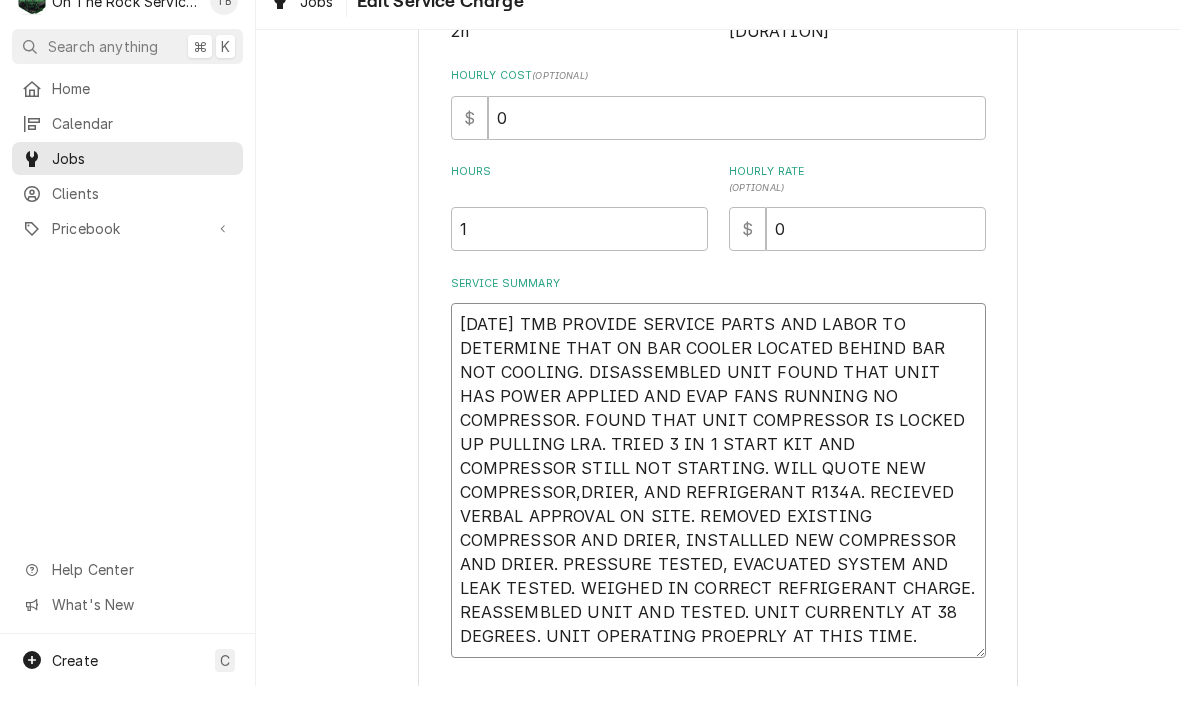 click on "[DATE] TMB PROVIDE SERVICE PARTS AND LABOR TO DETERMINE THAT ON BAR COOLER LOCATED BEHIND BAR NOT COOLING. DISASSEMBLED UNIT FOUND THAT UNIT HAS POWER APPLIED AND EVAP FANS RUNNING NO COMPRESSOR. FOUND THAT UNIT COMPRESSOR IS LOCKED UP PULLING LRA. TRIED 3 IN 1 START KIT AND COMPRESSOR STILL NOT STARTING. WILL QUOTE NEW COMPRESSOR,DRIER, AND REFRIGERANT R134A. RECIEVED VERBAL APPROVAL ON SITE. REMOVED EXISTING COMPRESSOR AND DRIER, INSTALLLED NEW COMPRESSOR AND DRIER. PRESSURE TESTED, EVACUATED SYSTEM AND LEAK TESTED. WEIGHED IN CORRECT REFRIGERANT CHARGE. REASSEMBLED UNIT AND TESTED. UNIT CURRENTLY AT 38 DEGREES. UNIT OPERATING PROEPRLY AT THIS TIME." at bounding box center (718, 507) 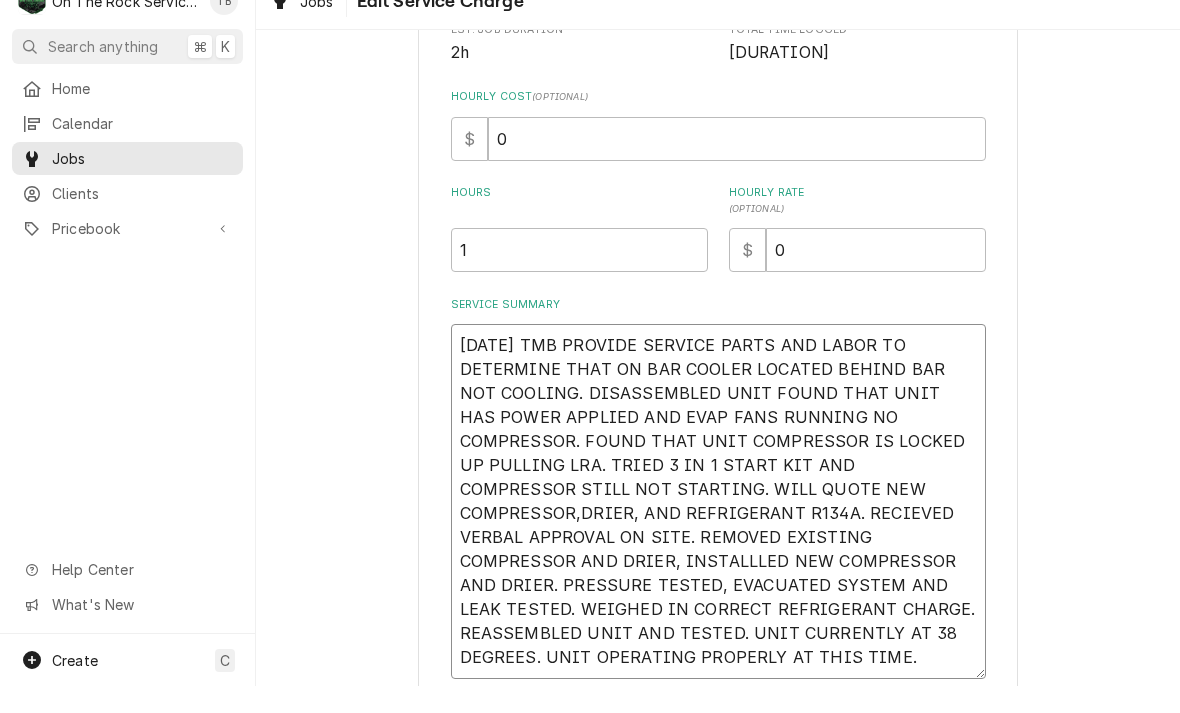 scroll, scrollTop: 402, scrollLeft: 0, axis: vertical 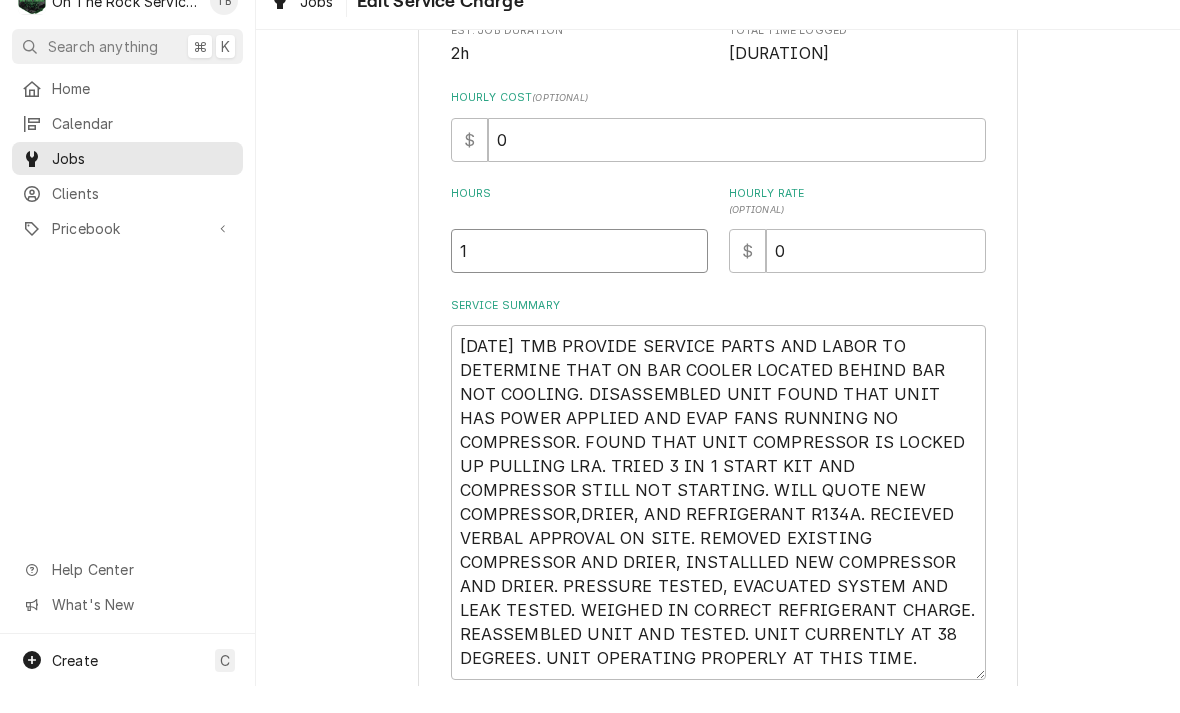 click on "1" at bounding box center [579, 278] 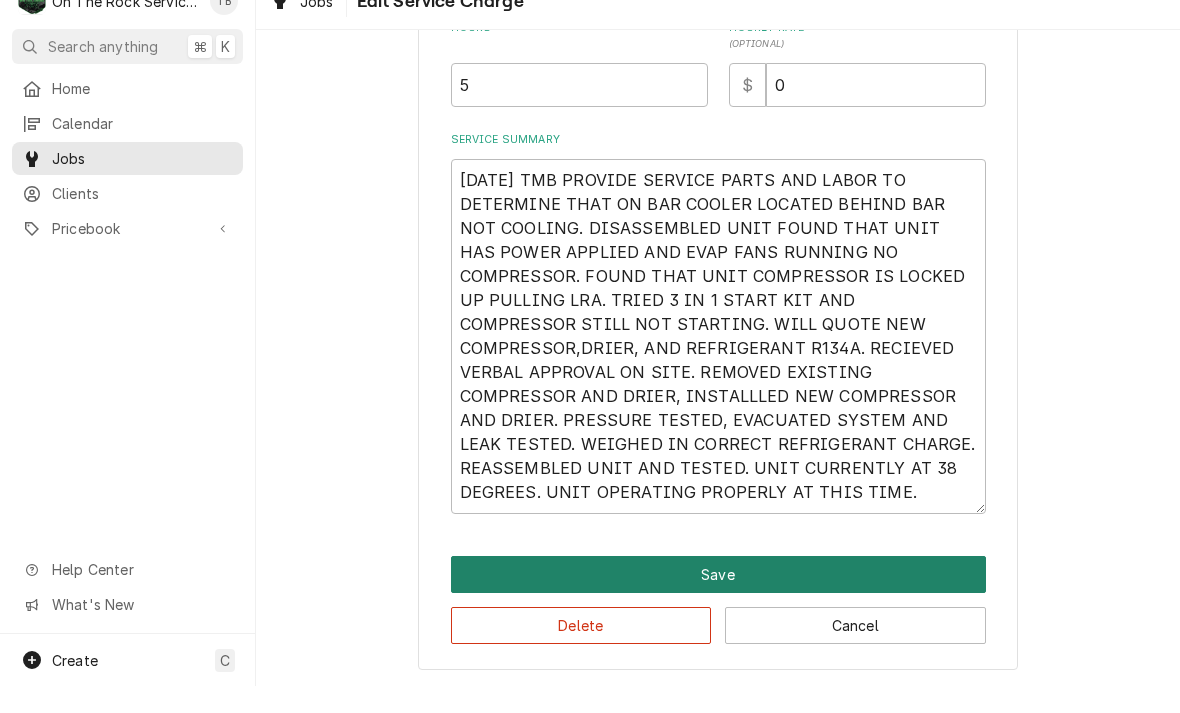 click on "Save" at bounding box center [718, 601] 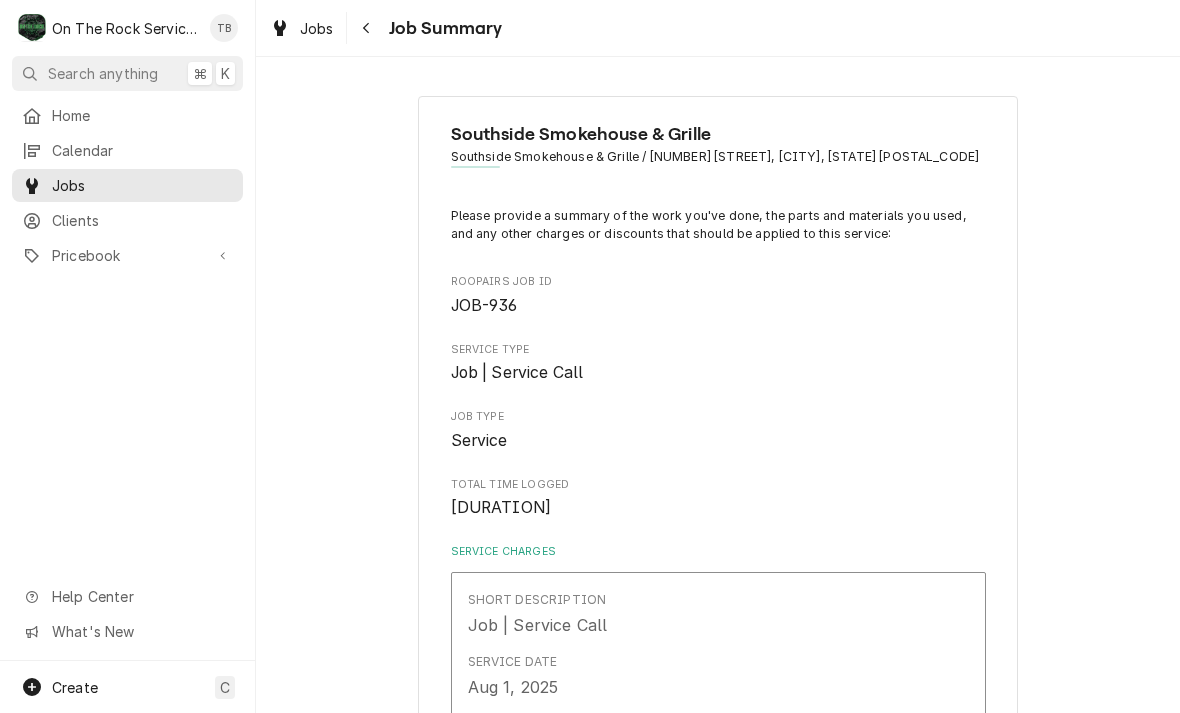 scroll, scrollTop: 0, scrollLeft: 0, axis: both 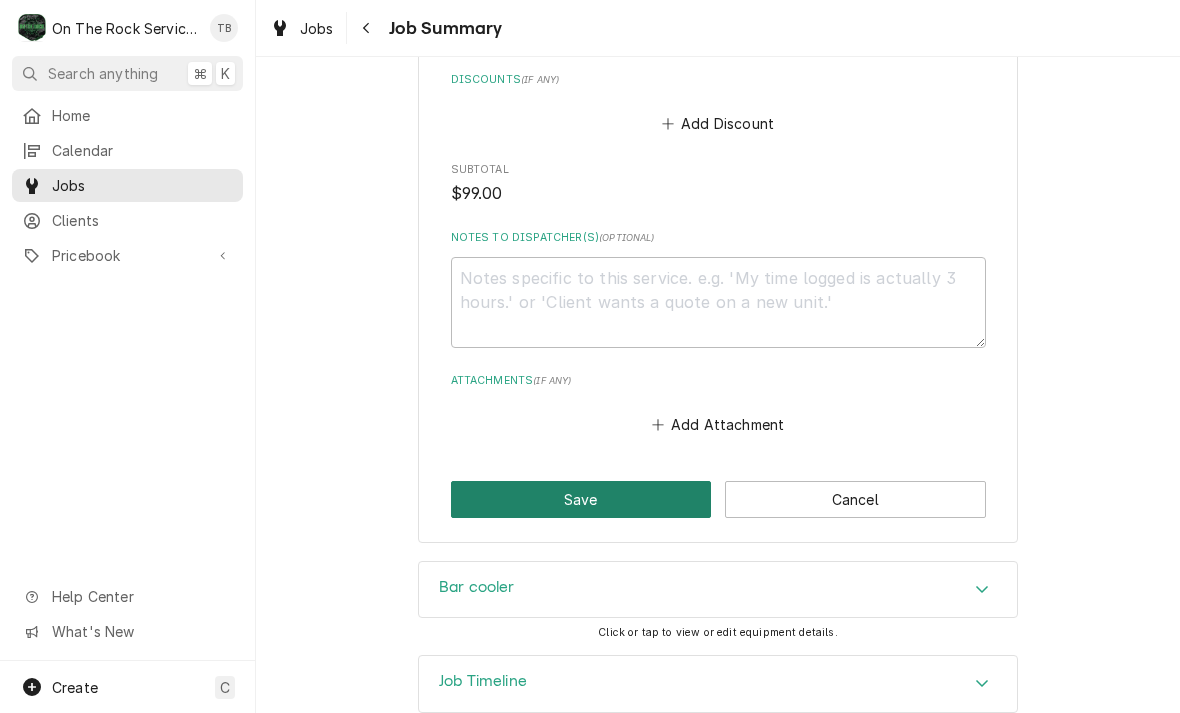 click on "Save" at bounding box center [581, 499] 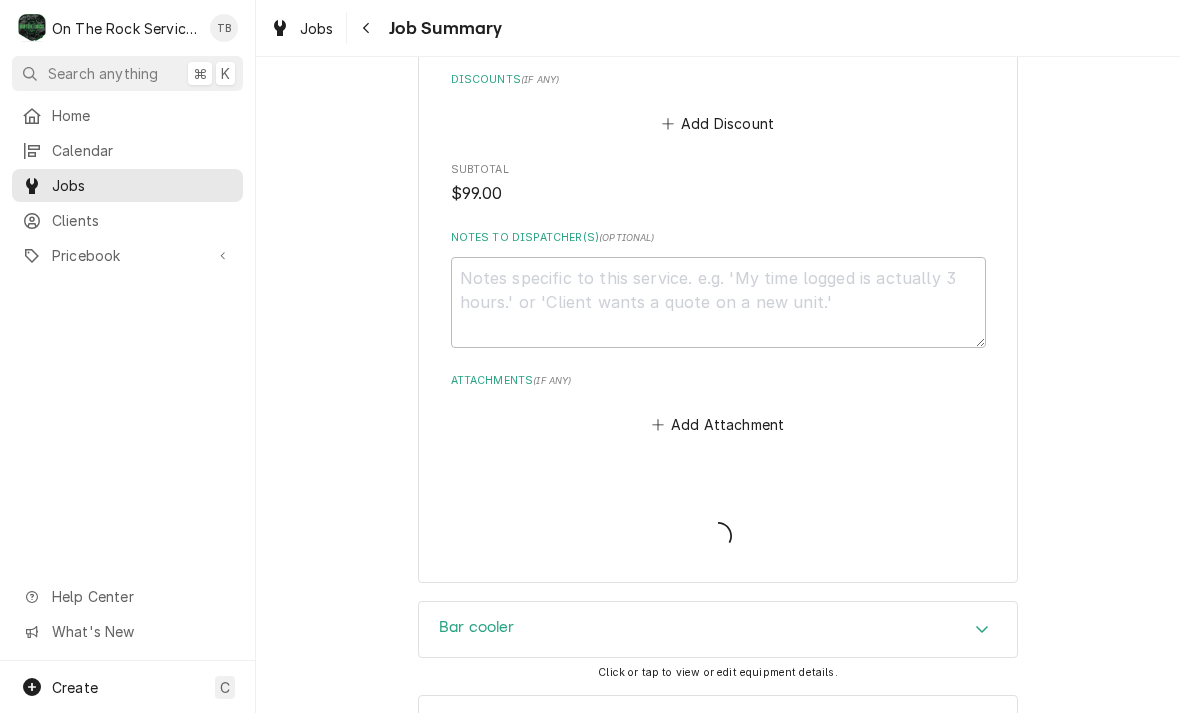 type on "x" 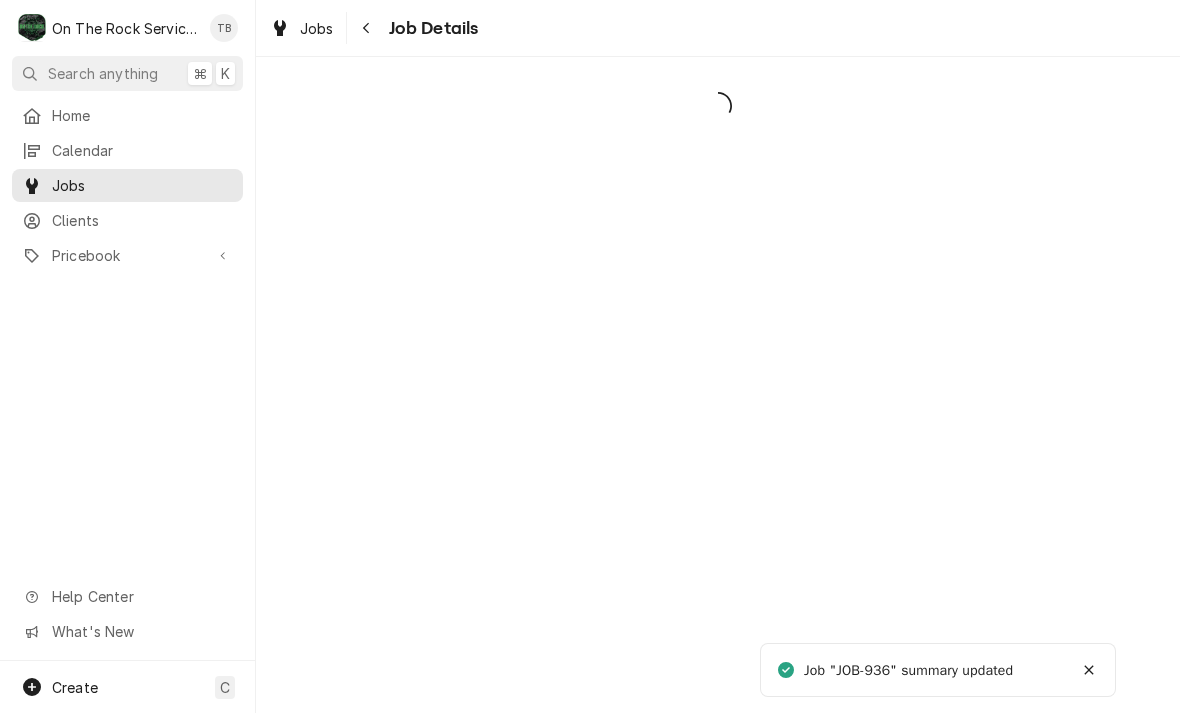 scroll, scrollTop: 0, scrollLeft: 0, axis: both 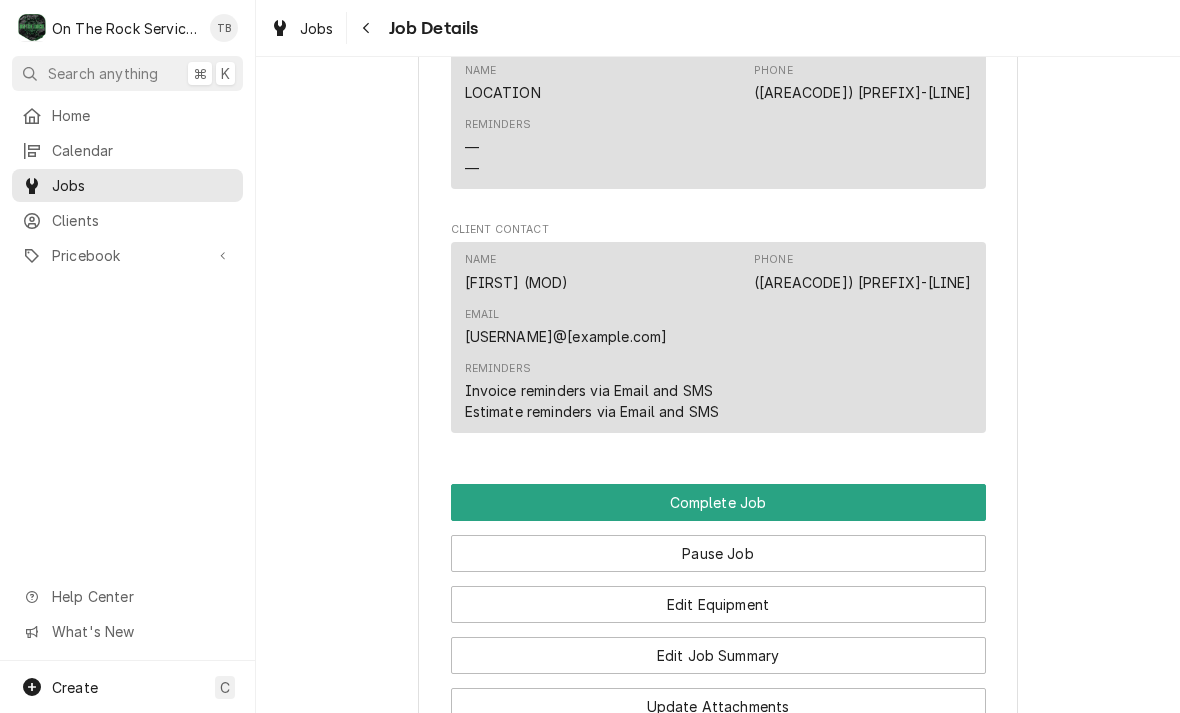 click on "Pause Job" at bounding box center (718, 553) 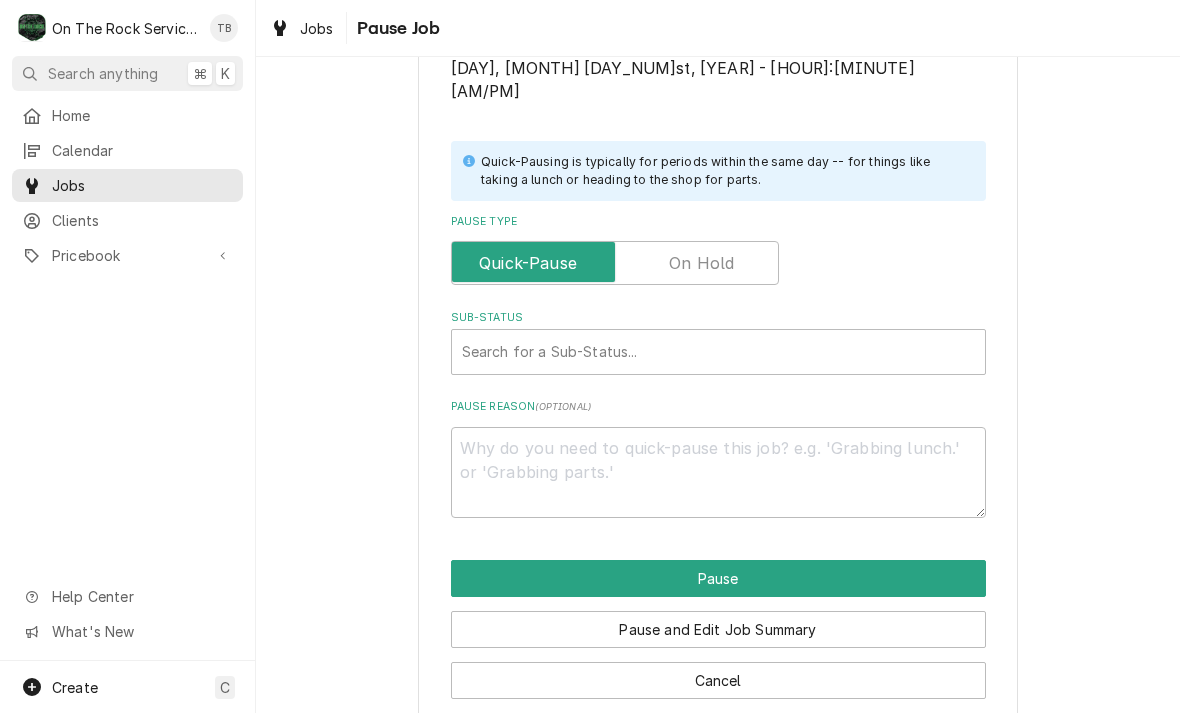 scroll, scrollTop: 399, scrollLeft: 0, axis: vertical 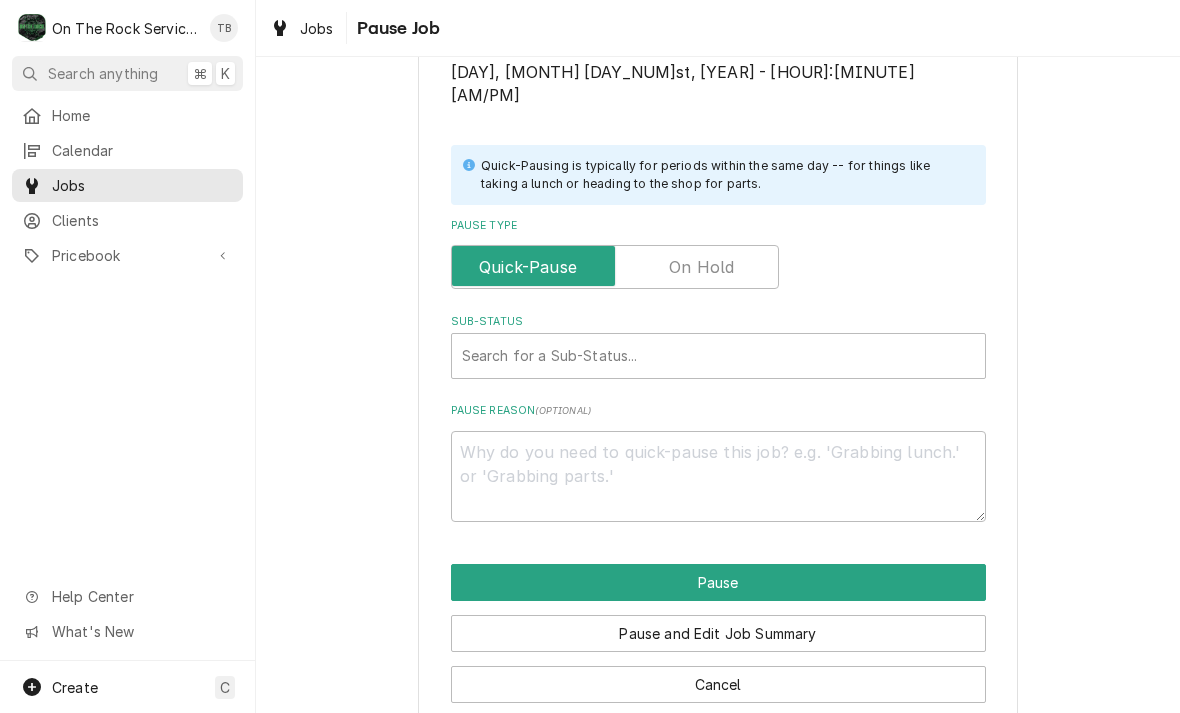 click at bounding box center (615, 267) 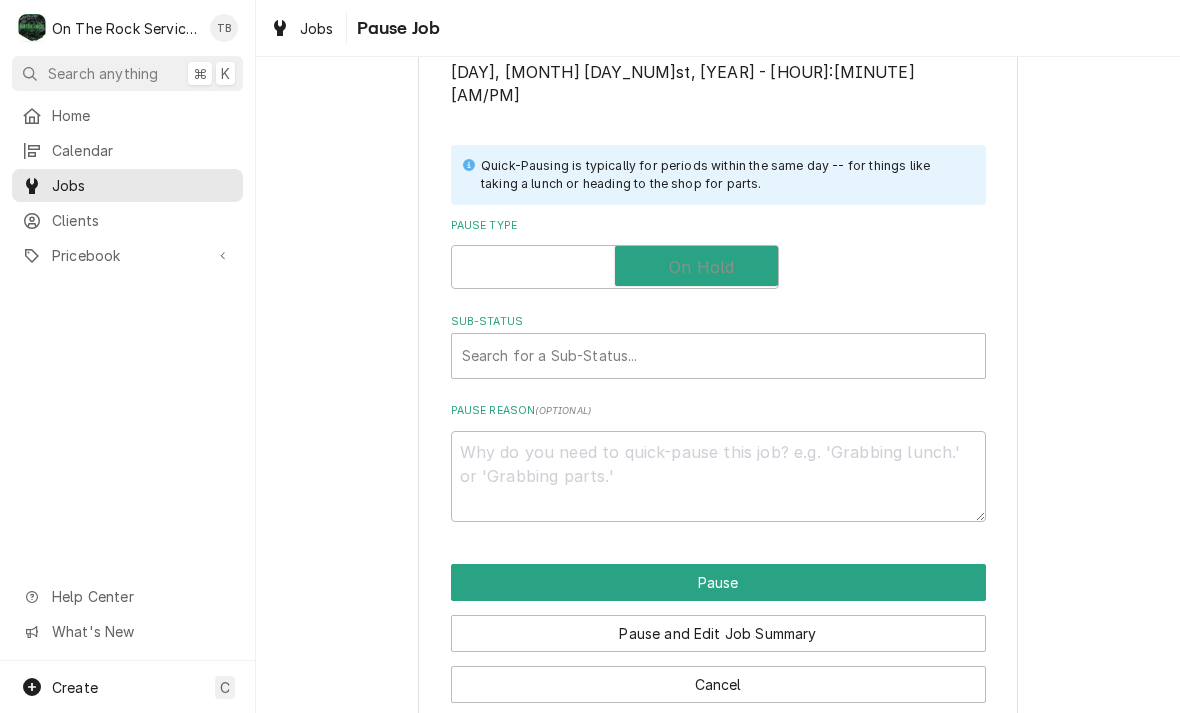 checkbox on "true" 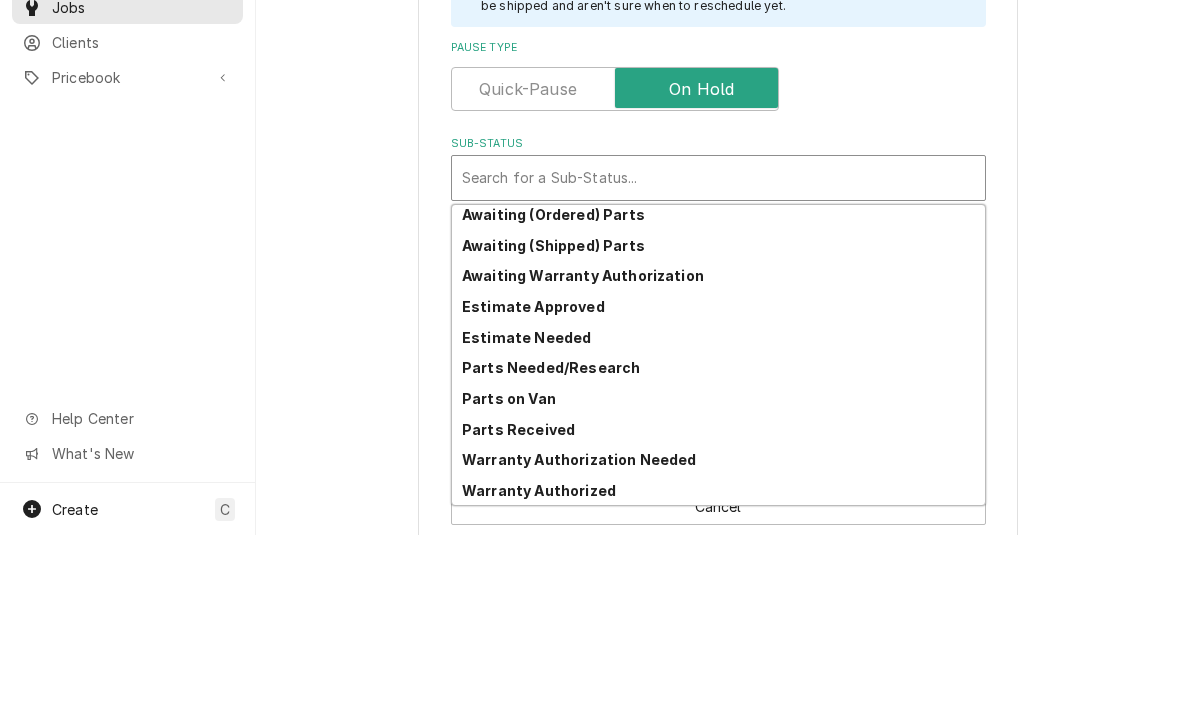 scroll, scrollTop: 98, scrollLeft: 0, axis: vertical 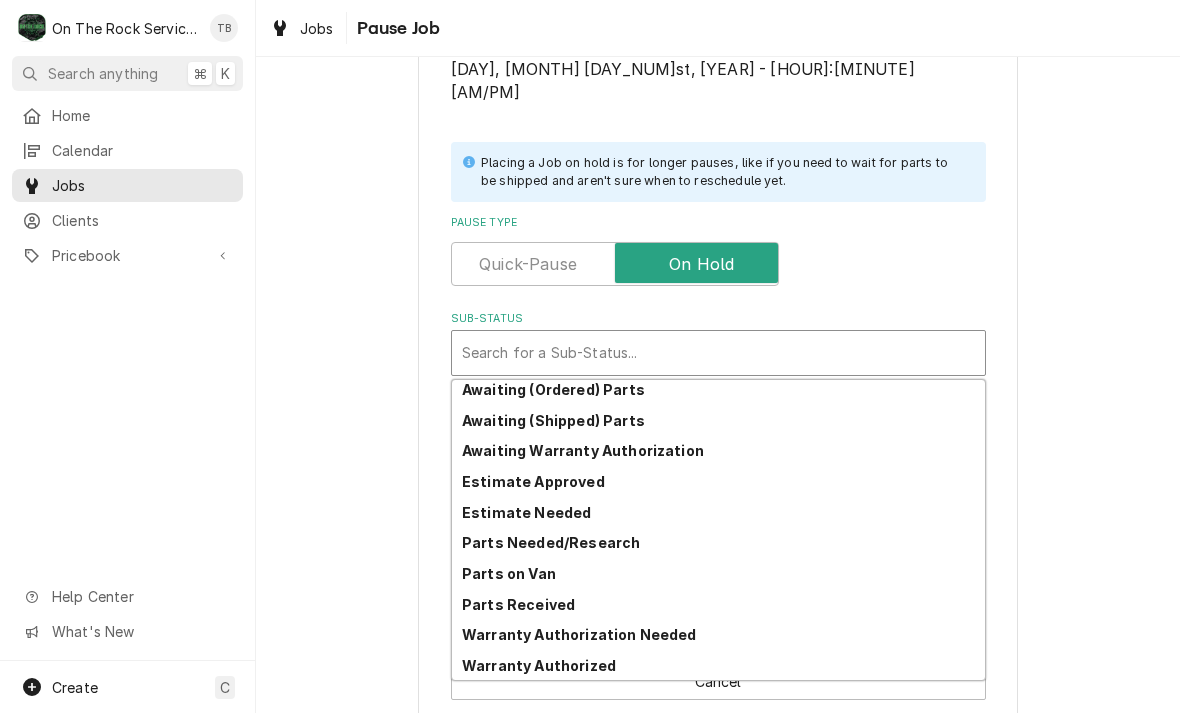 click on "Please confirm you'd like to pause this job. Roopairs Job ID JOB-936 Service Type Job | Service Call Job Type Service Total Time Logged 5h 5min Last Started/Resumed On Fri, Aug 1st, 2025 - 12:22 PM Placing a Job on hold is for longer pauses, like if you need to wait for parts to be shipped and aren't sure when to reschedule yet. Pause Type Sub-Status [object Object], 1 of 13. 13 results available. Use Up and Down to choose options, press Enter to select the currently focused option, press Escape to exit the menu, press Tab to select the option and exit the menu. Search for a Sub-Status... Awaiting (Backordered) Parts Awaiting Client Go-Ahead Awaiting Estimate Approval Awaiting (Ordered) Parts Awaiting (Shipped) Parts Awaiting Warranty Authorization Estimate Approved Estimate Needed Parts Needed/Research Parts on Van Parts Received Warranty Authorization Needed Warranty Authorized Pause Reason  ( optional ) Pause Pause and Edit Job Summary Cancel" at bounding box center (718, 209) 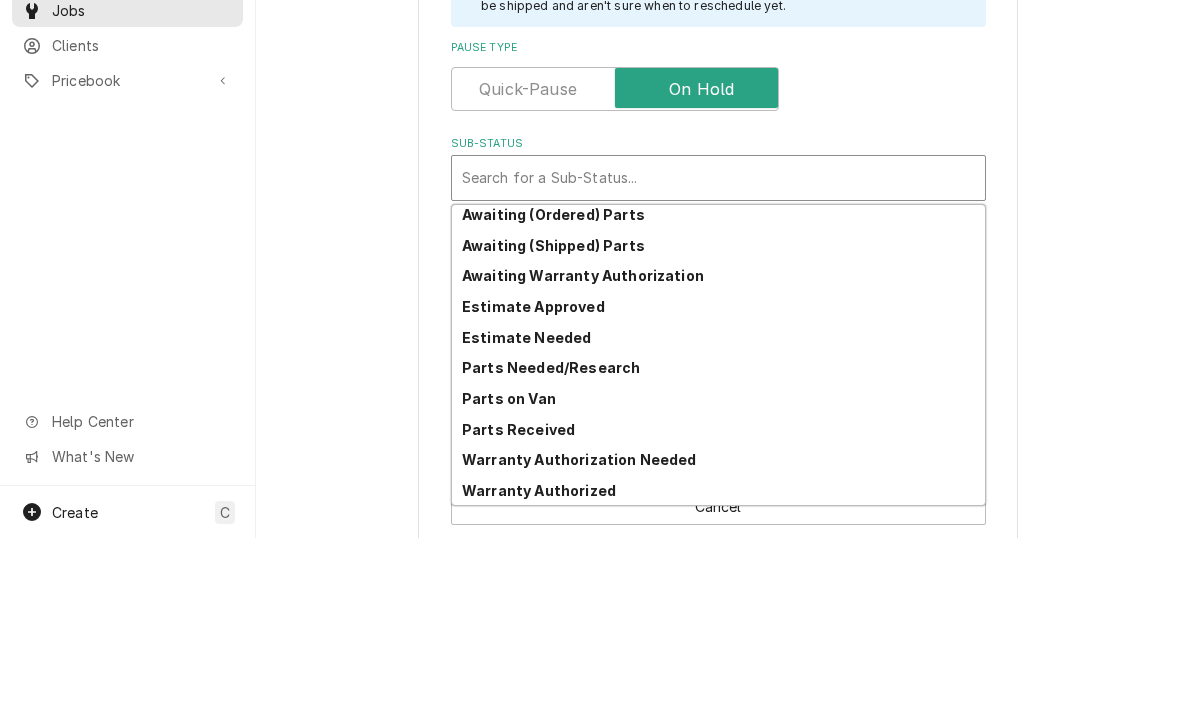 scroll, scrollTop: 98, scrollLeft: 0, axis: vertical 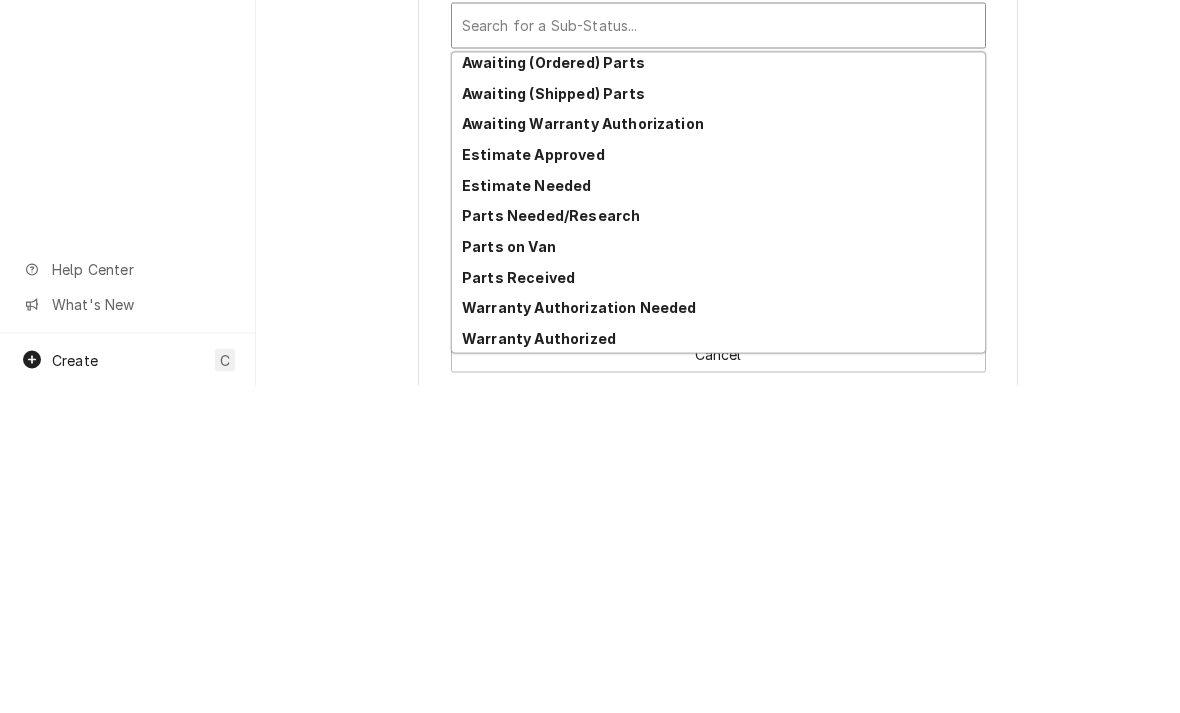 click on "Parts Needed/Research" at bounding box center [551, 542] 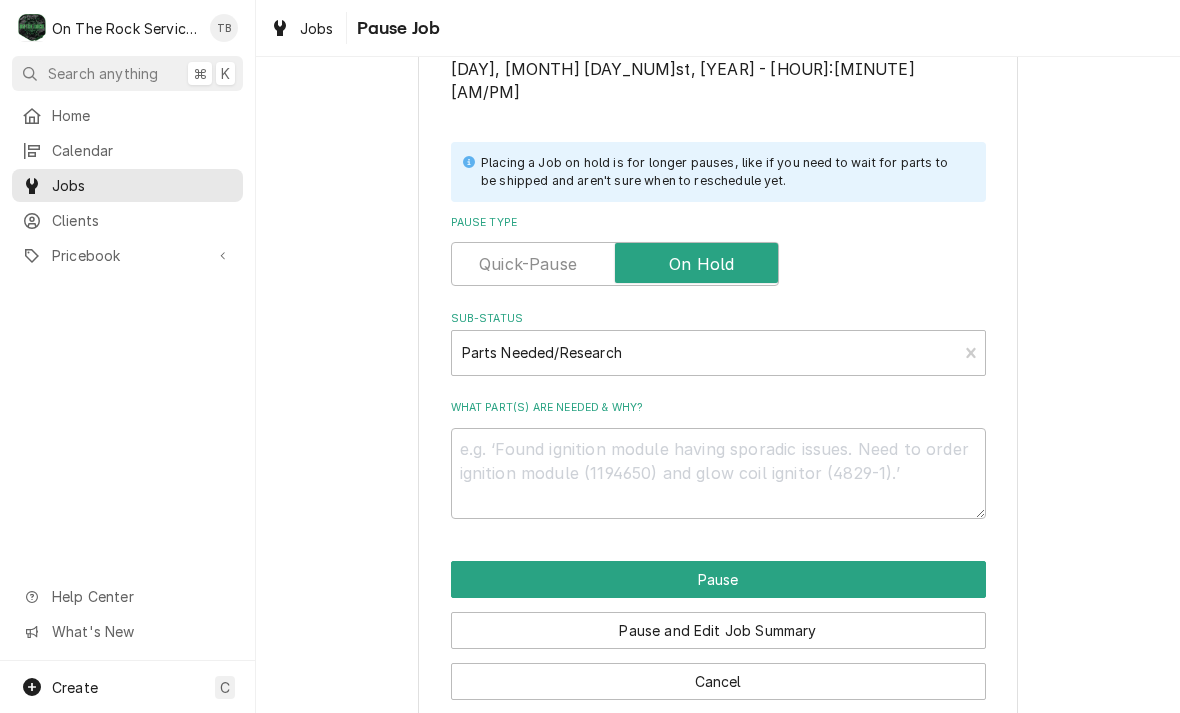 scroll, scrollTop: 378, scrollLeft: 0, axis: vertical 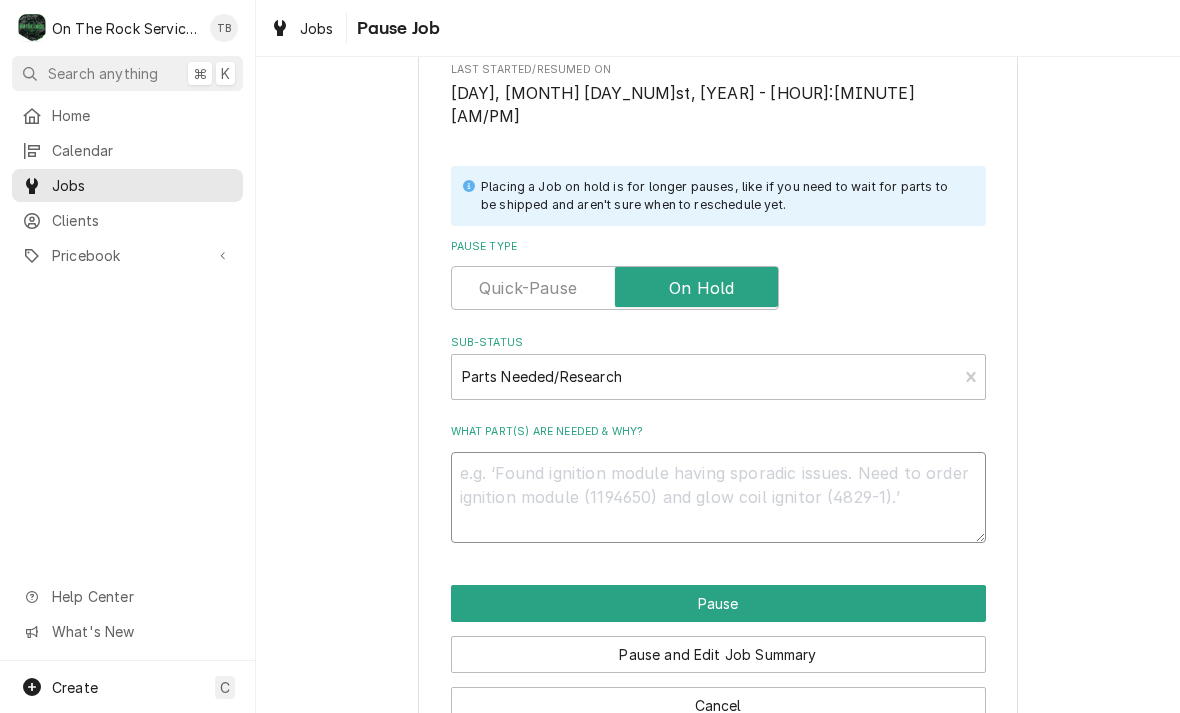 click on "What part(s) are needed & why?" at bounding box center [718, 497] 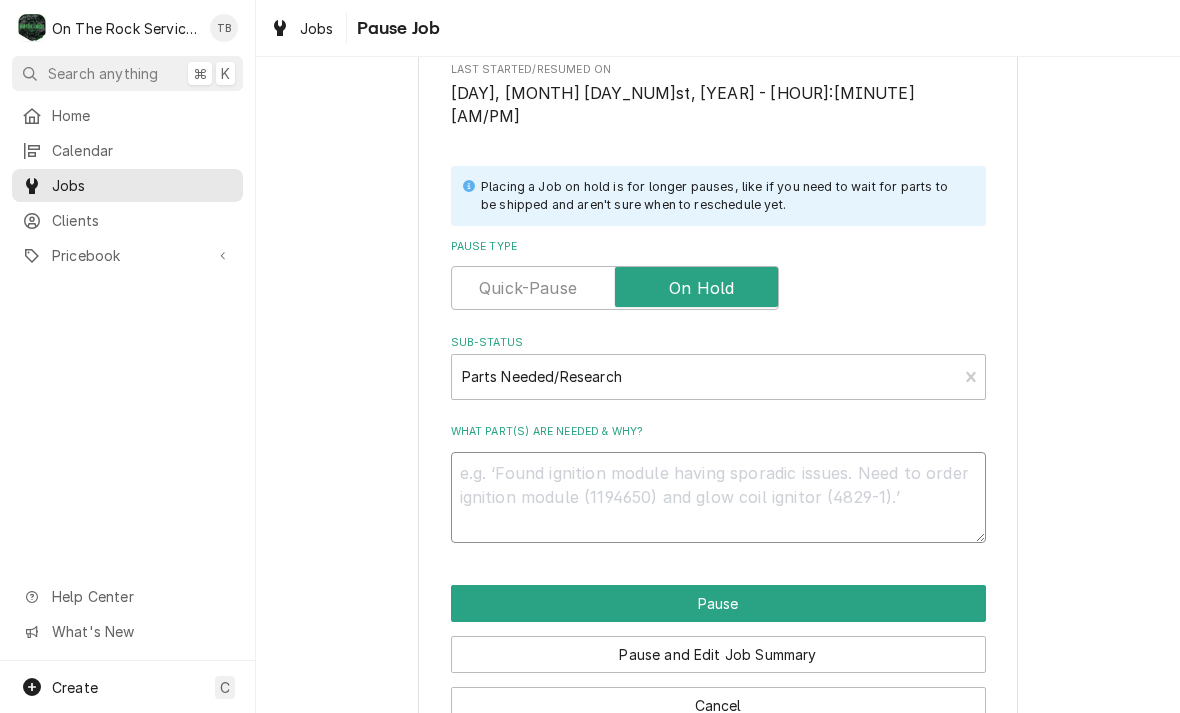 type on "x" 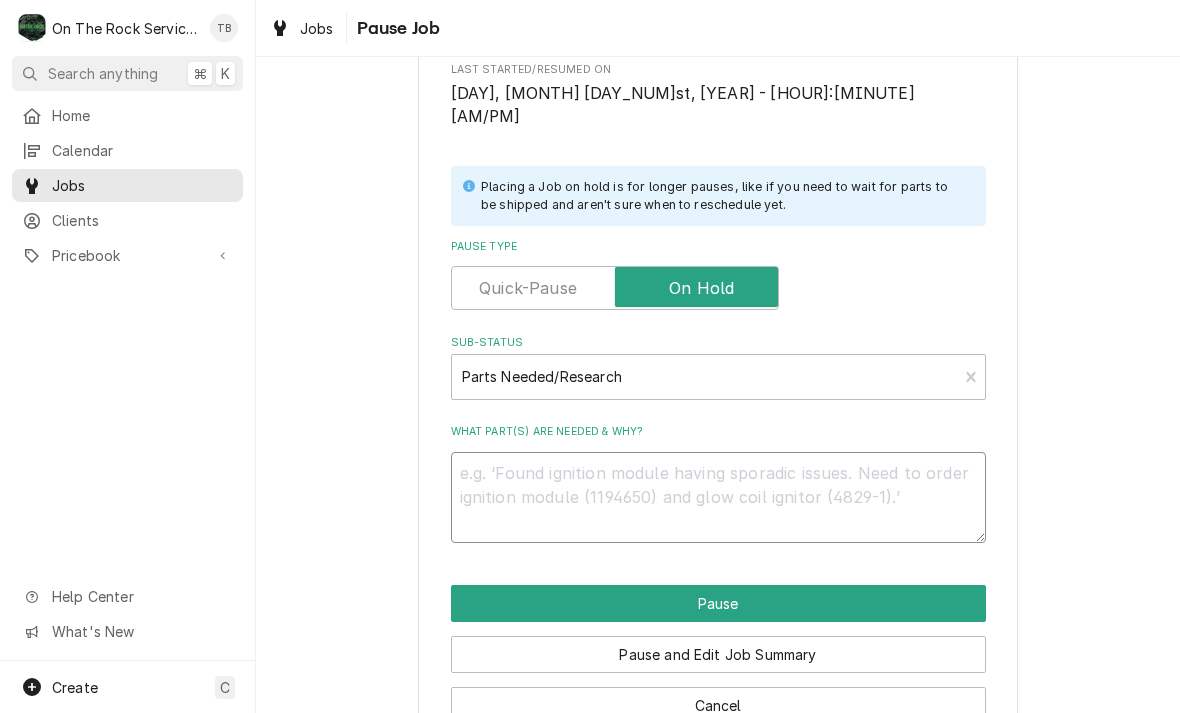 type on "E" 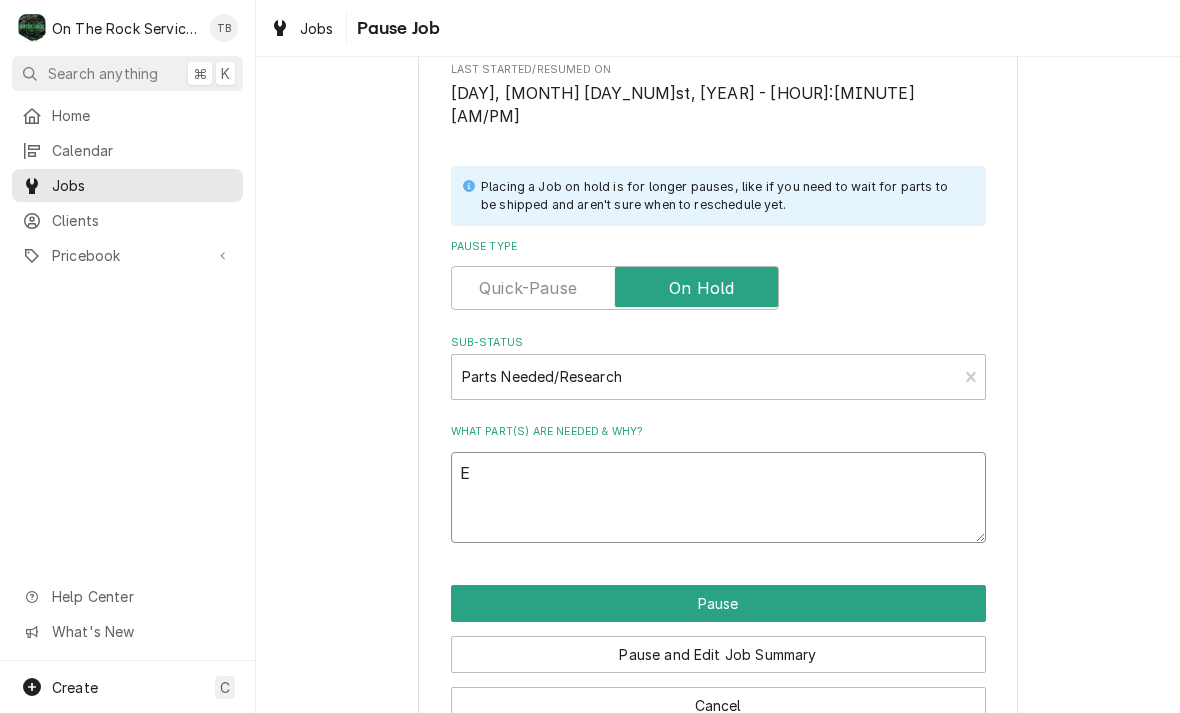 type on "x" 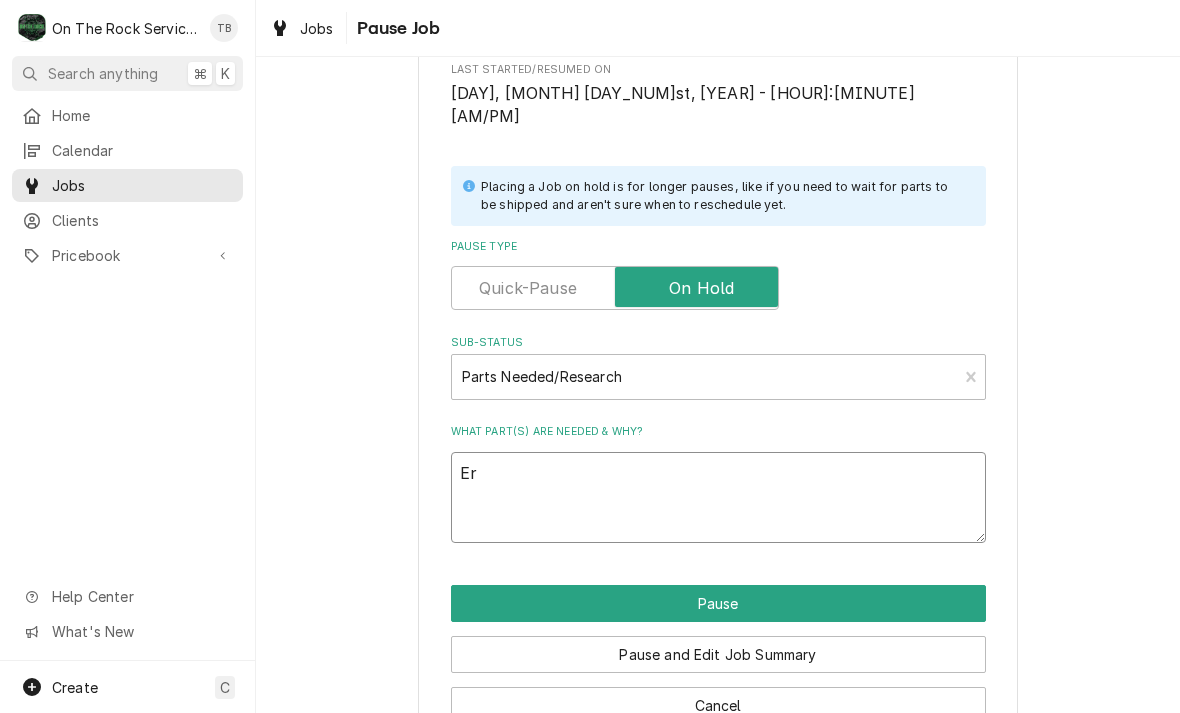 type on "x" 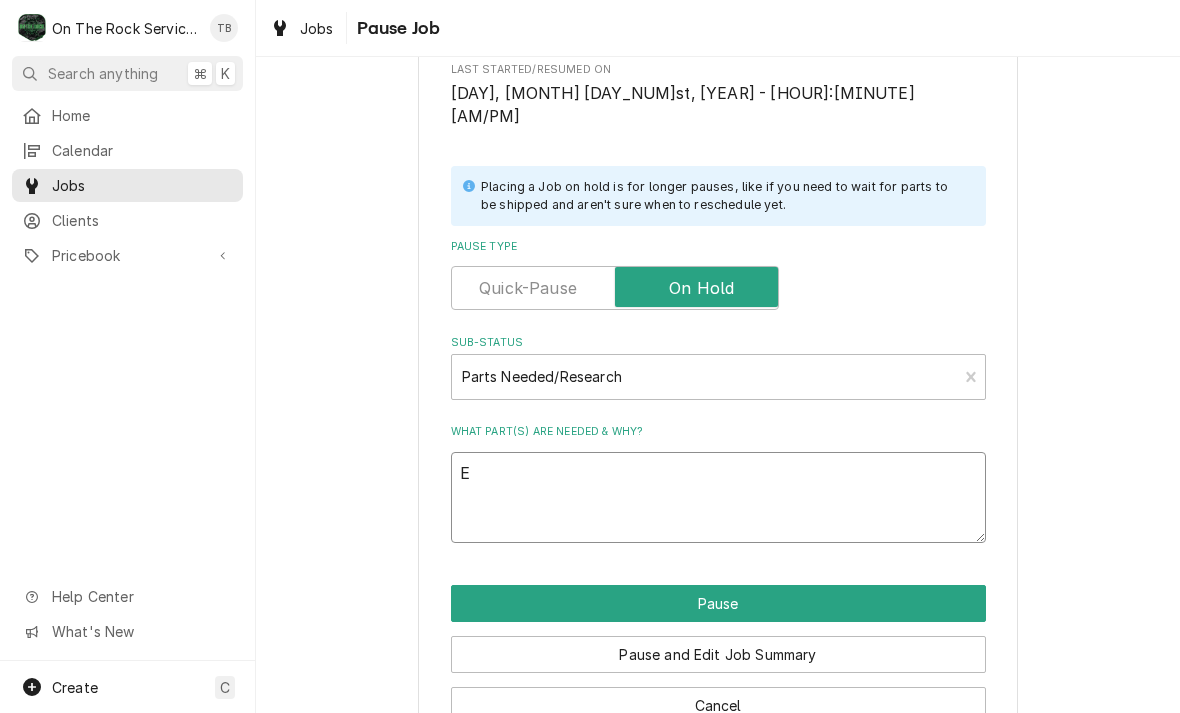 type on "x" 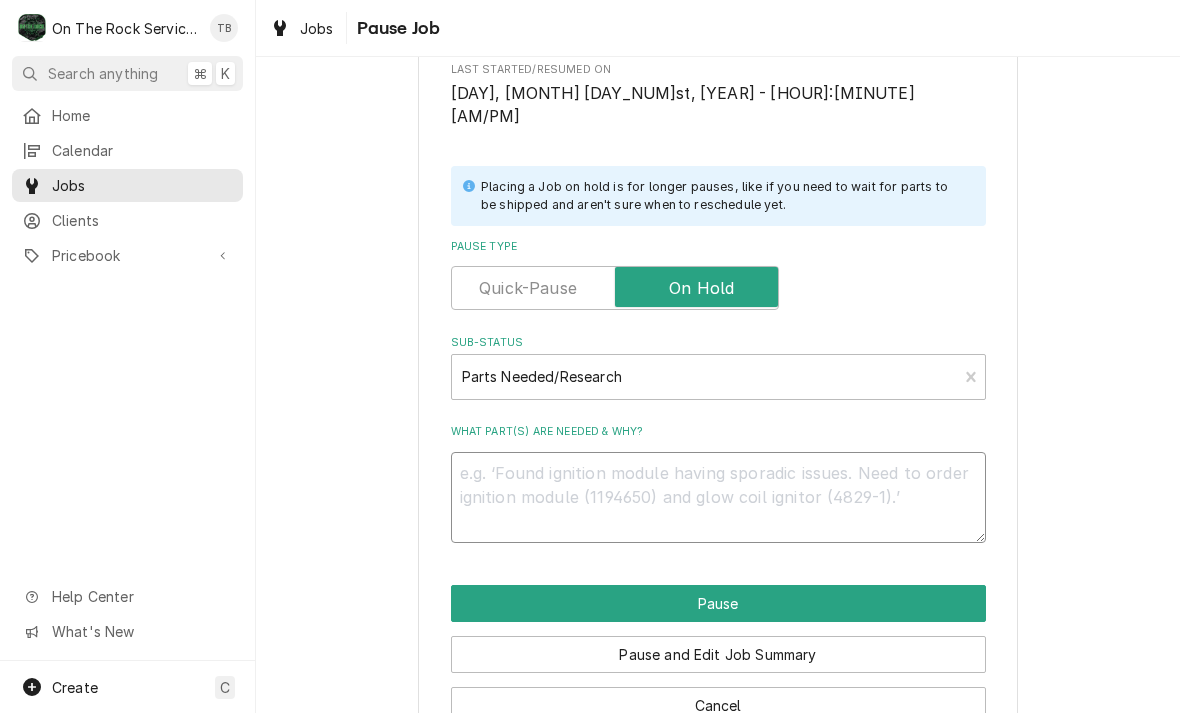 type on "x" 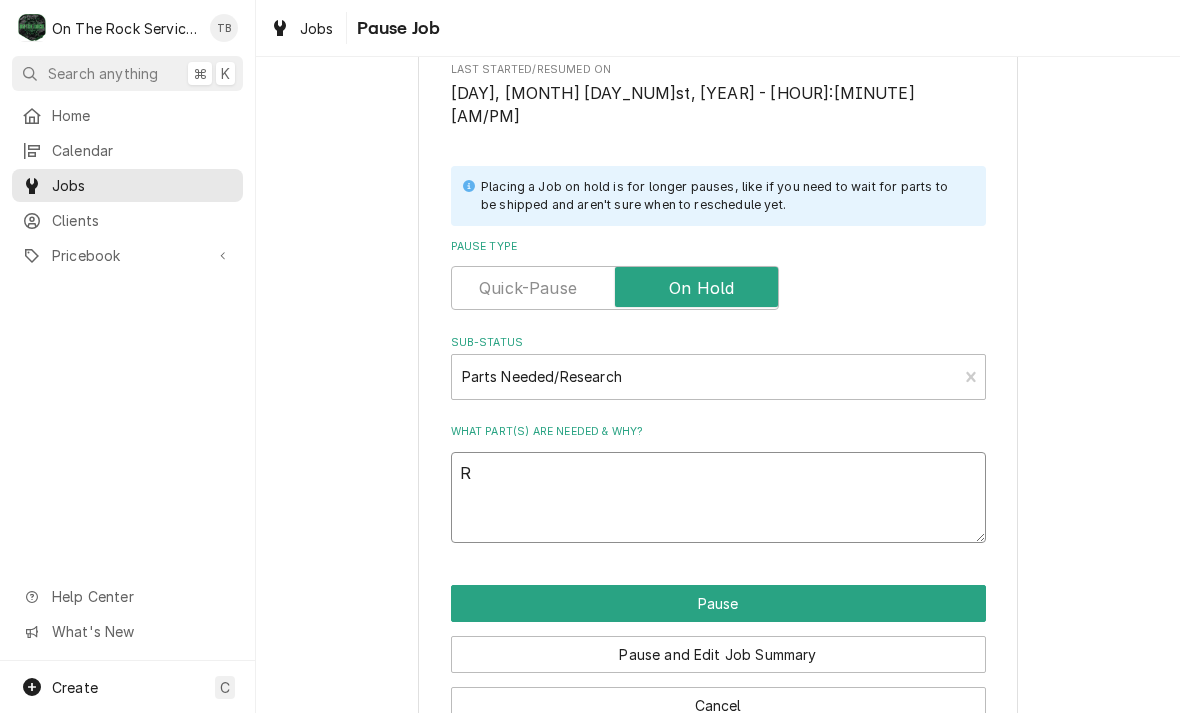 type on "x" 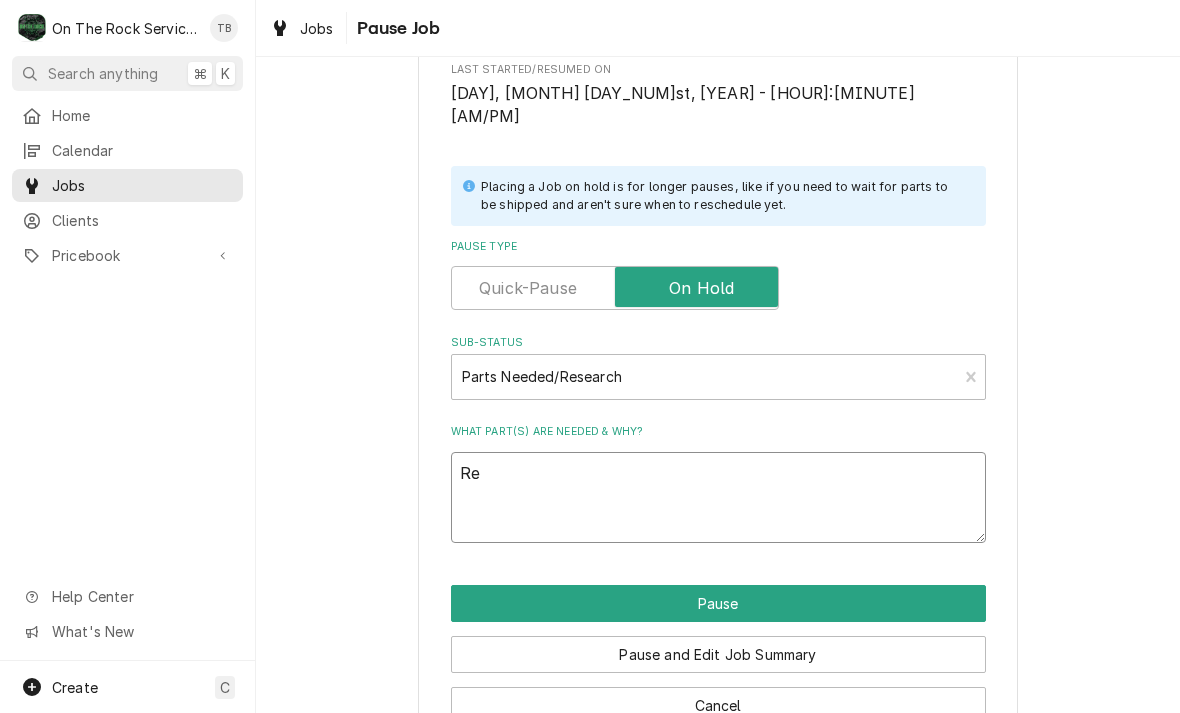 type on "x" 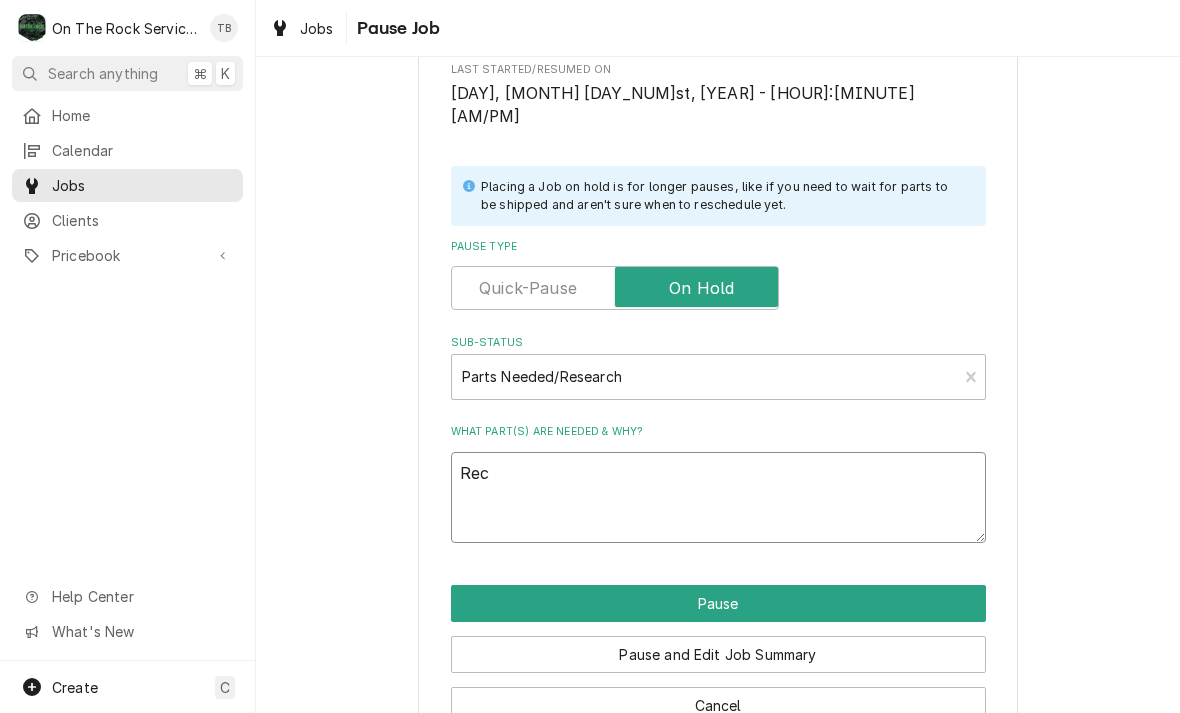 type on "x" 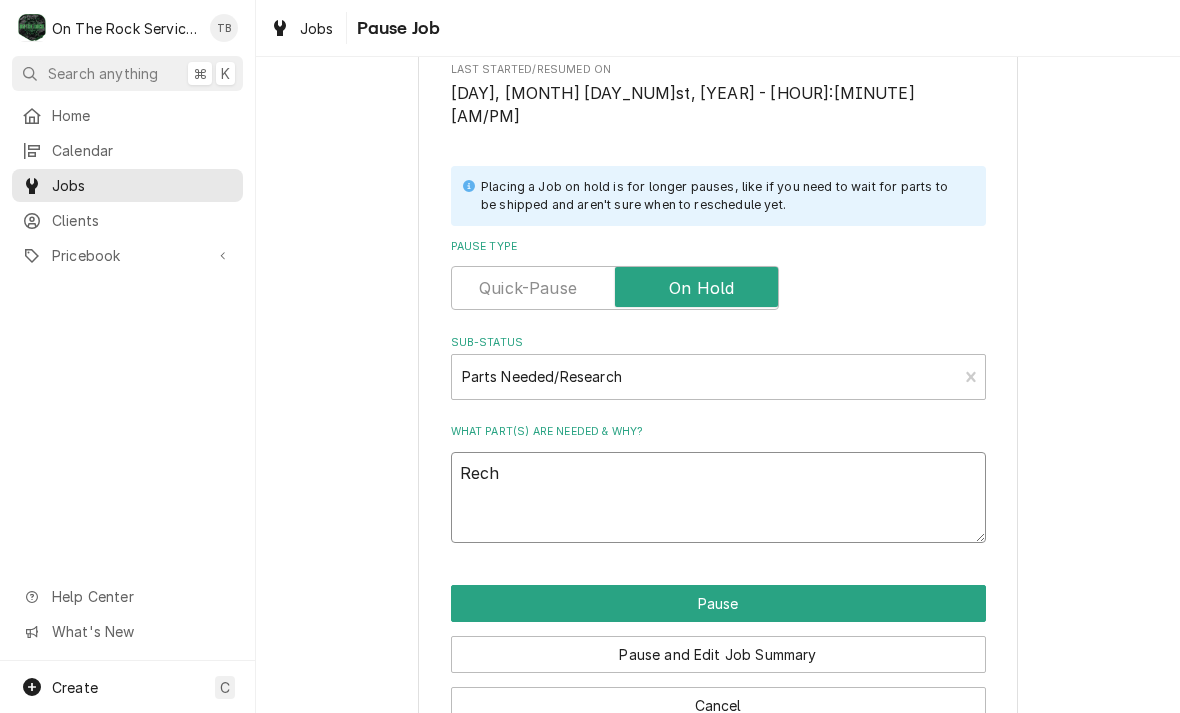 type on "x" 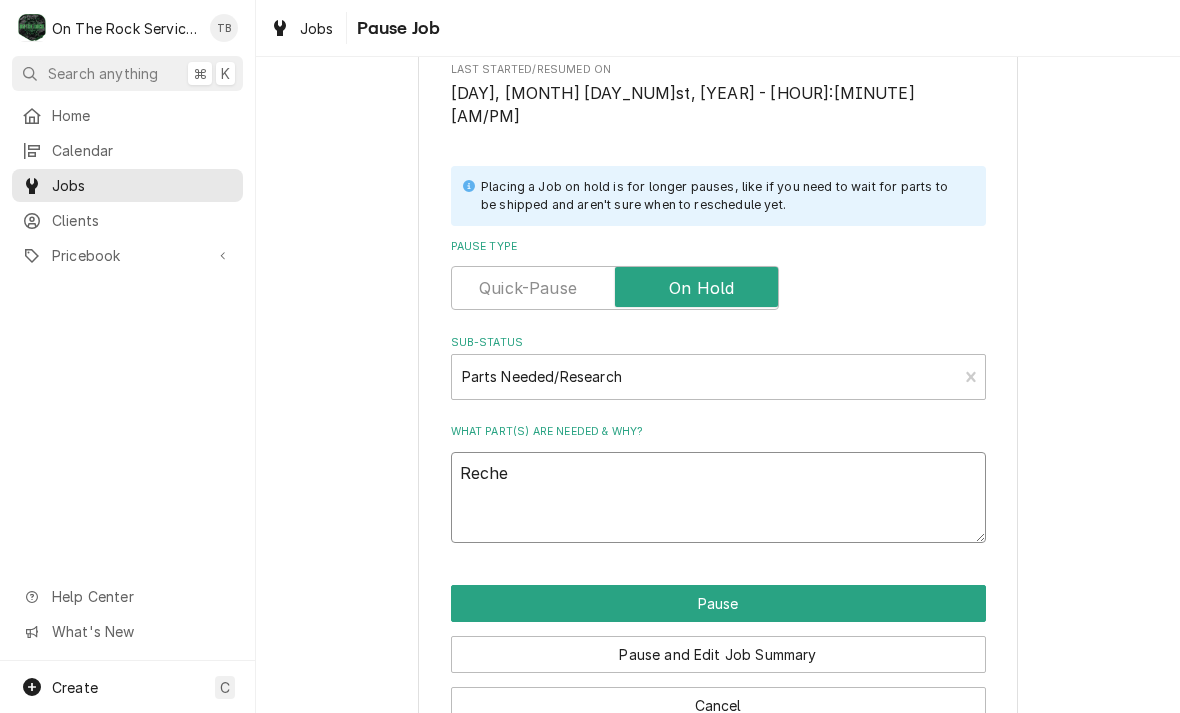 type on "x" 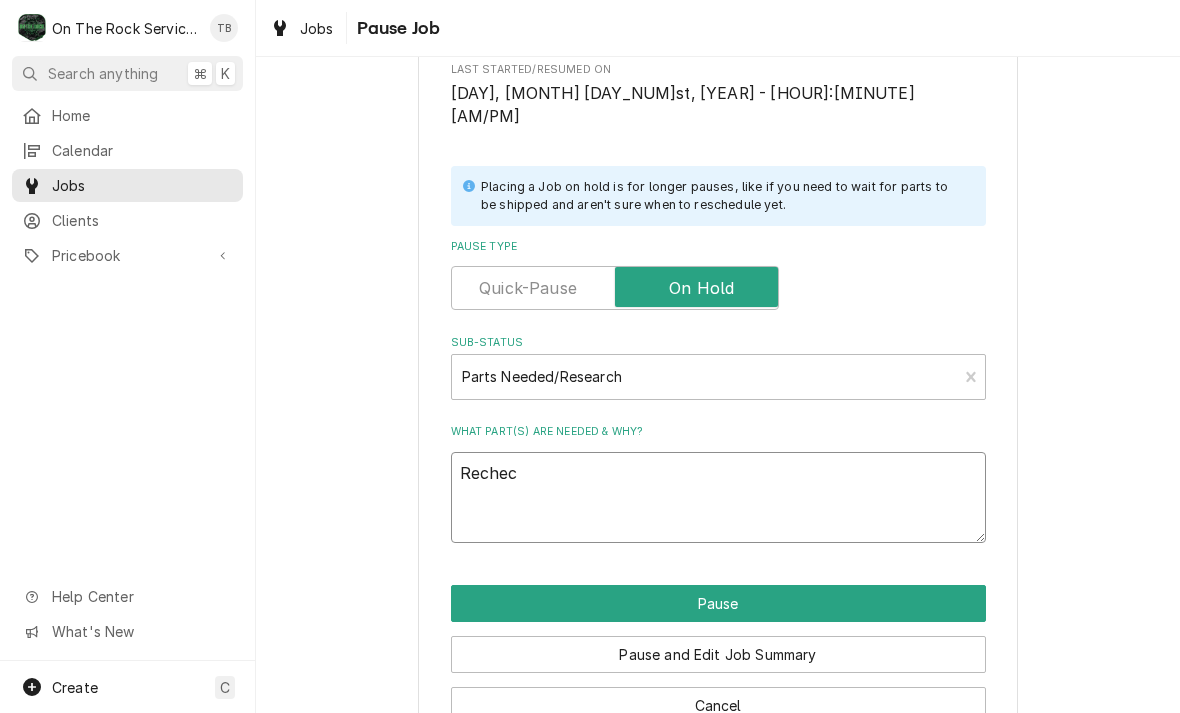 type on "x" 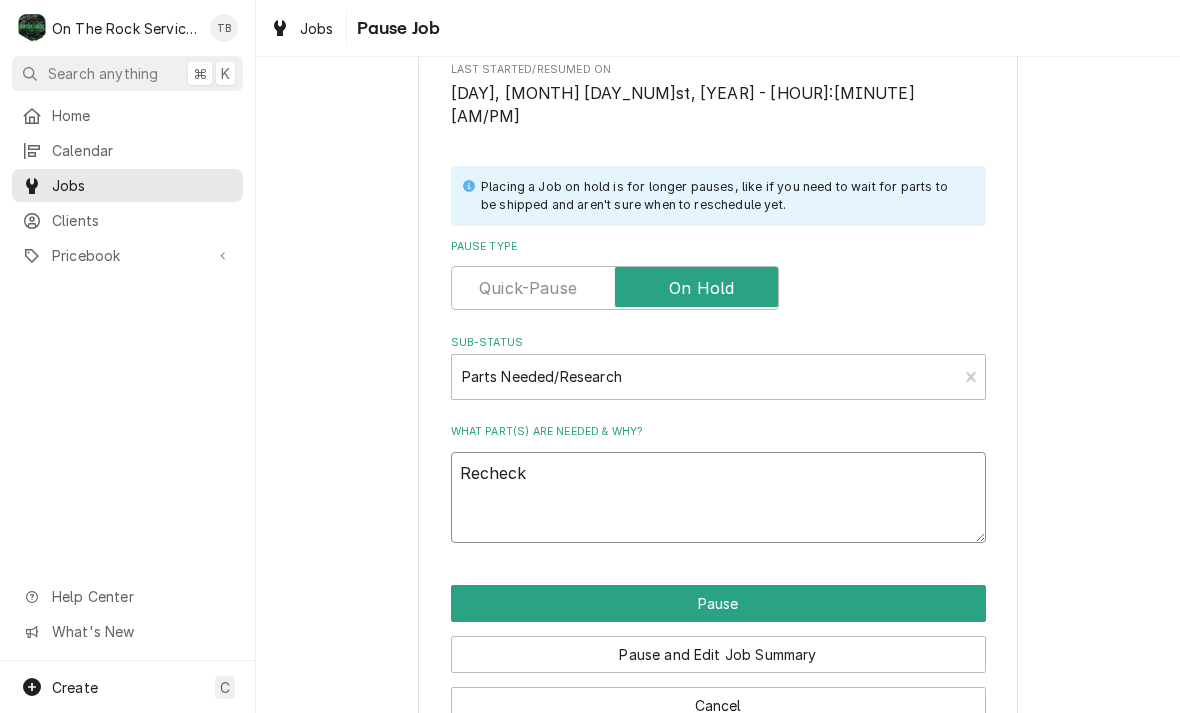type on "x" 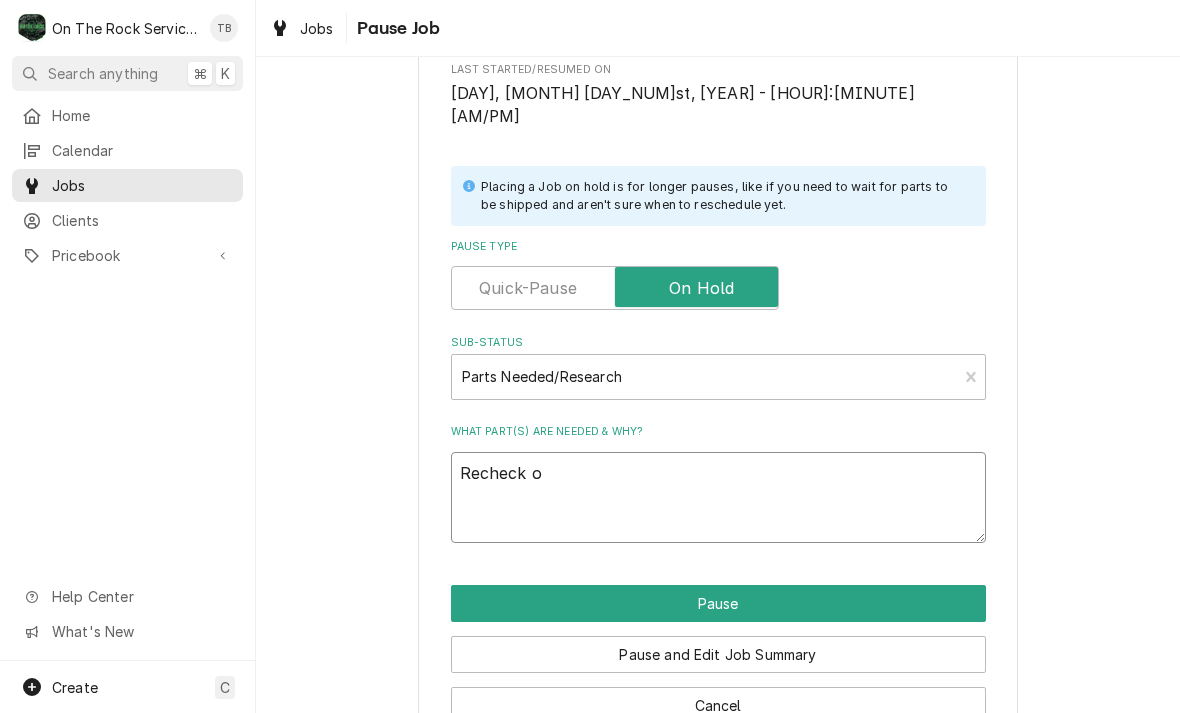type on "x" 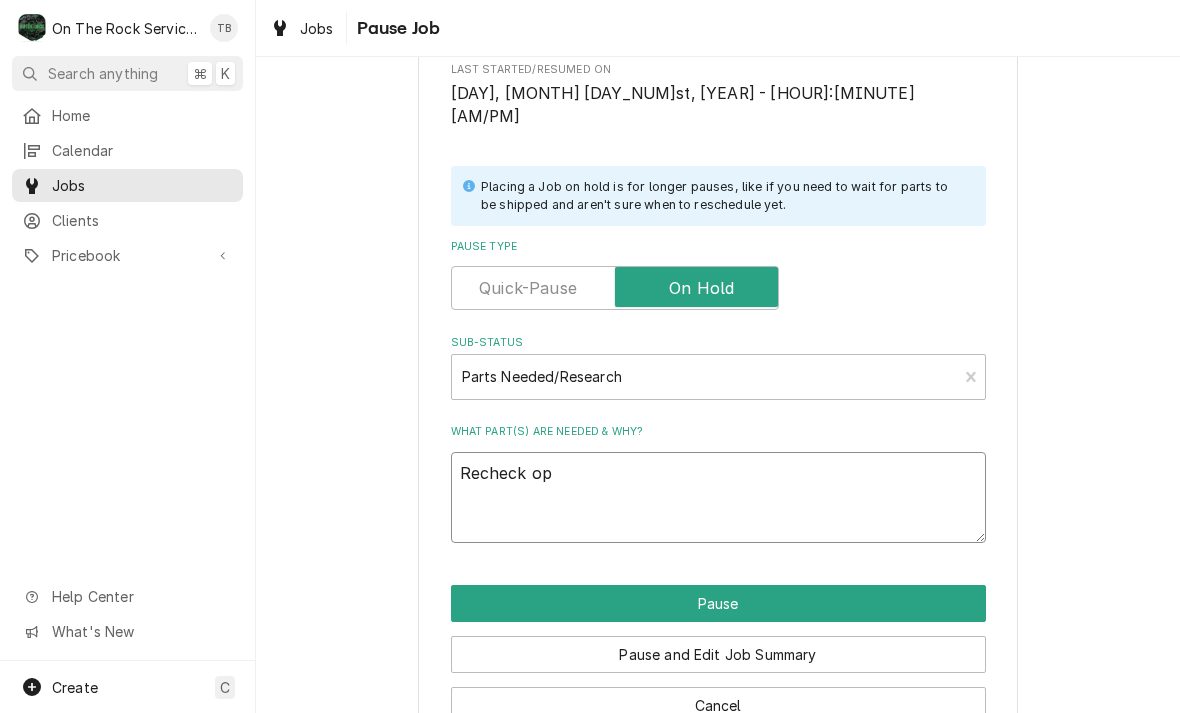 type on "x" 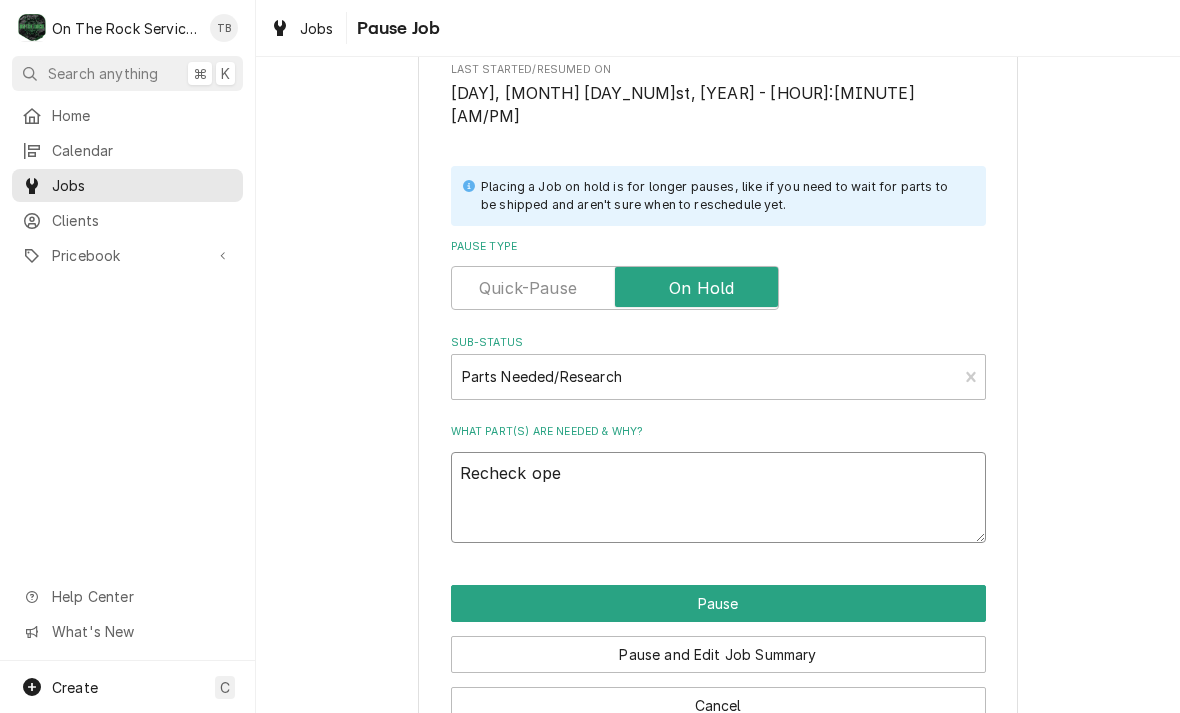 type on "x" 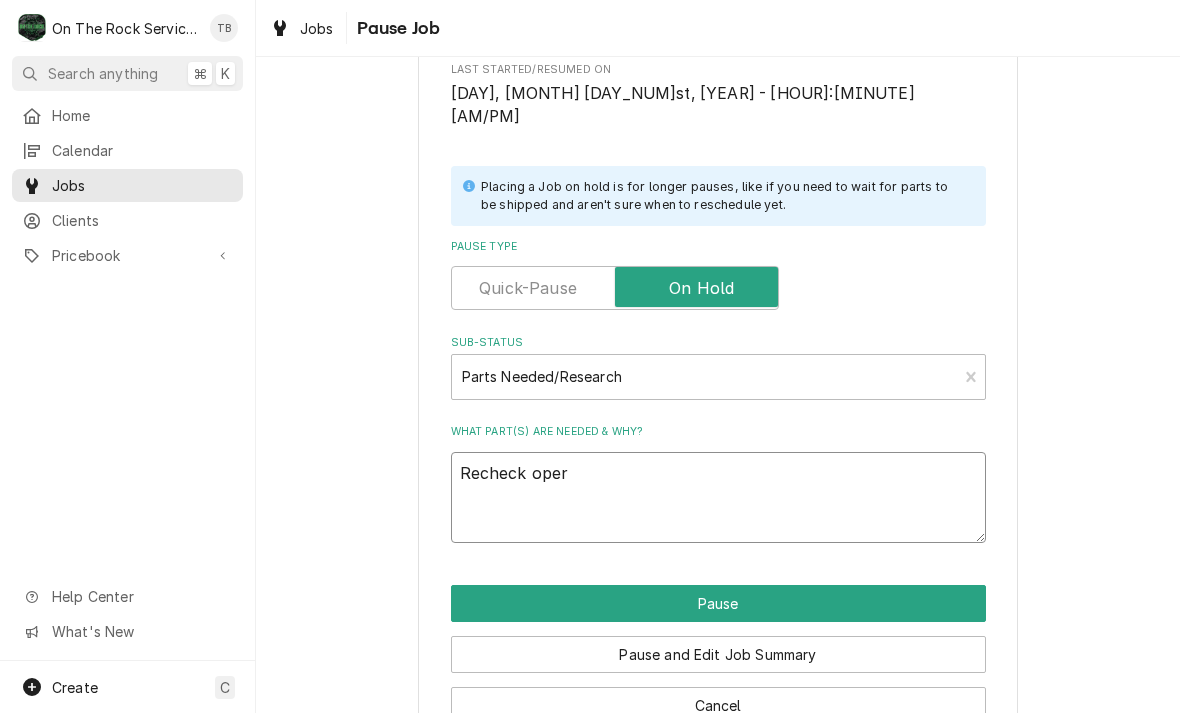 type on "x" 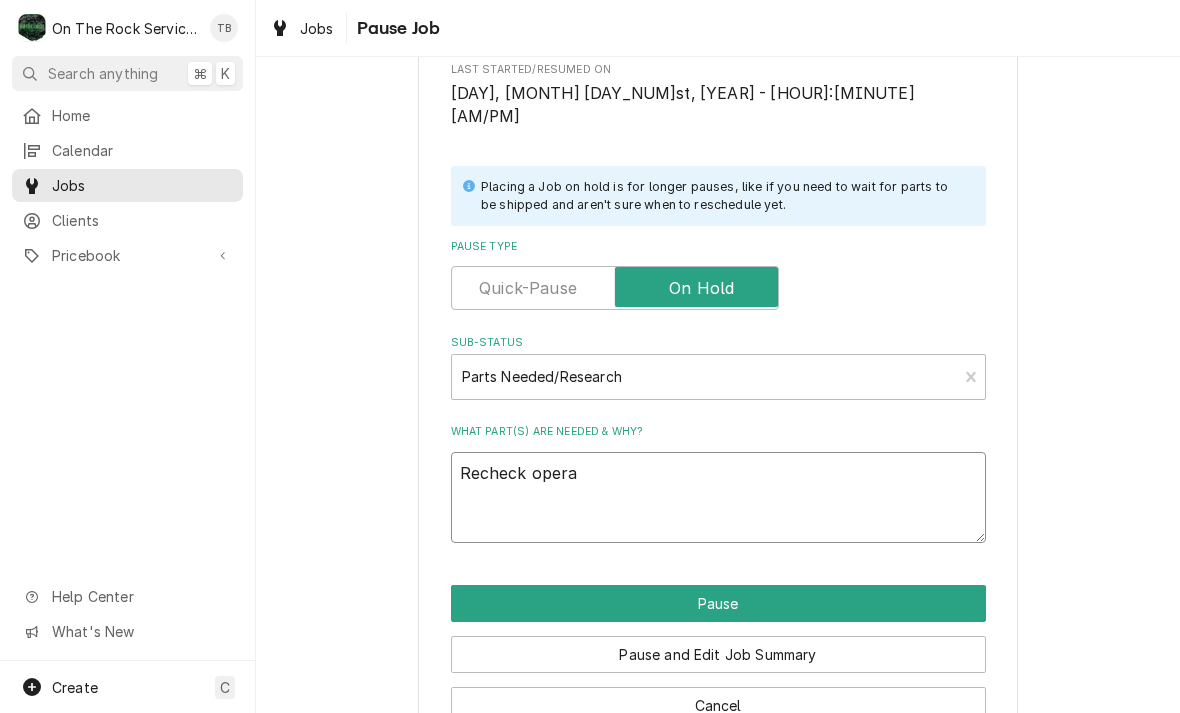 type on "x" 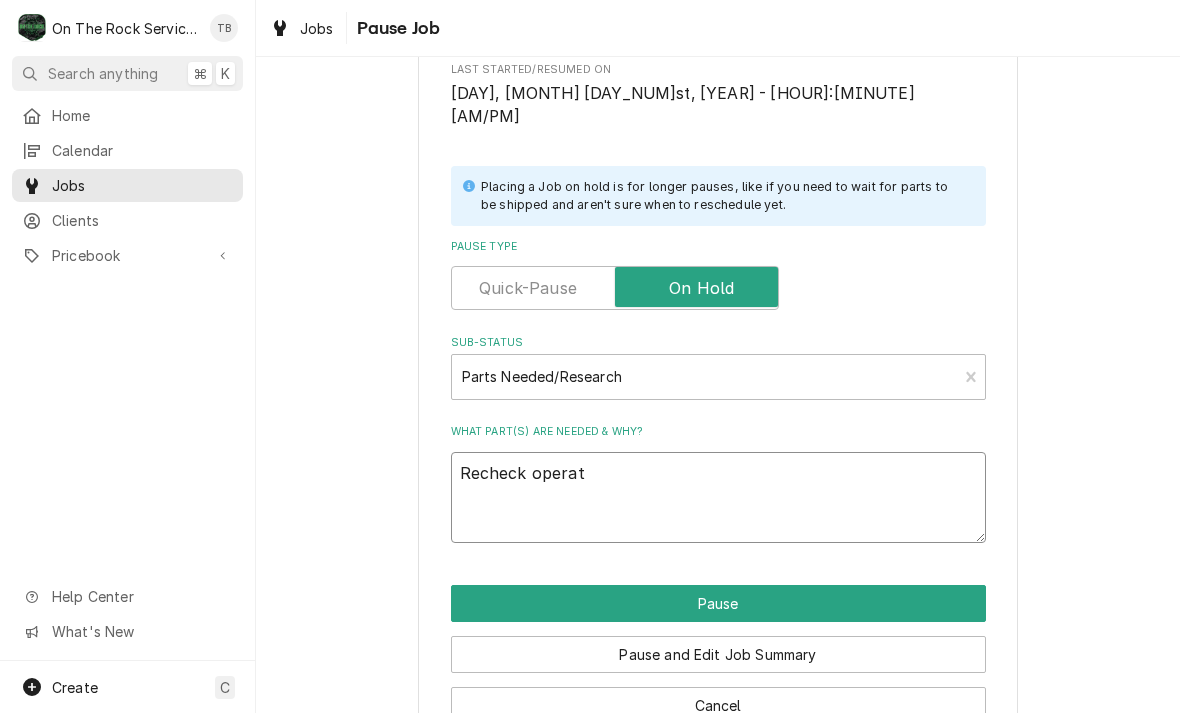 type on "x" 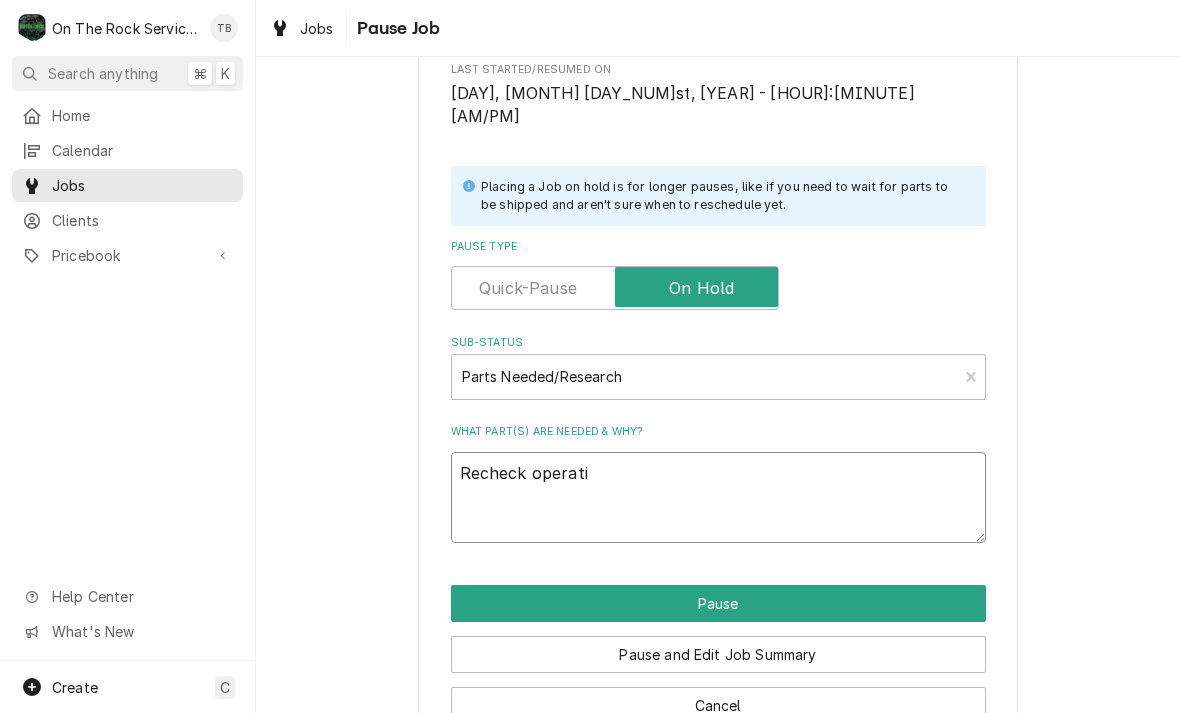 type on "x" 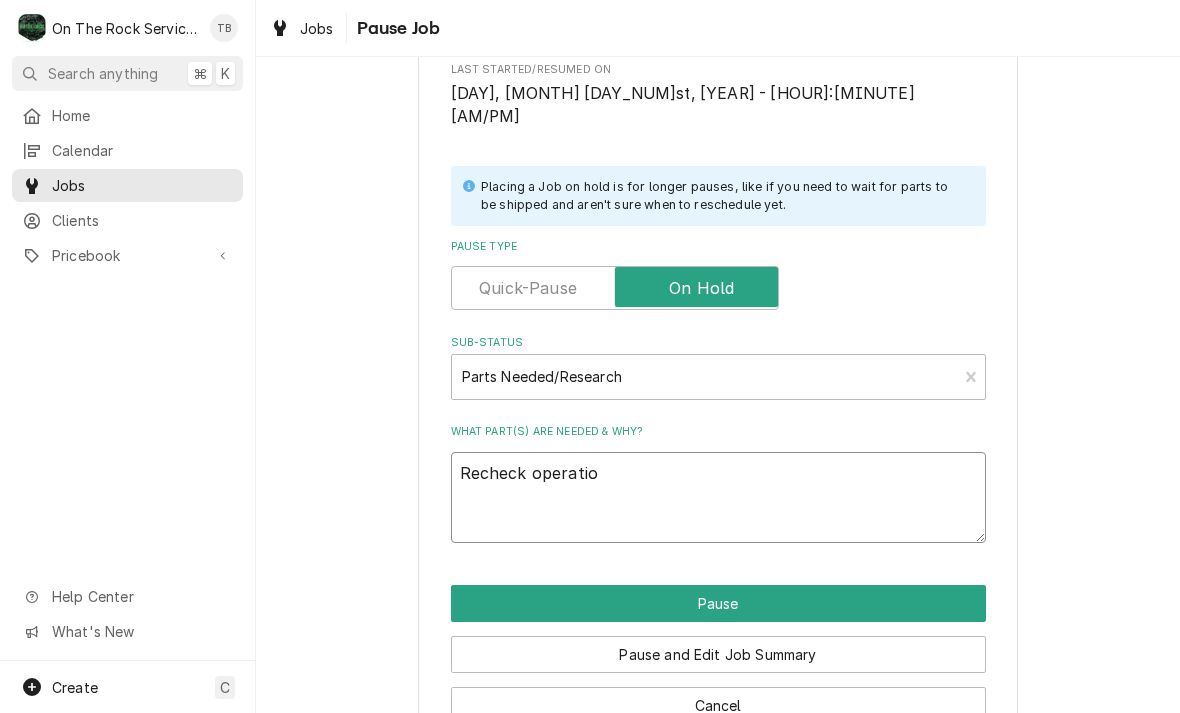 type on "Recheck operation" 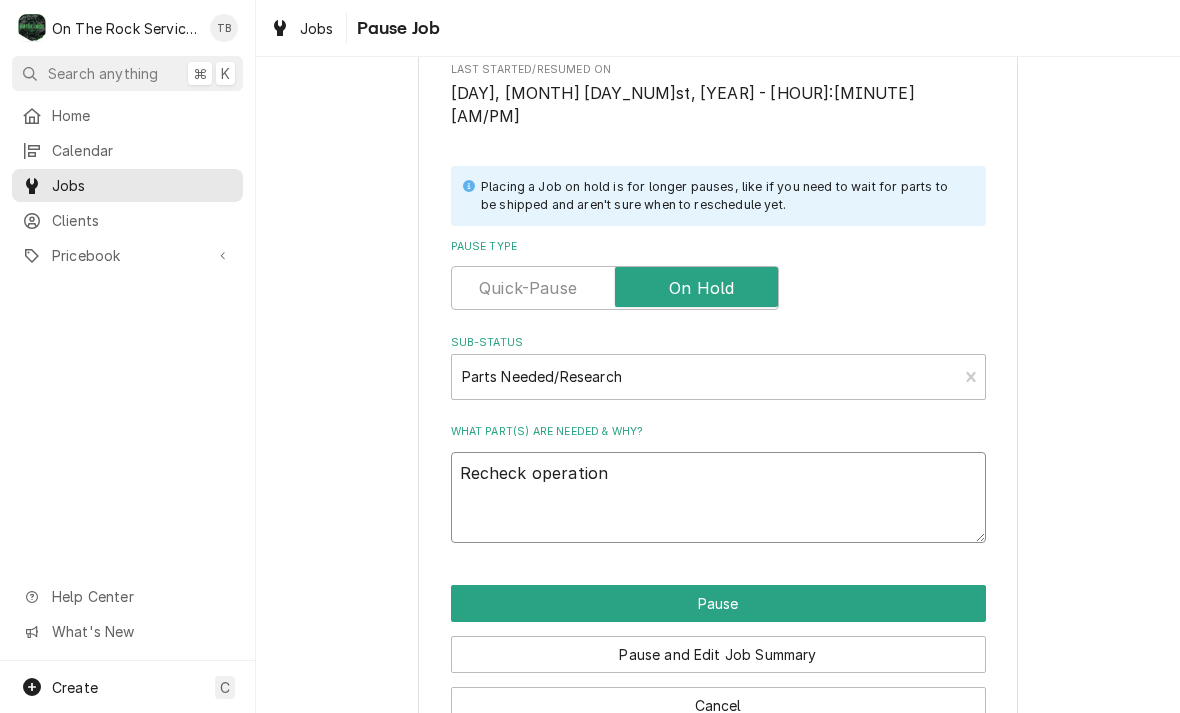 type on "x" 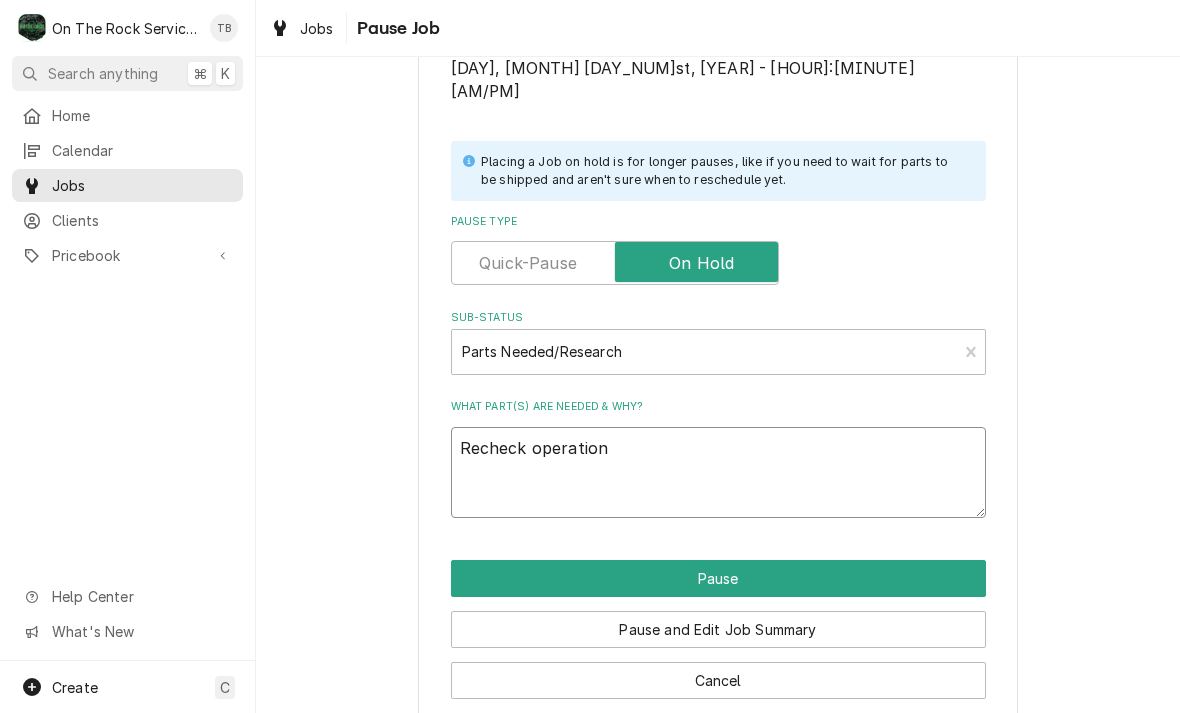 scroll, scrollTop: 402, scrollLeft: 0, axis: vertical 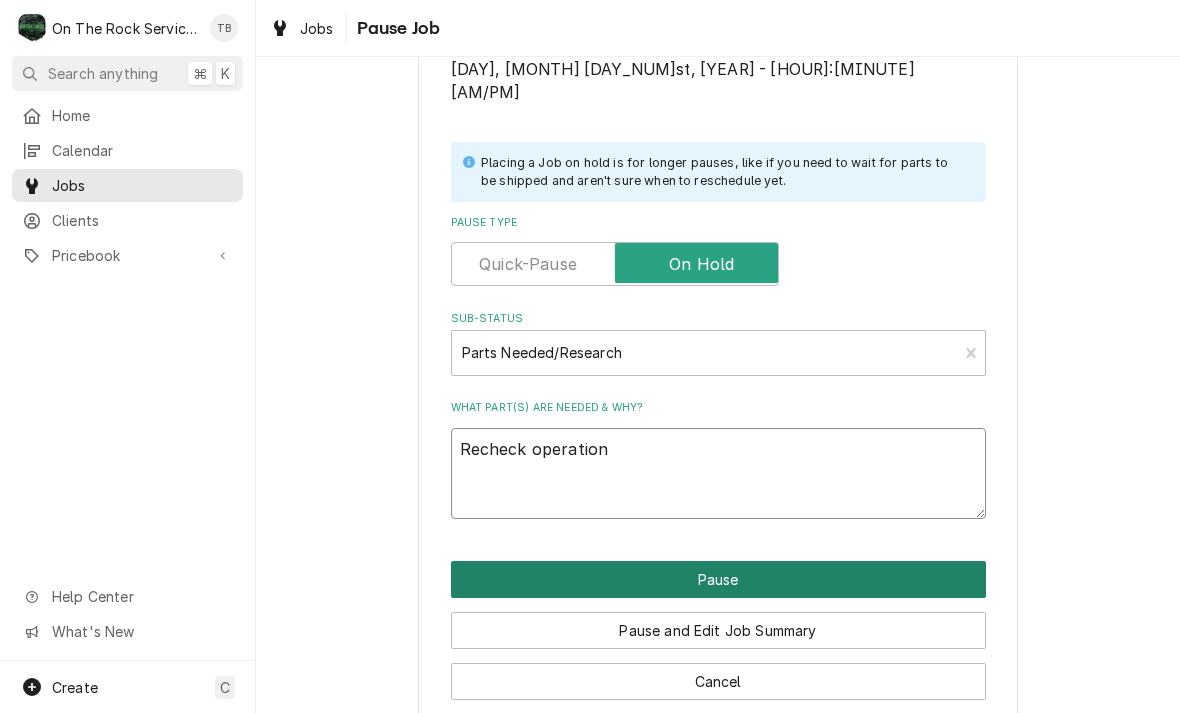 type on "Recheck operation" 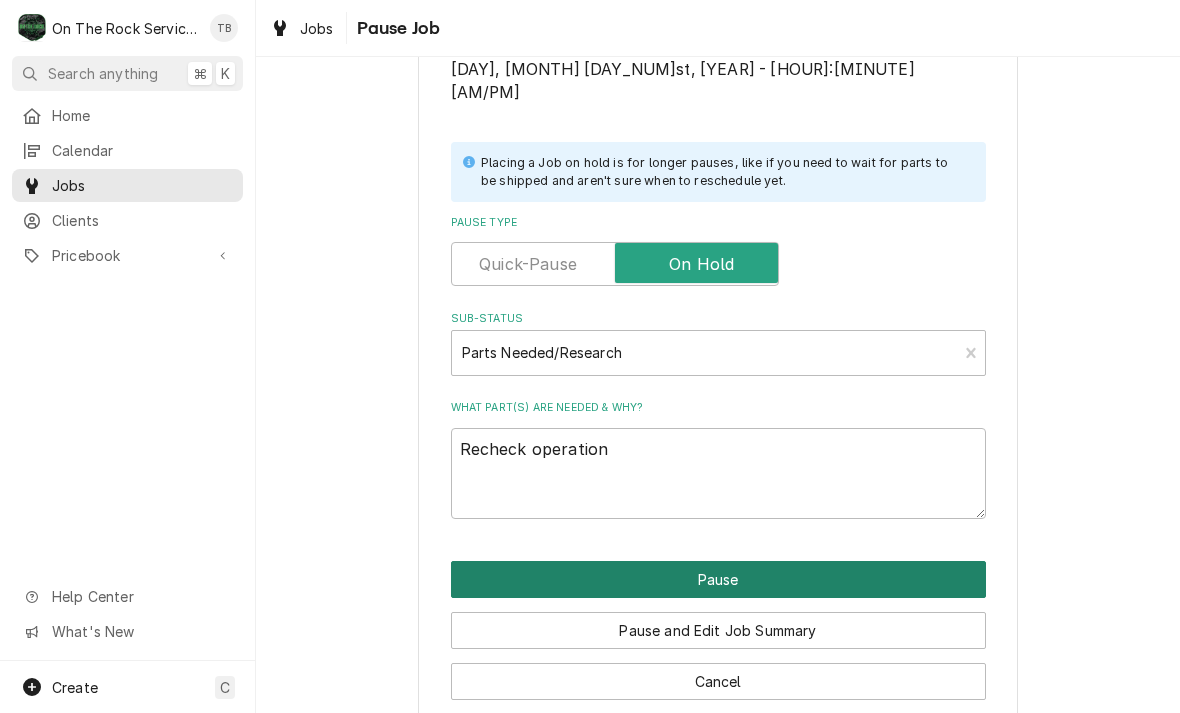 click on "Pause" at bounding box center (718, 579) 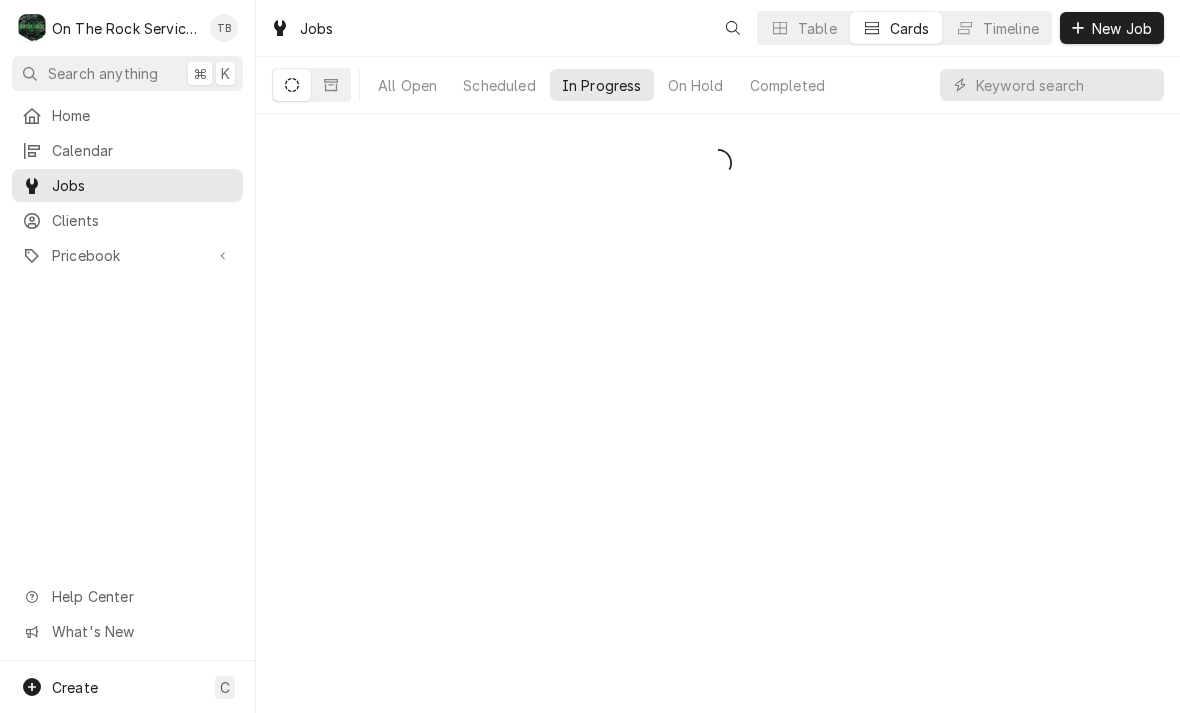 scroll, scrollTop: 0, scrollLeft: 0, axis: both 